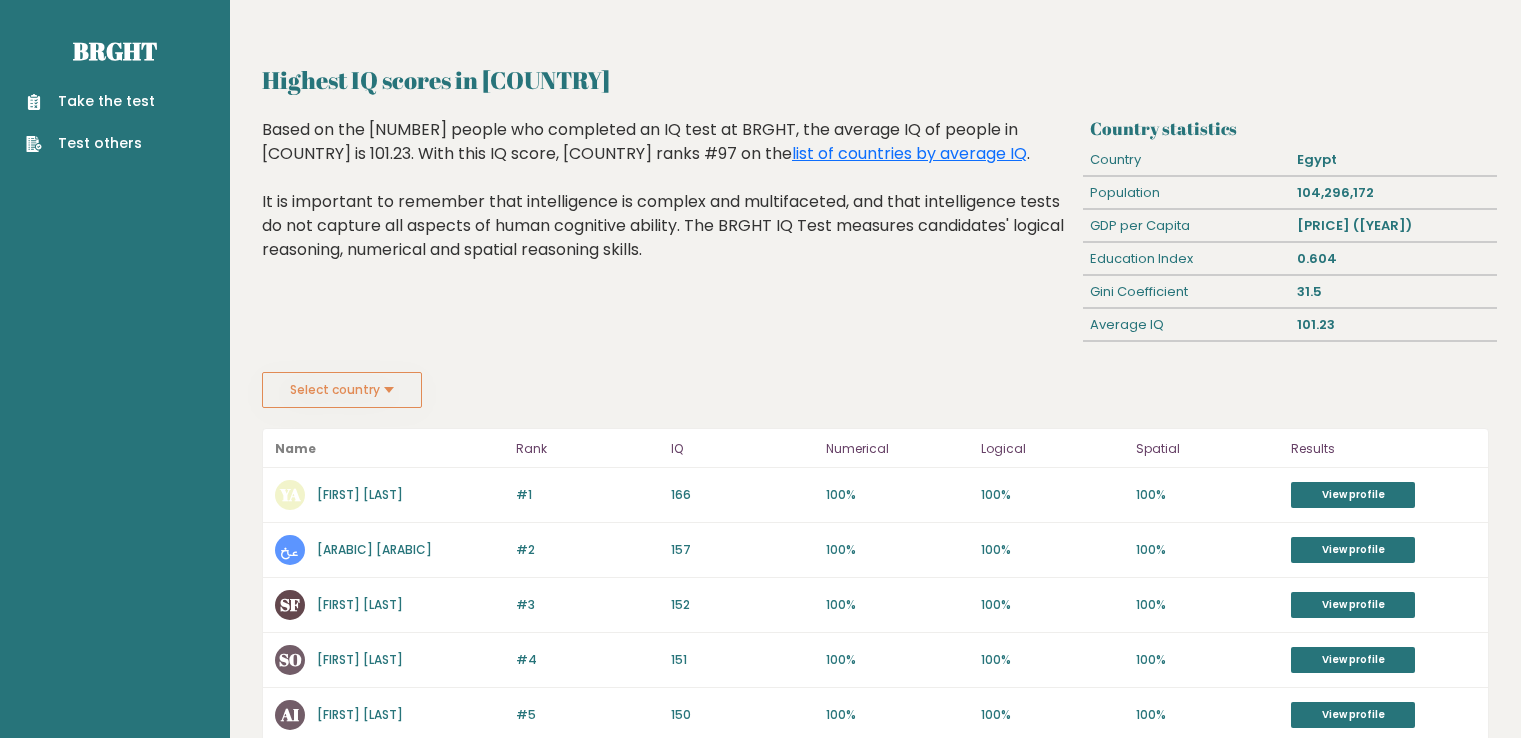scroll, scrollTop: 0, scrollLeft: 0, axis: both 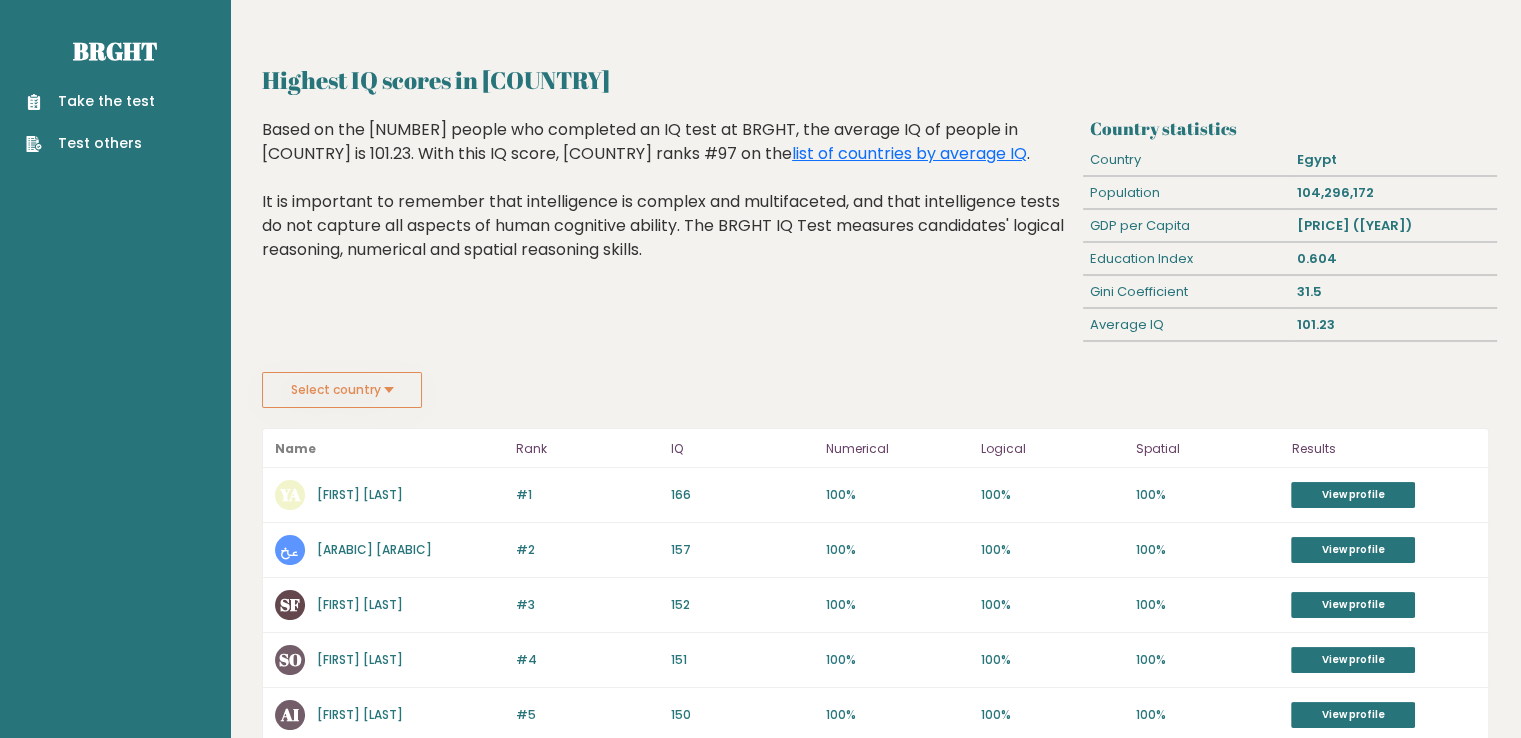 click on "عخ
علي خير" at bounding box center (389, 550) 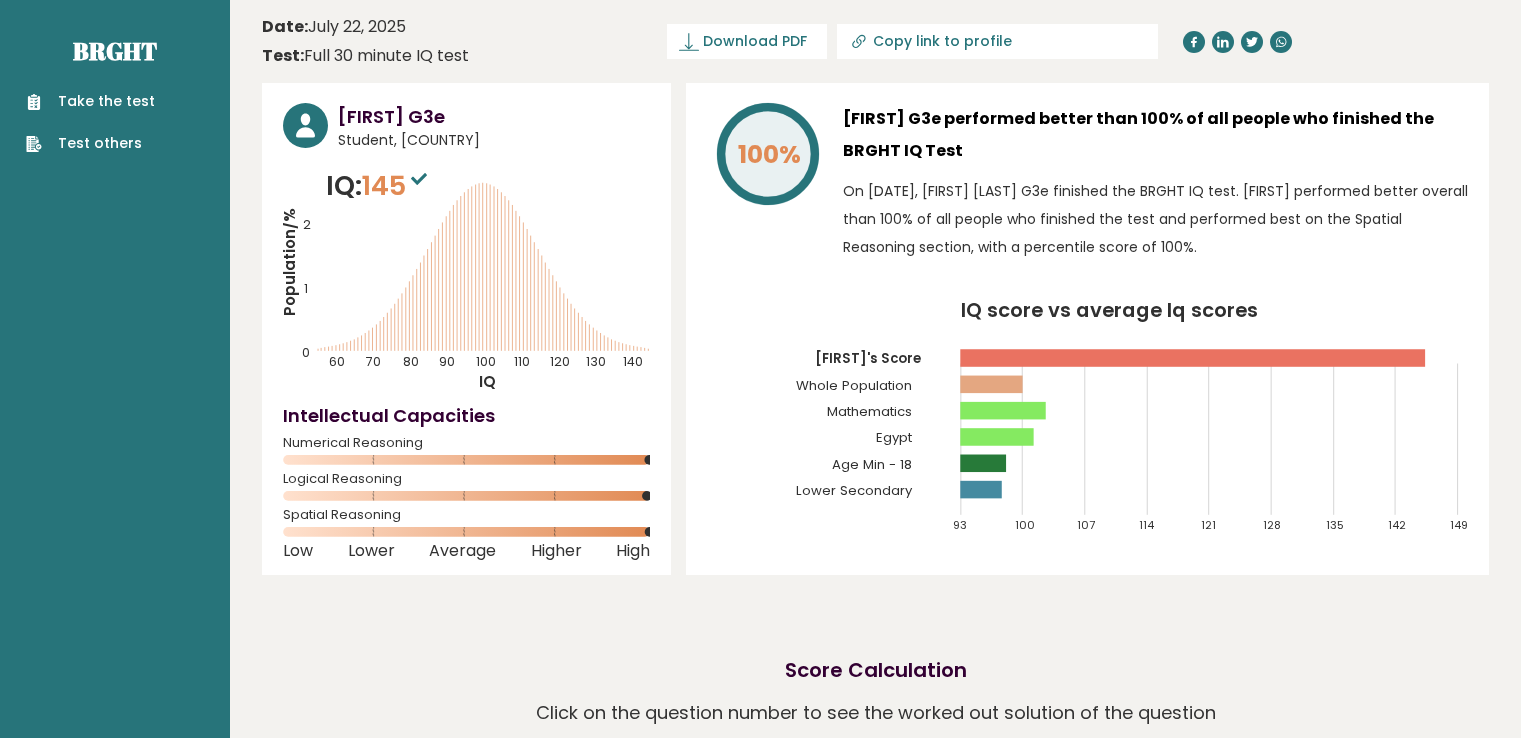 scroll, scrollTop: 0, scrollLeft: 0, axis: both 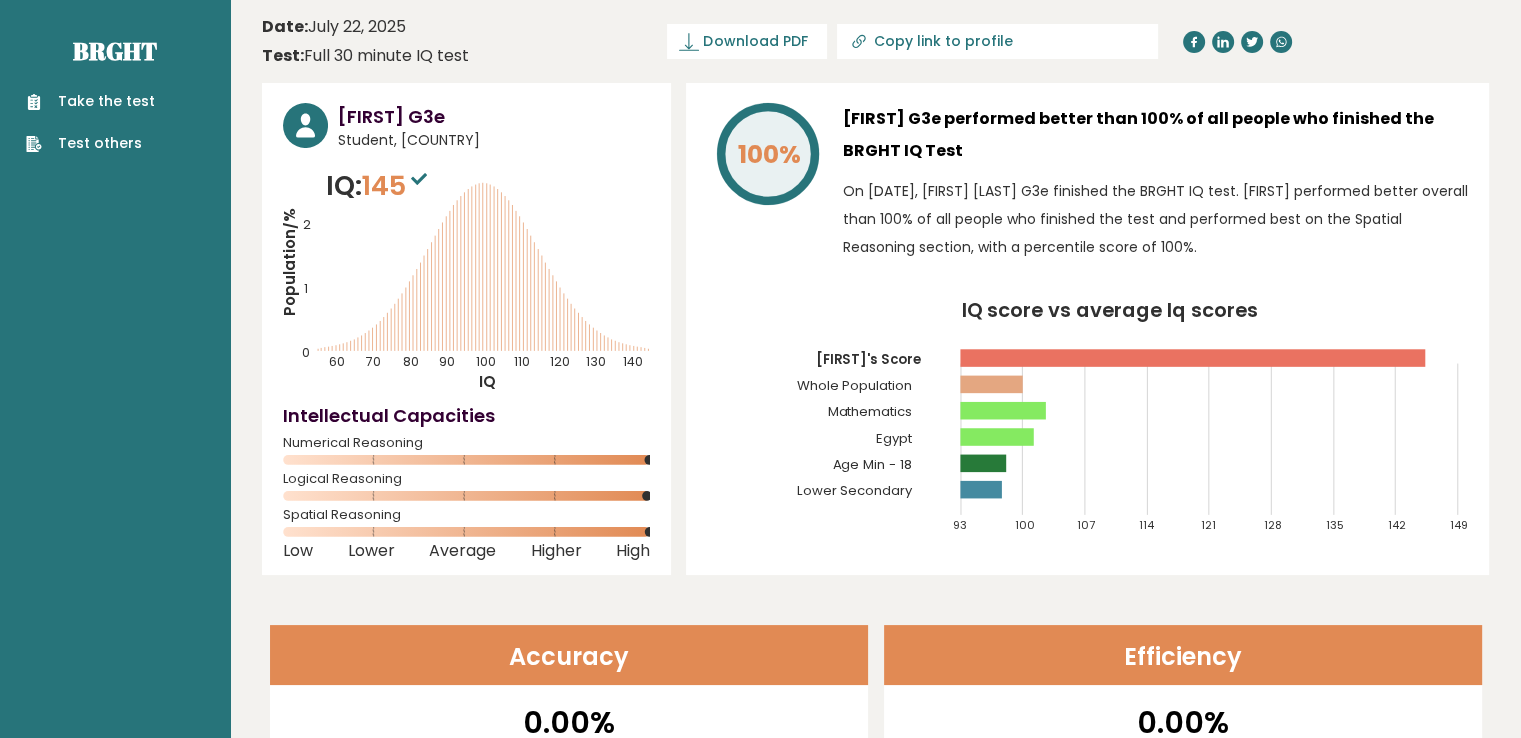 click on "Take the test" at bounding box center (90, 101) 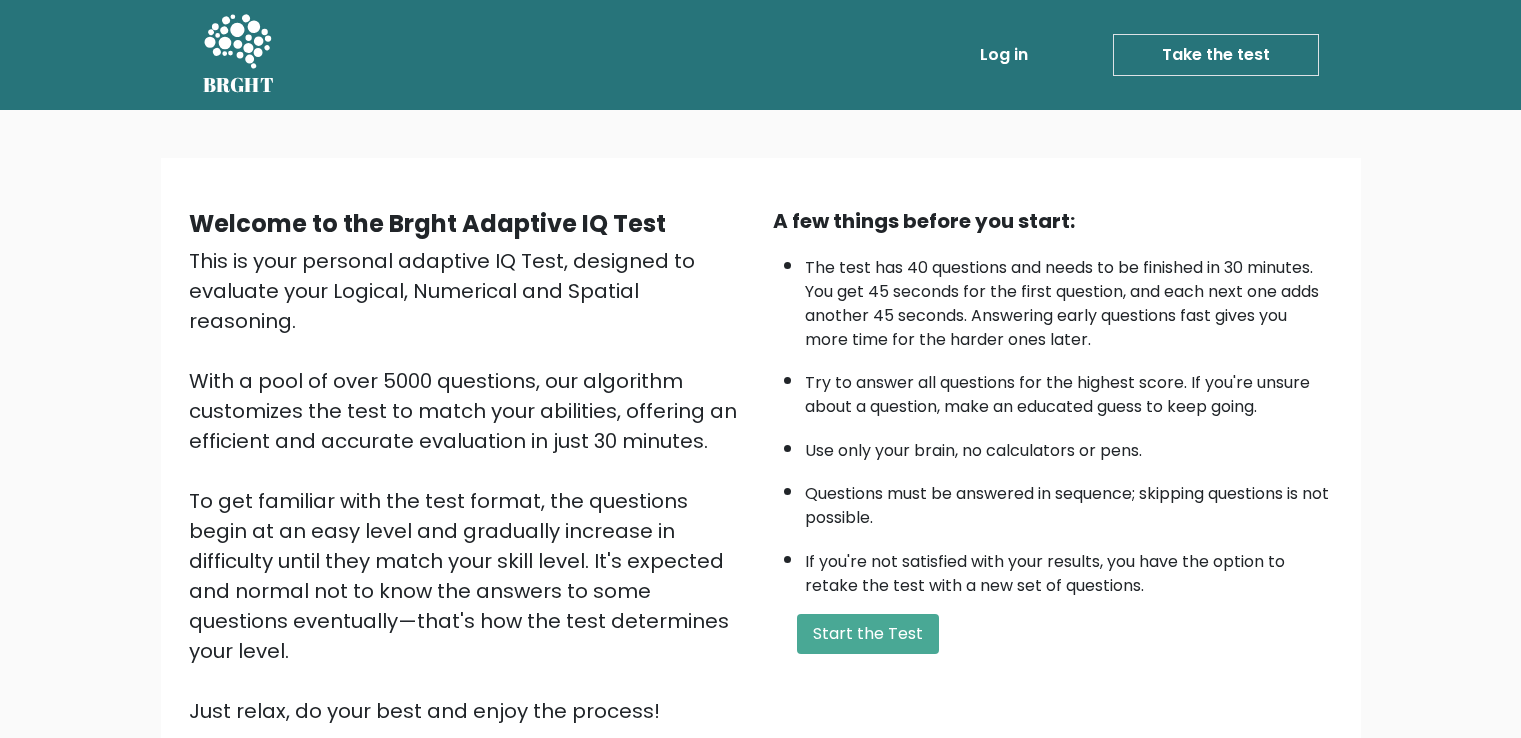 scroll, scrollTop: 0, scrollLeft: 0, axis: both 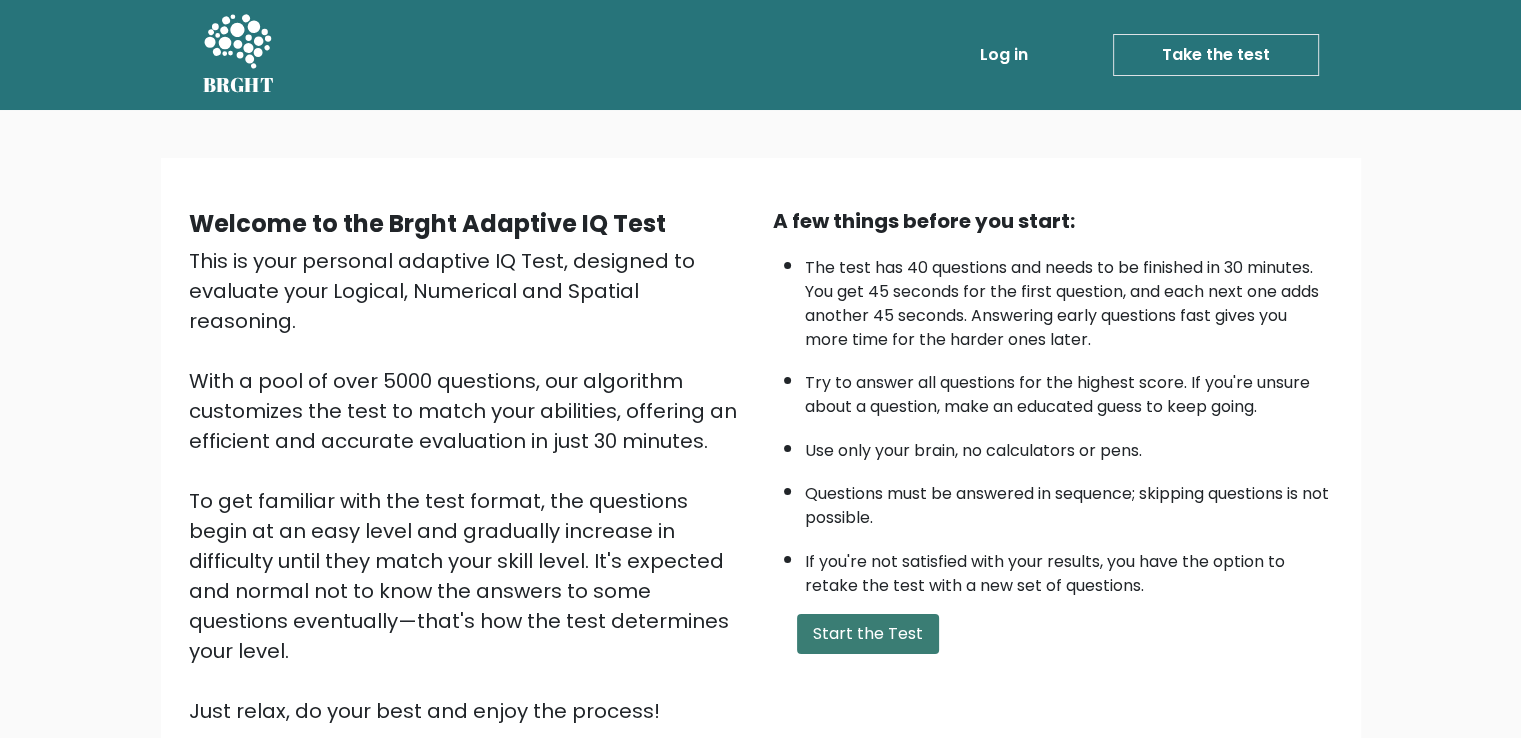 click on "Start the Test" at bounding box center [868, 634] 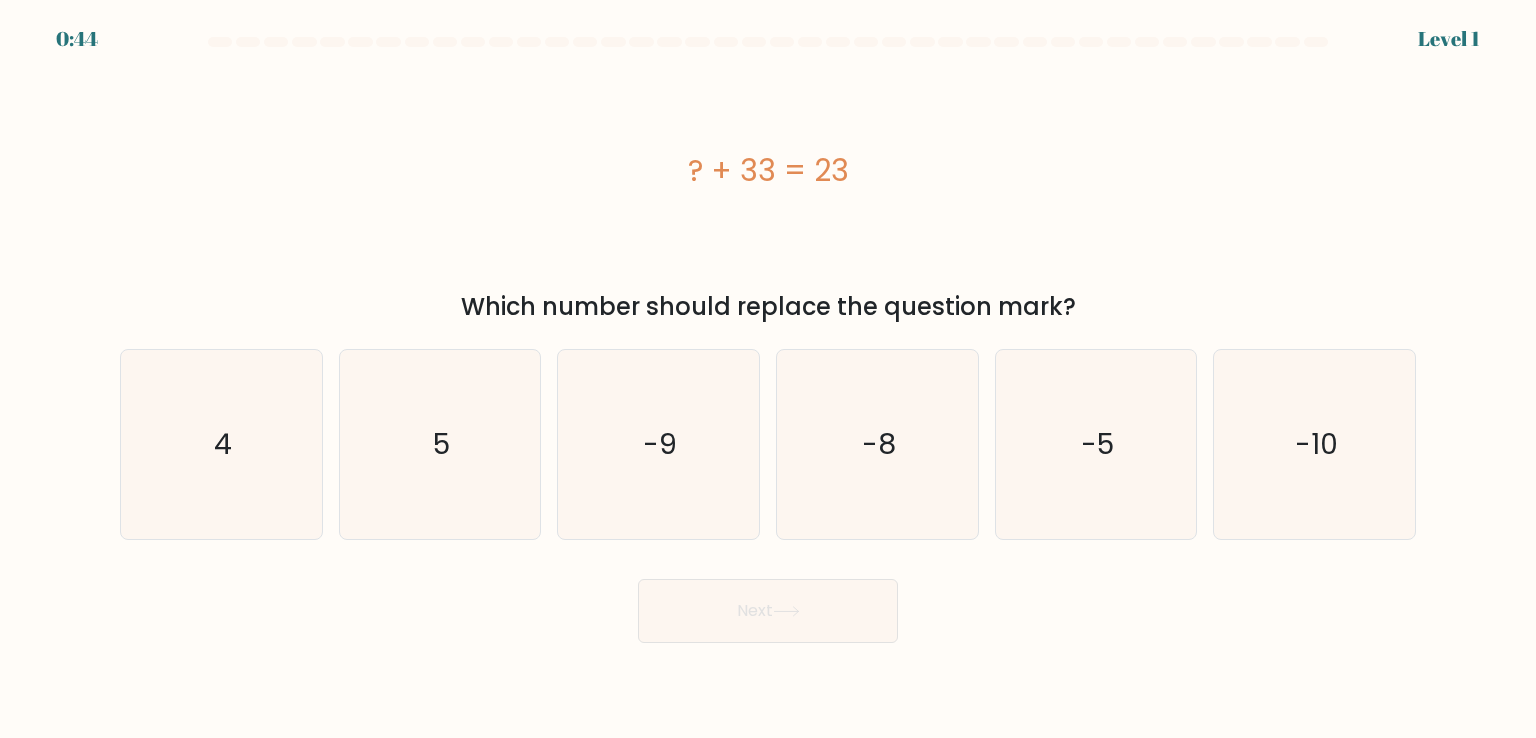 scroll, scrollTop: 0, scrollLeft: 0, axis: both 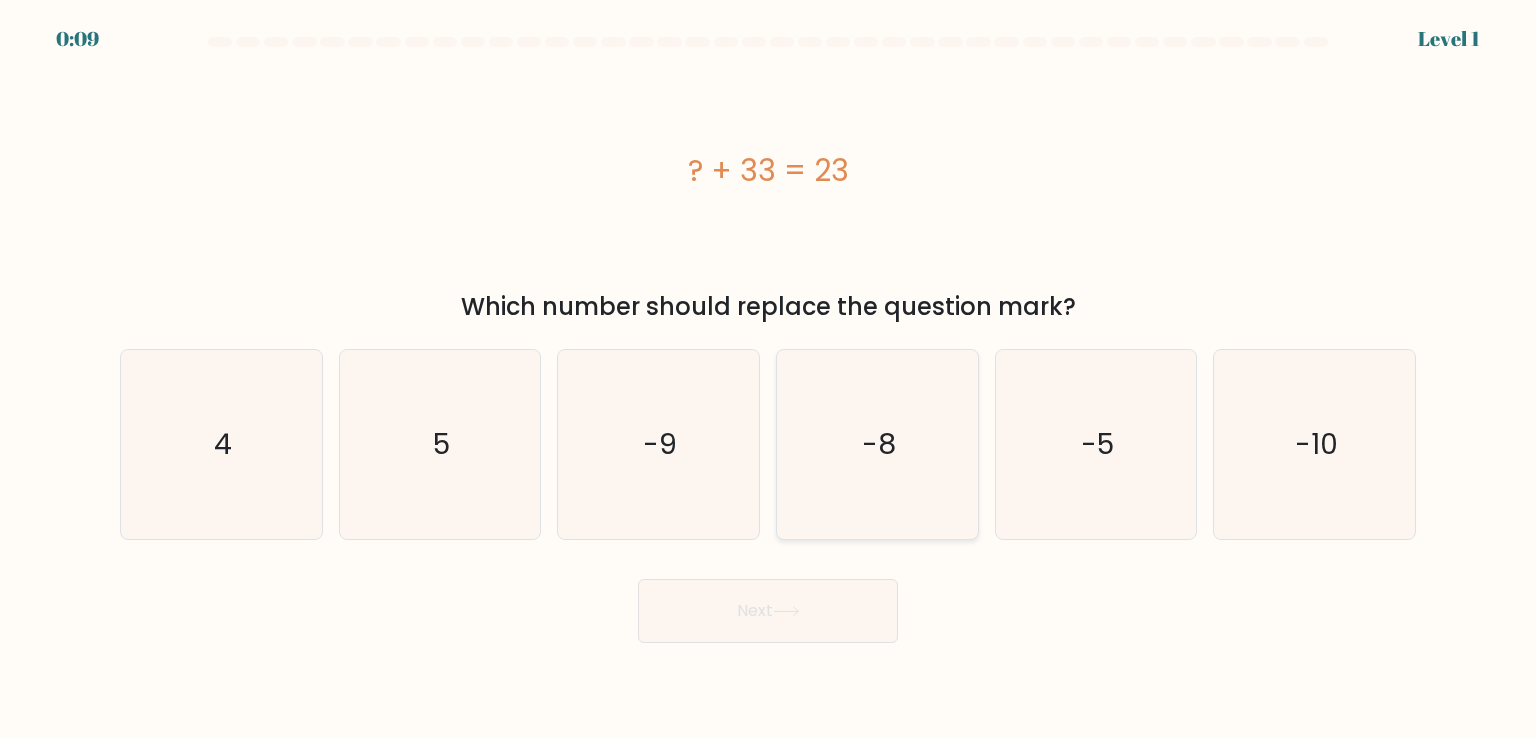 click on "-8" 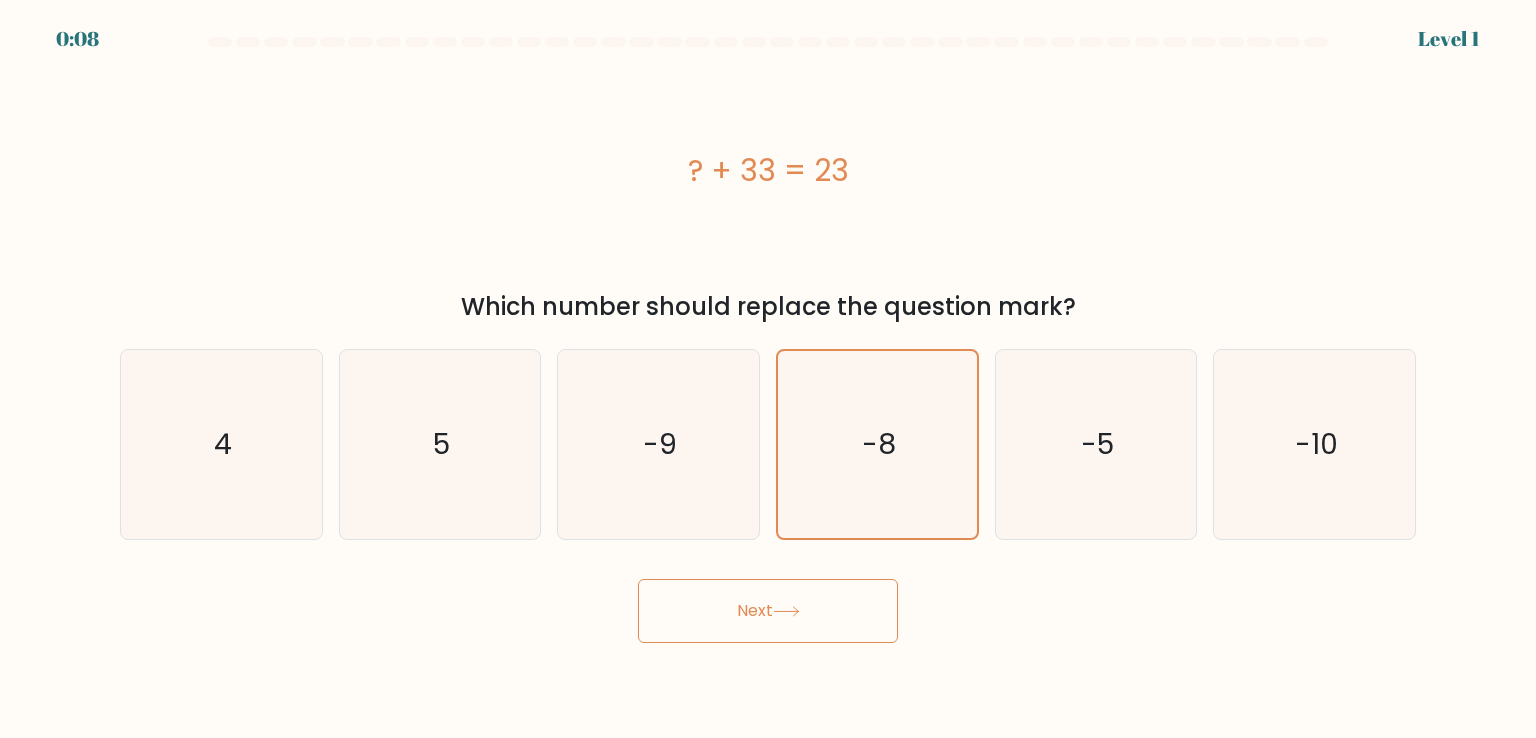 click on "Next" at bounding box center (768, 611) 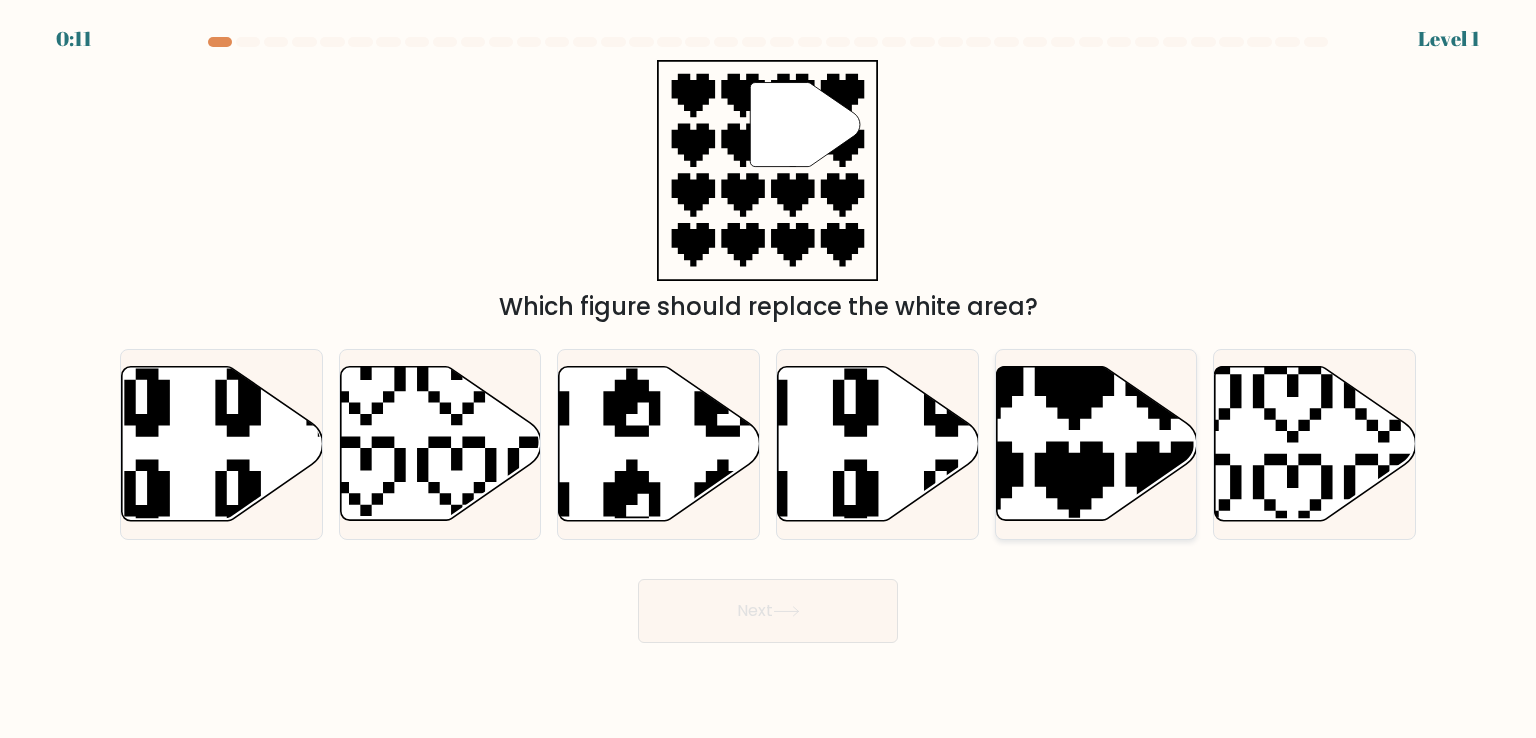 click 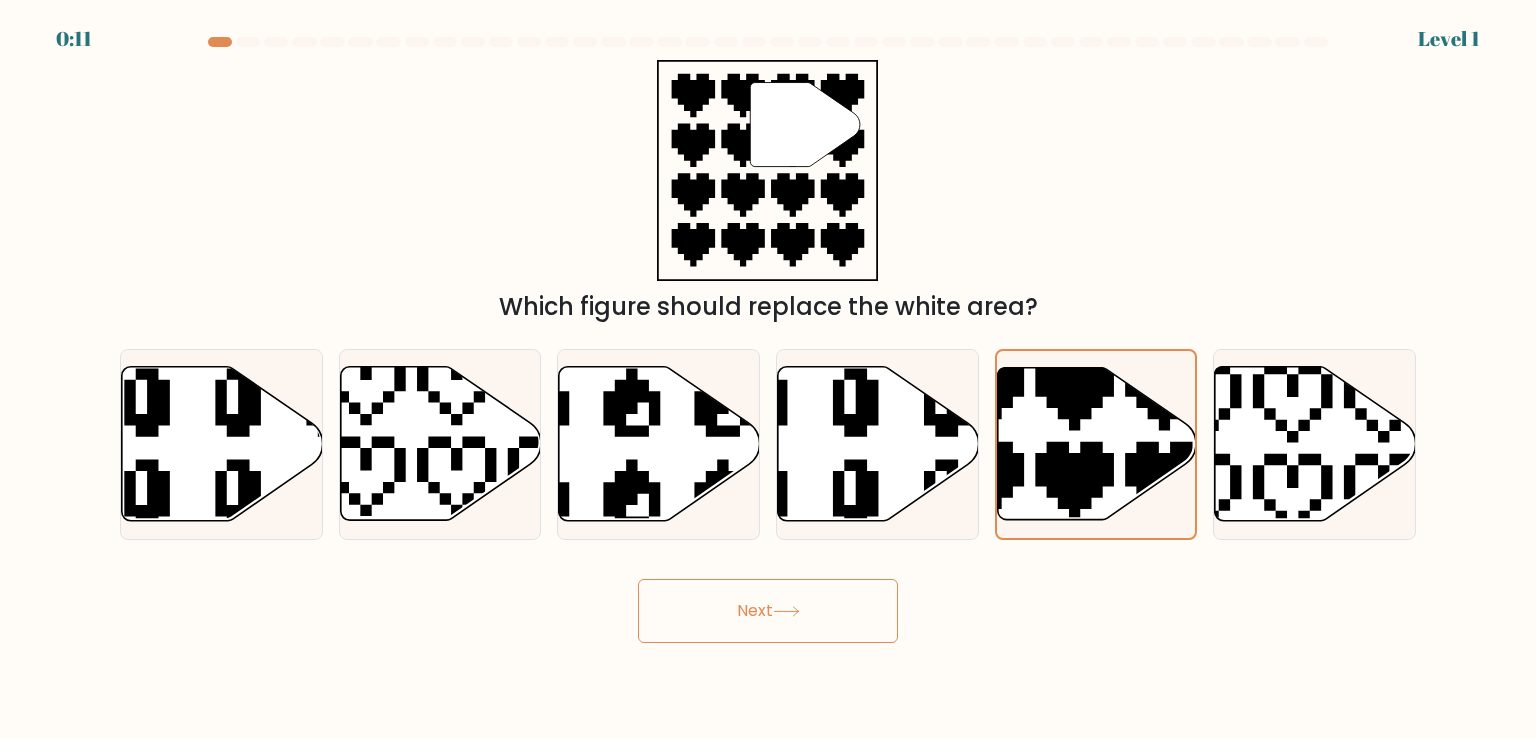 click on "Next" at bounding box center [768, 611] 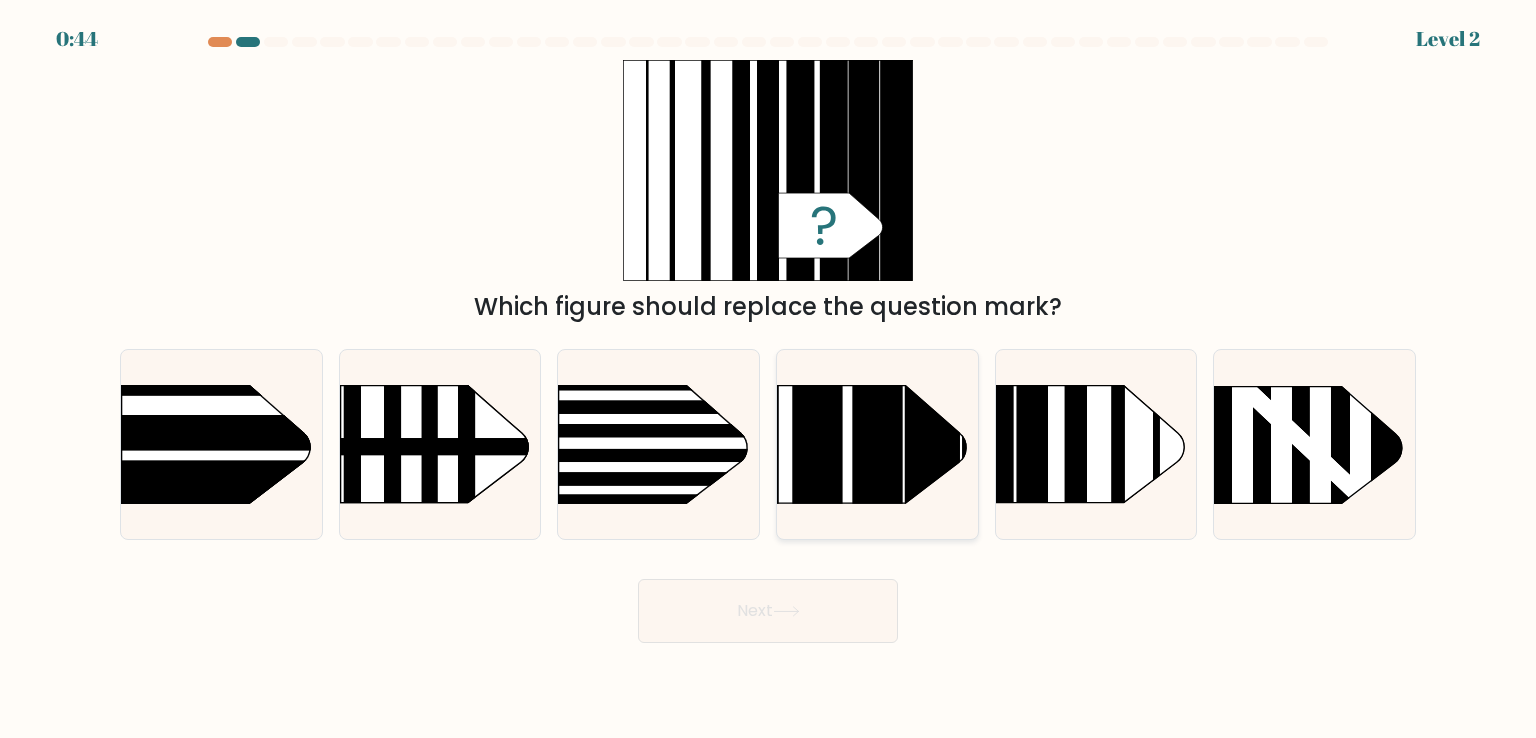 click 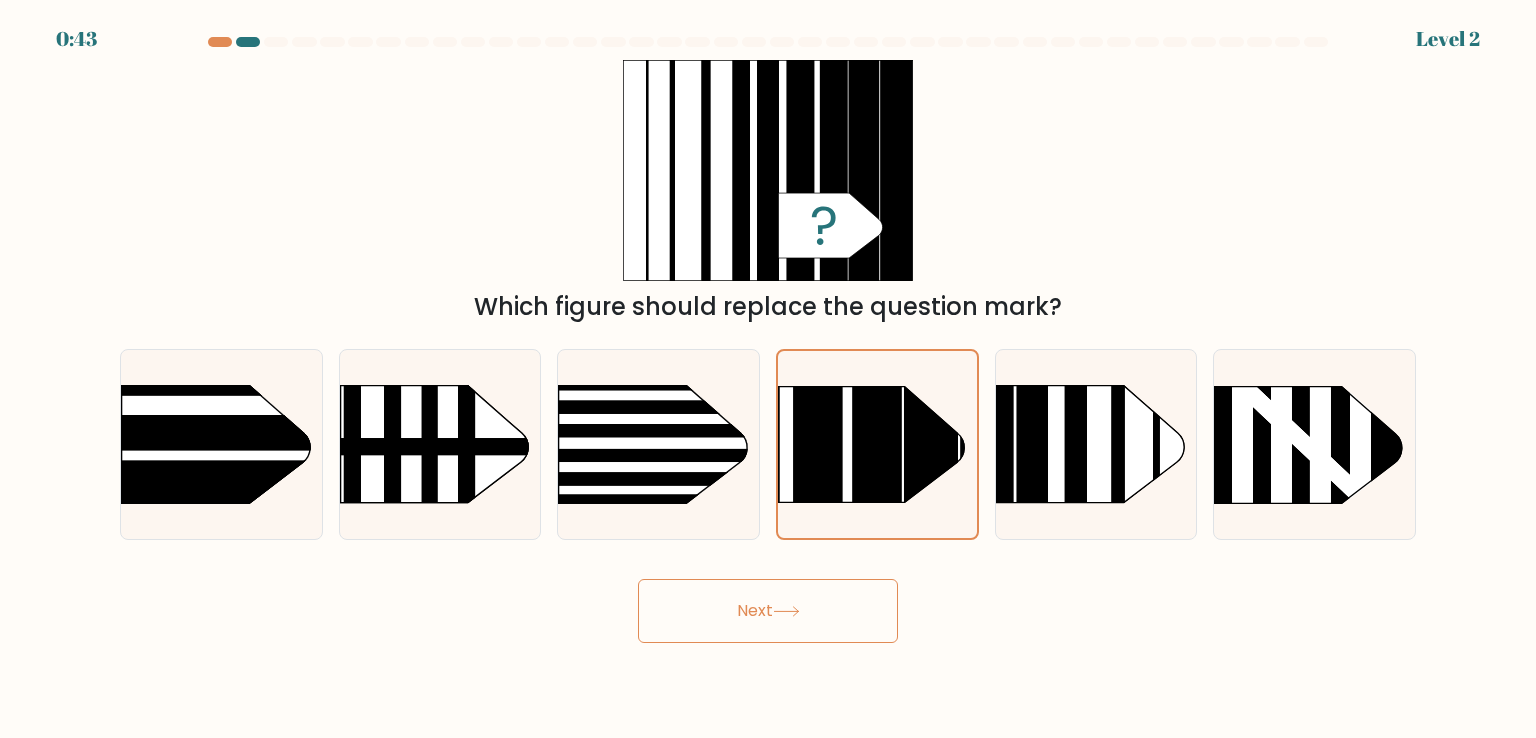 click on "Next" at bounding box center [768, 611] 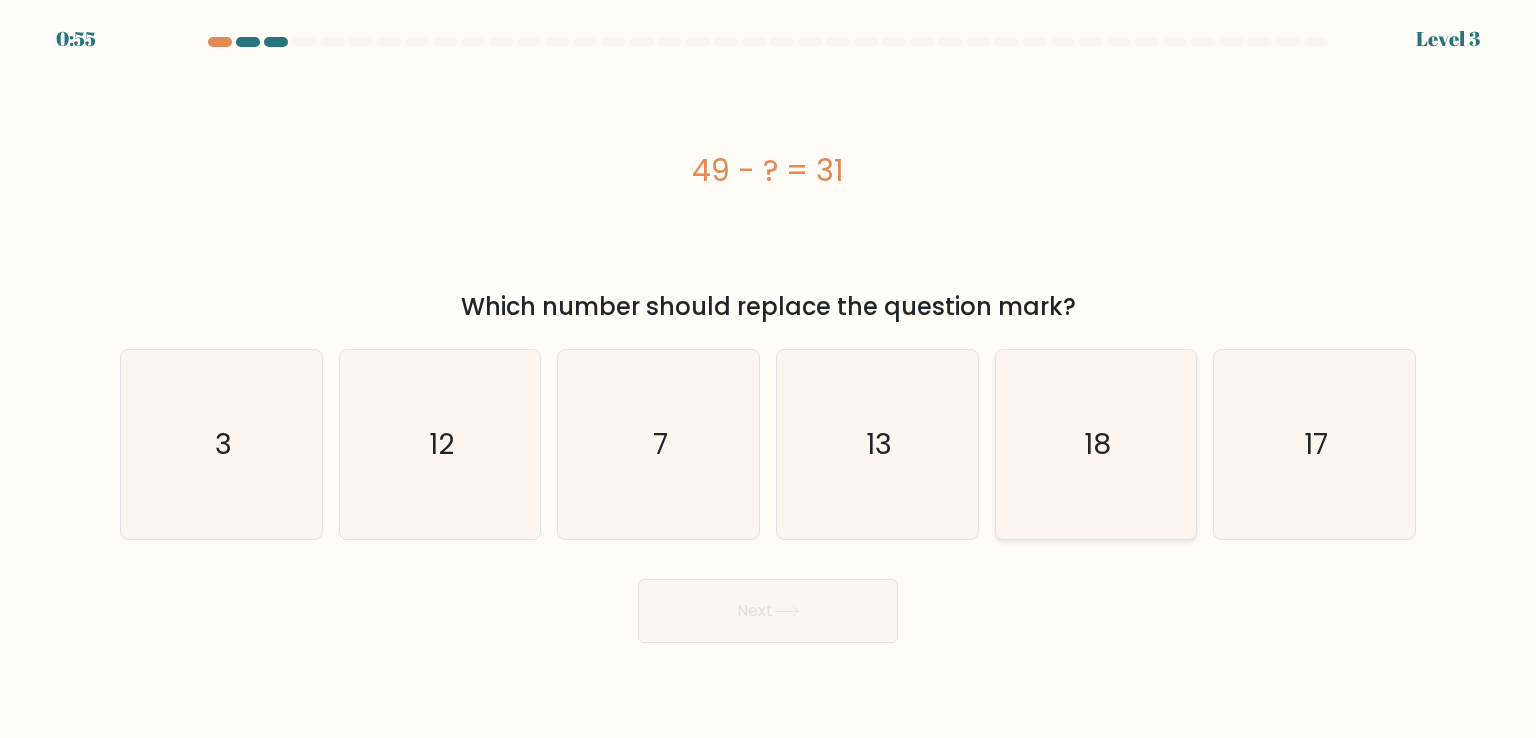 click on "18" 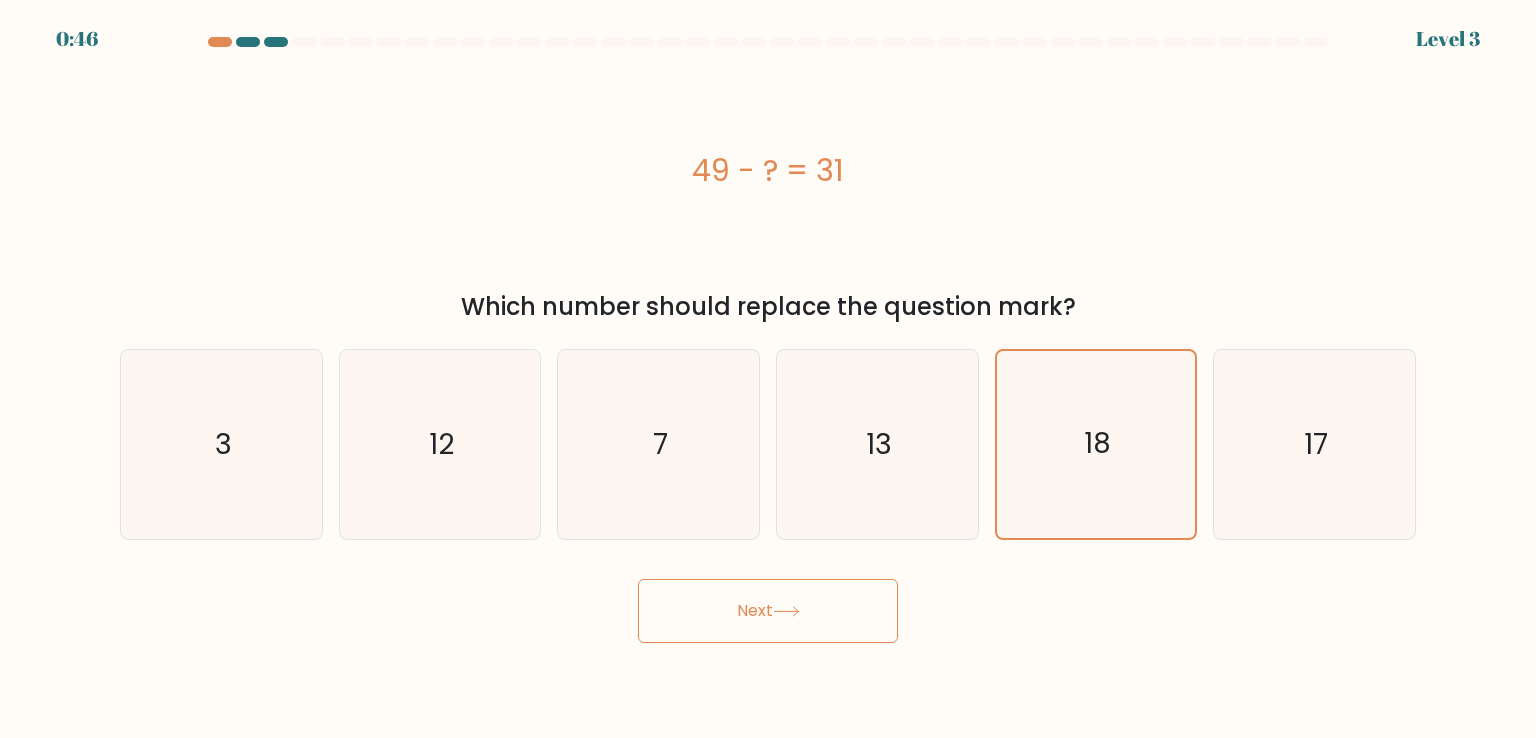 drag, startPoint x: 789, startPoint y: 591, endPoint x: 1097, endPoint y: 632, distance: 310.71692 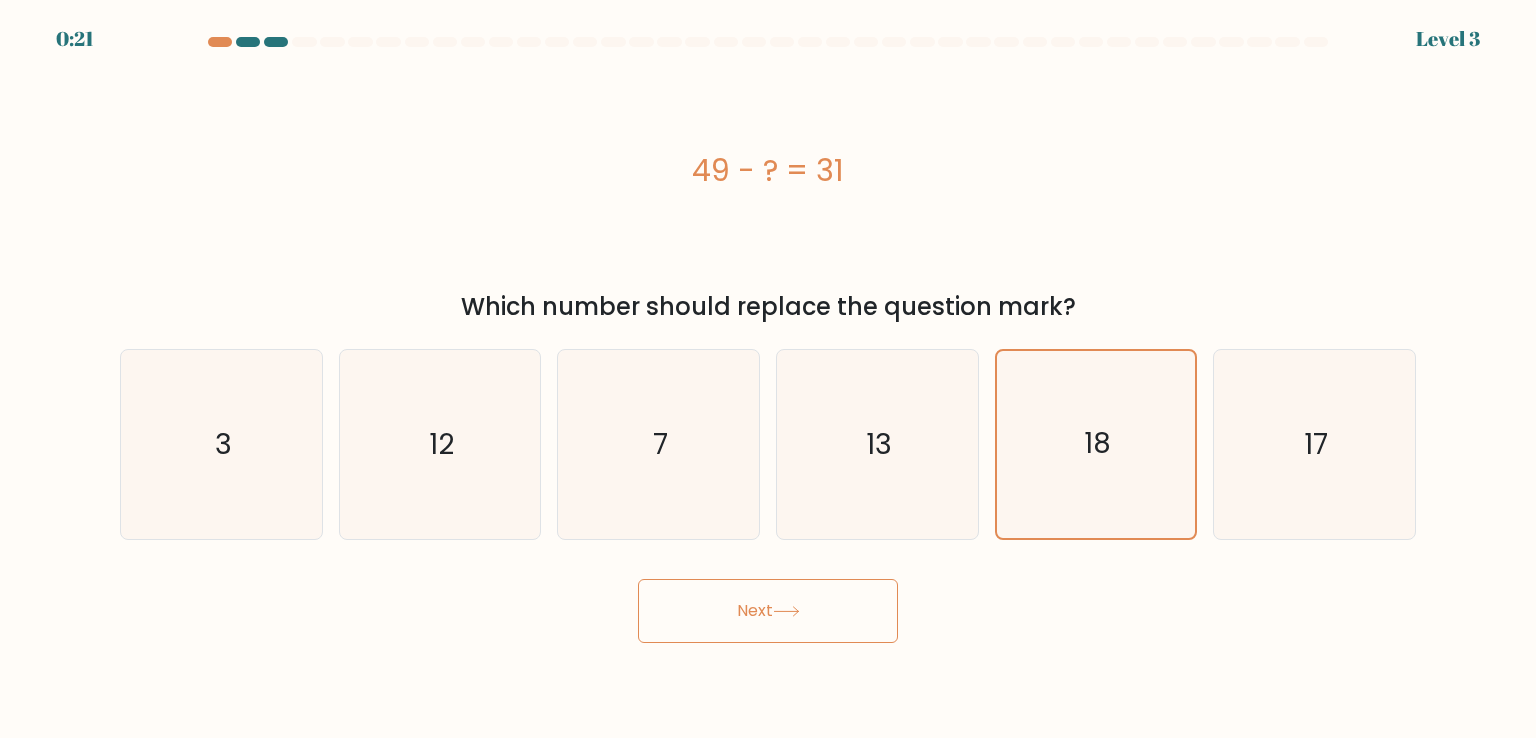 click on "Next" at bounding box center [768, 611] 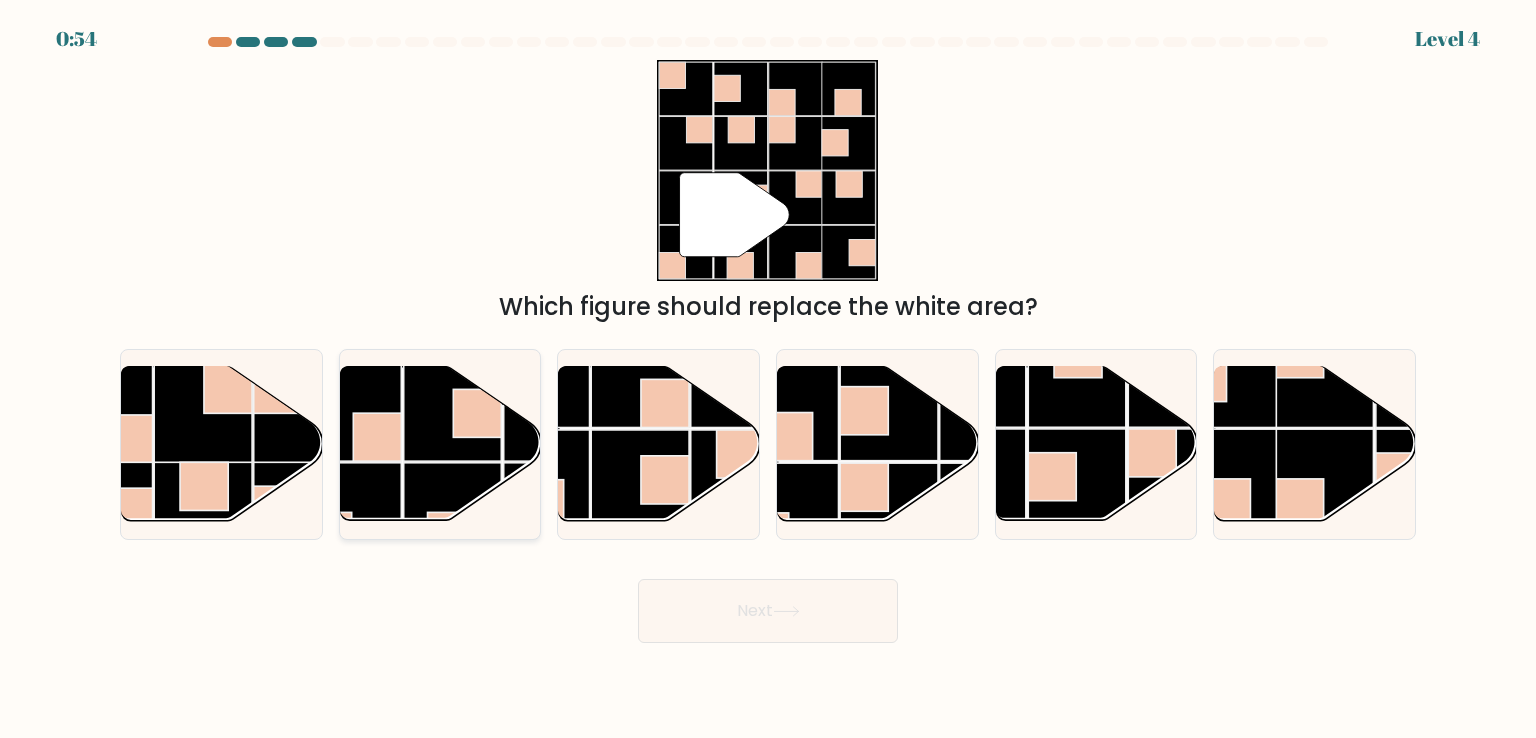 click 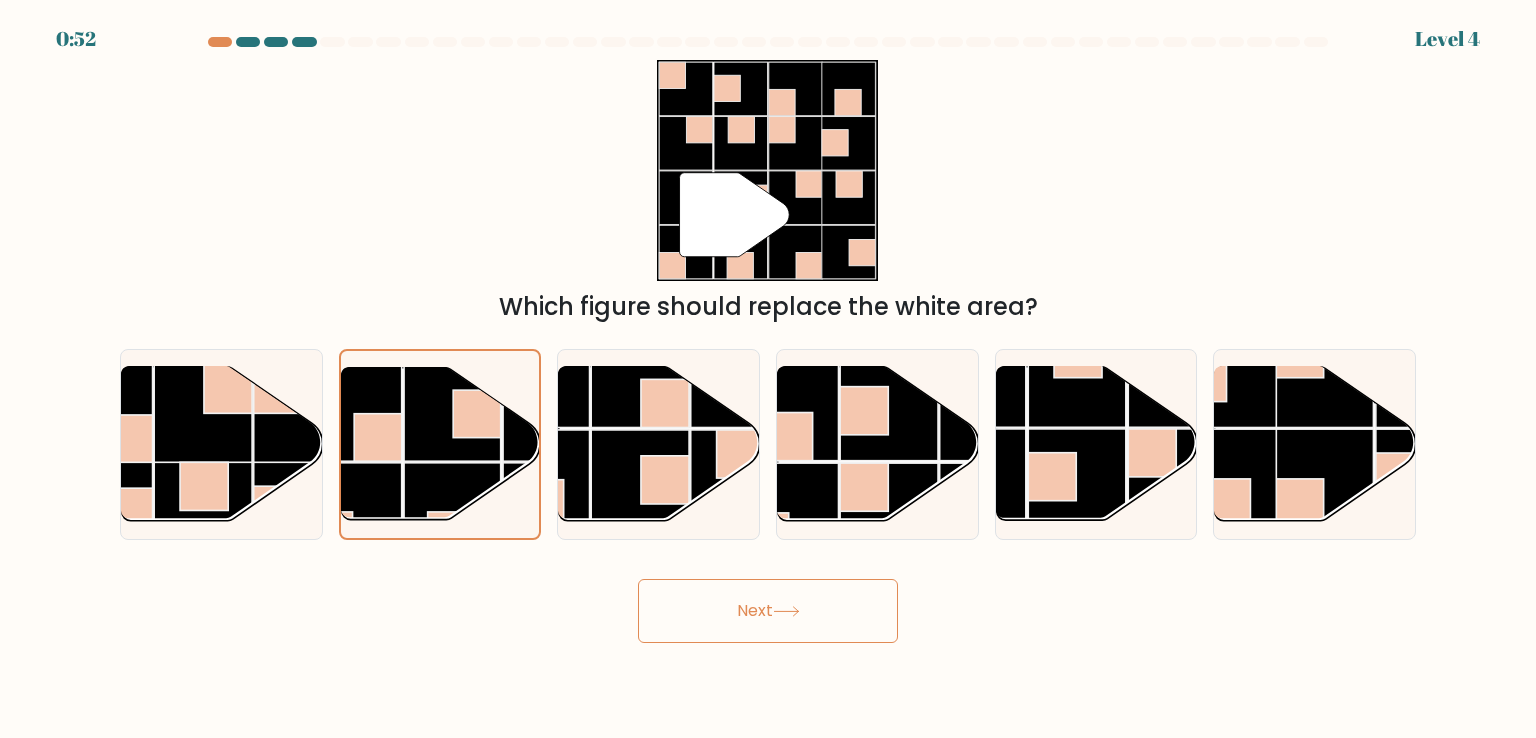 click on "Next" at bounding box center (768, 611) 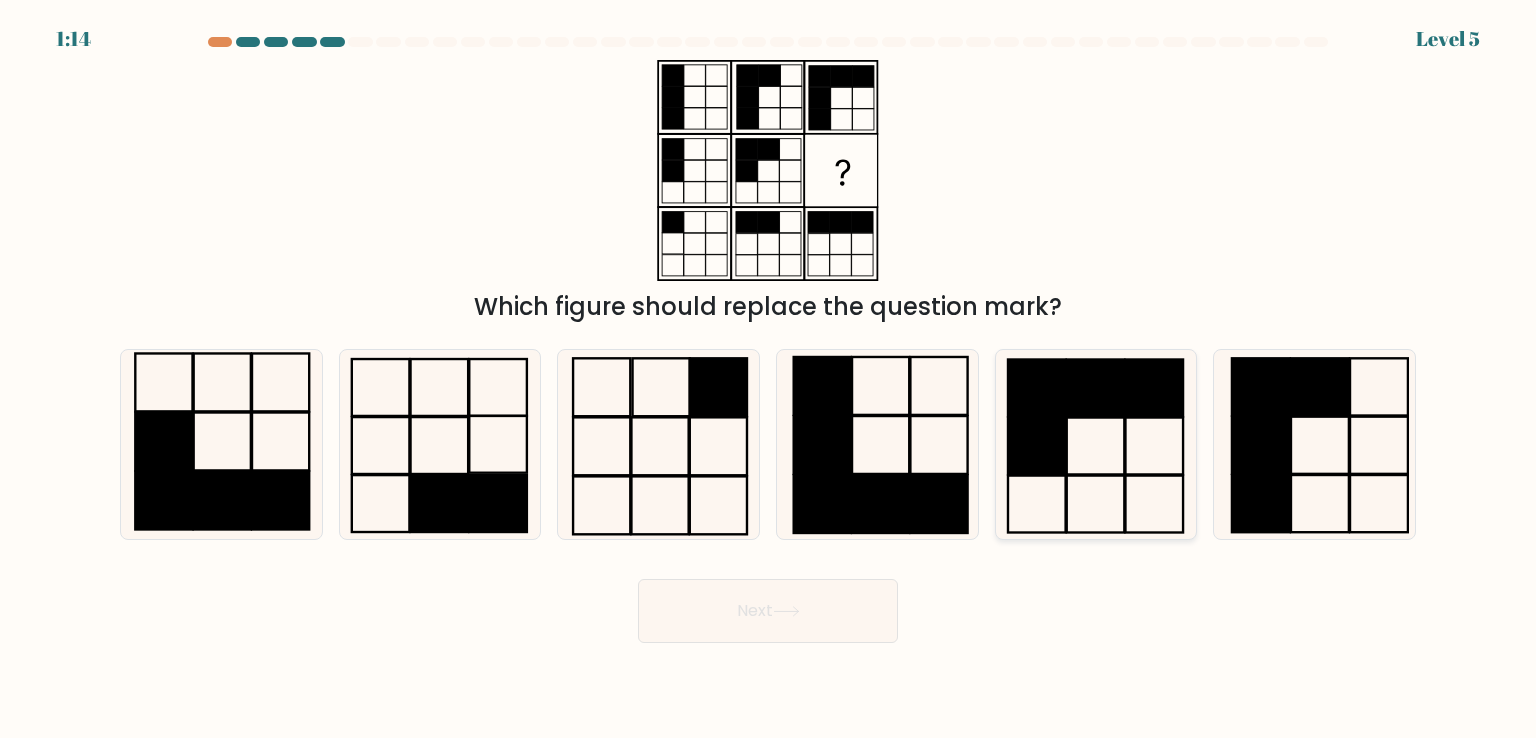 click 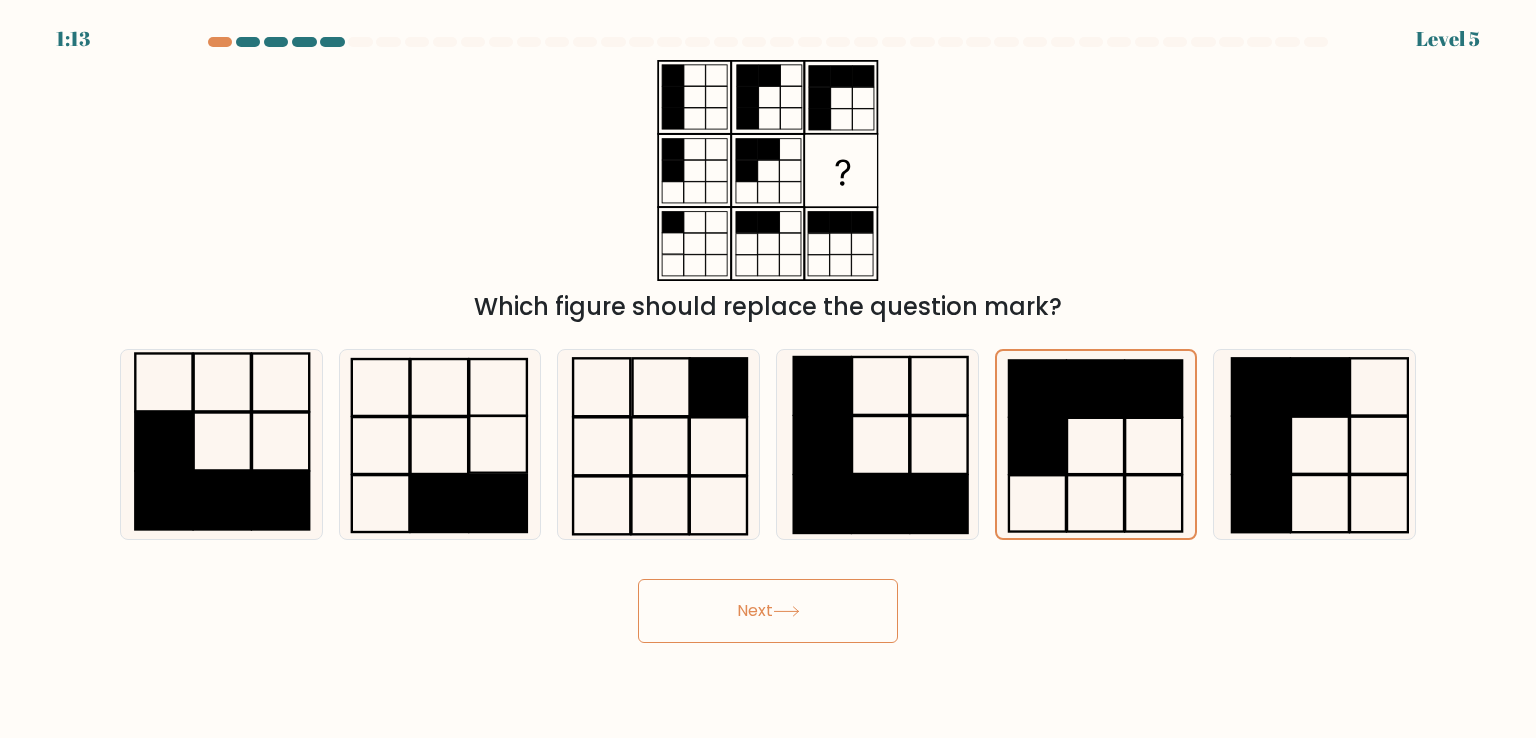 click on "Next" at bounding box center [768, 611] 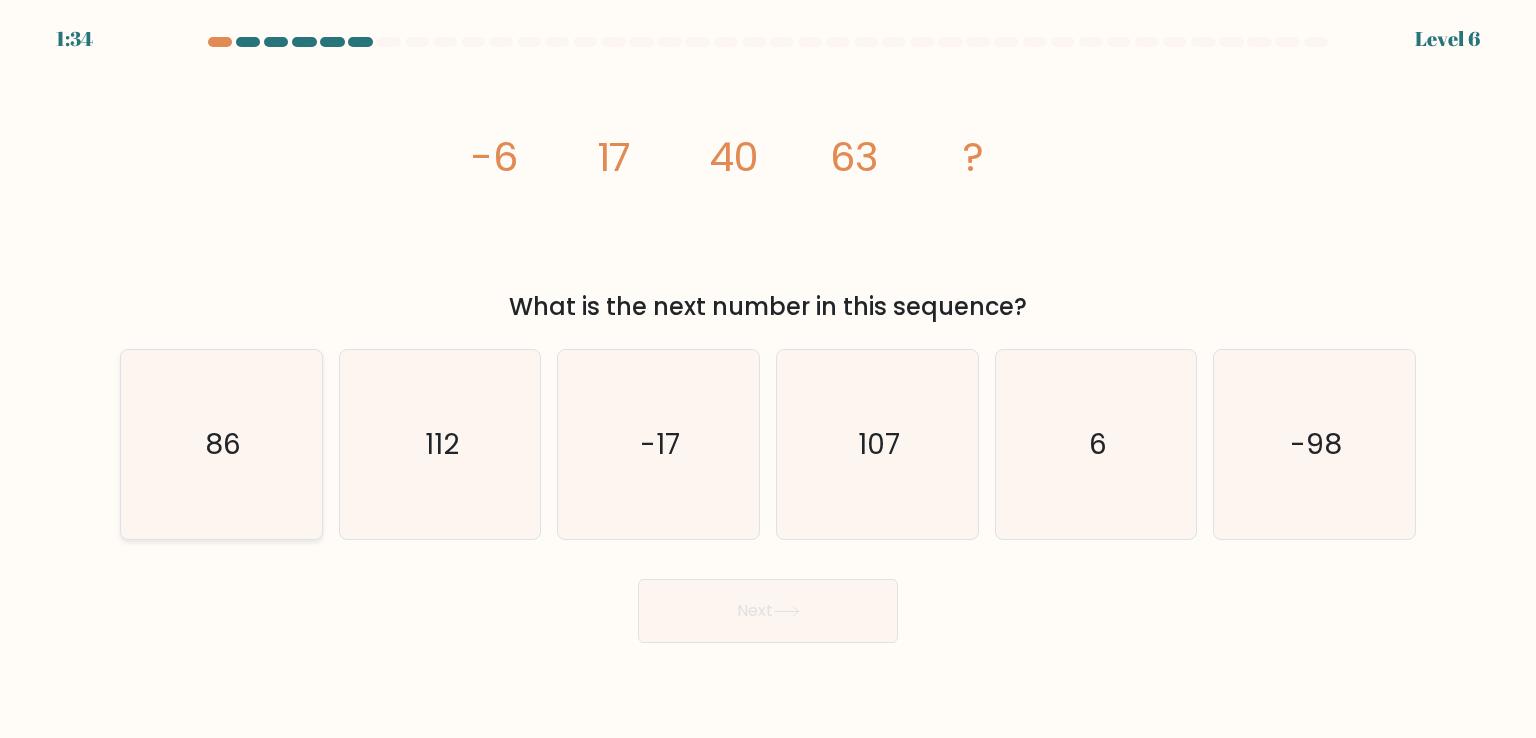 click on "86" 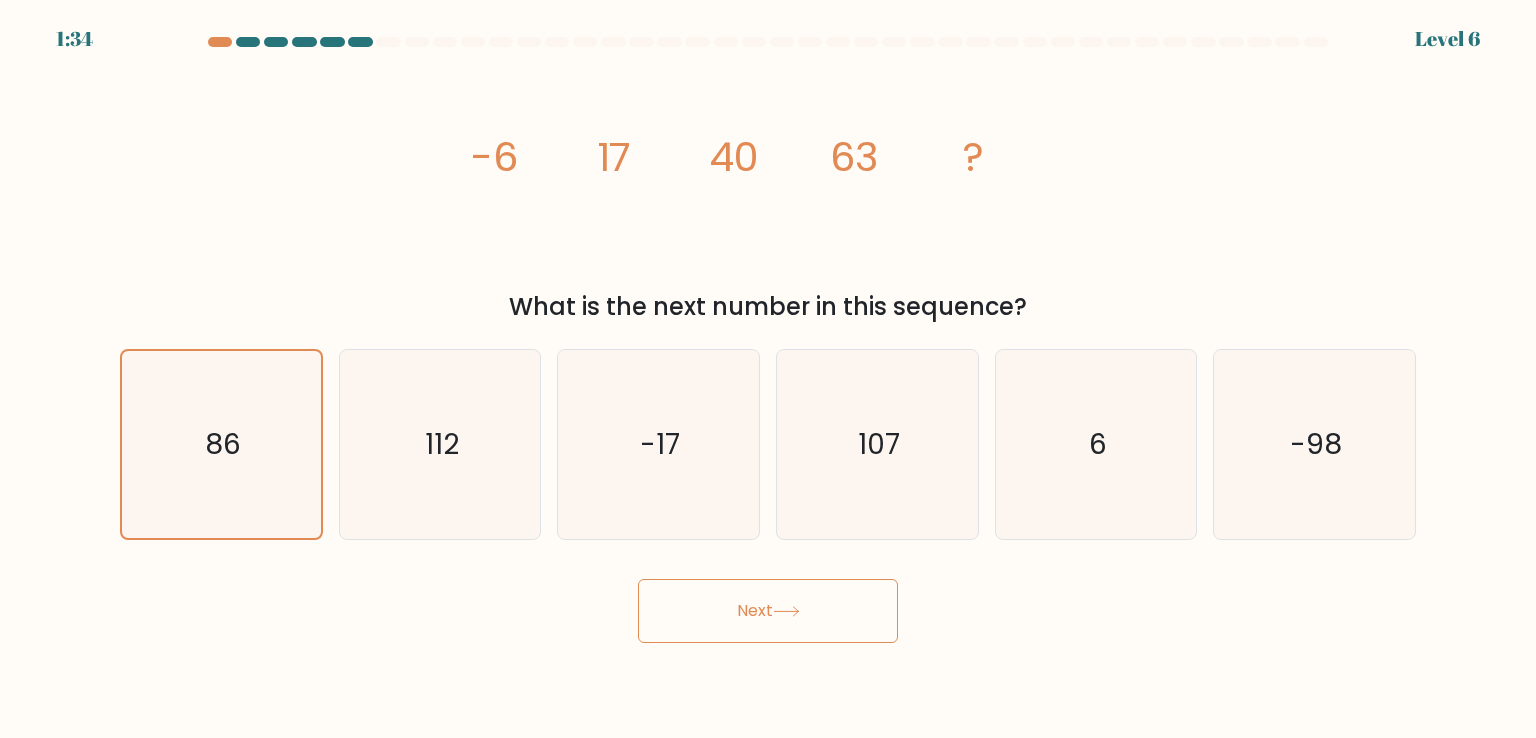 click on "Next" at bounding box center (768, 611) 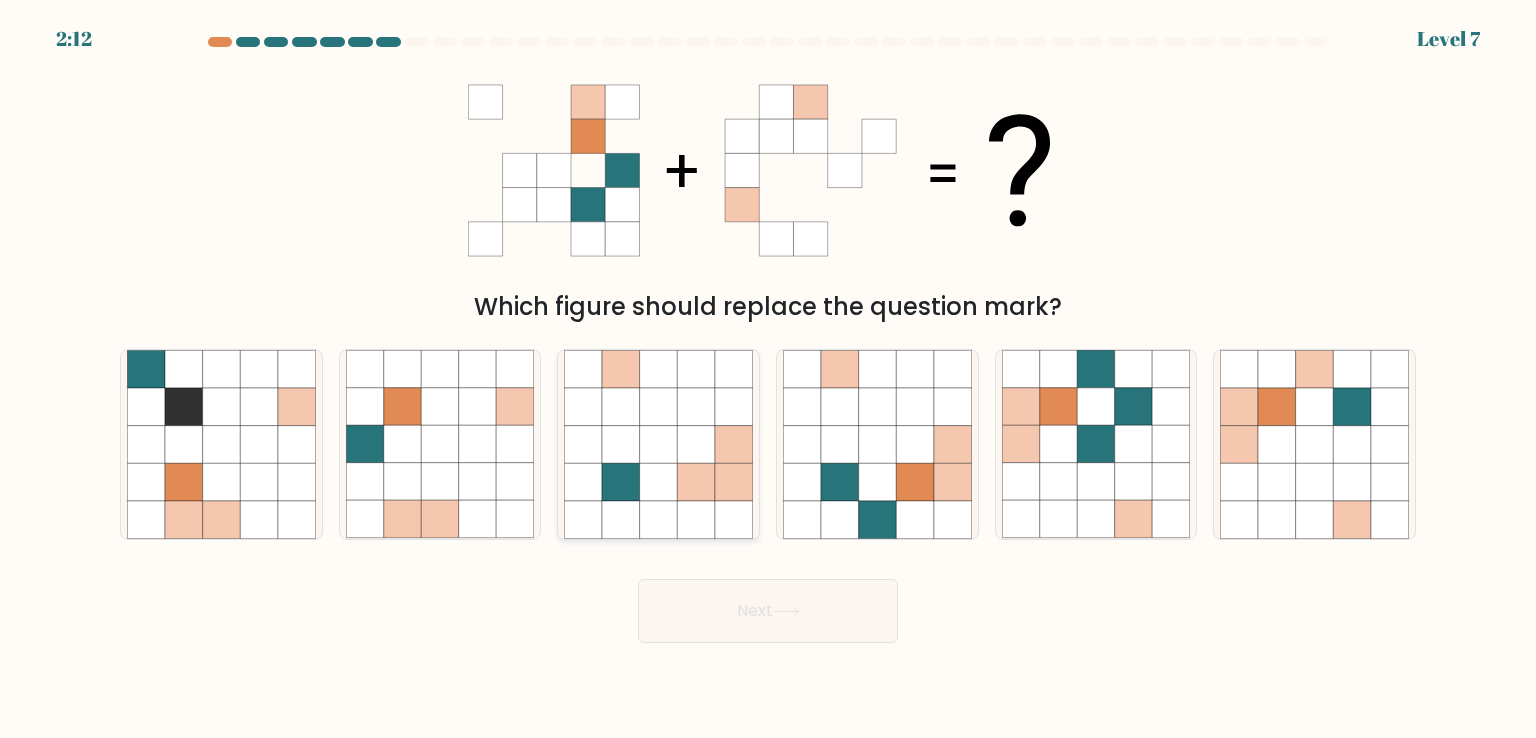 click 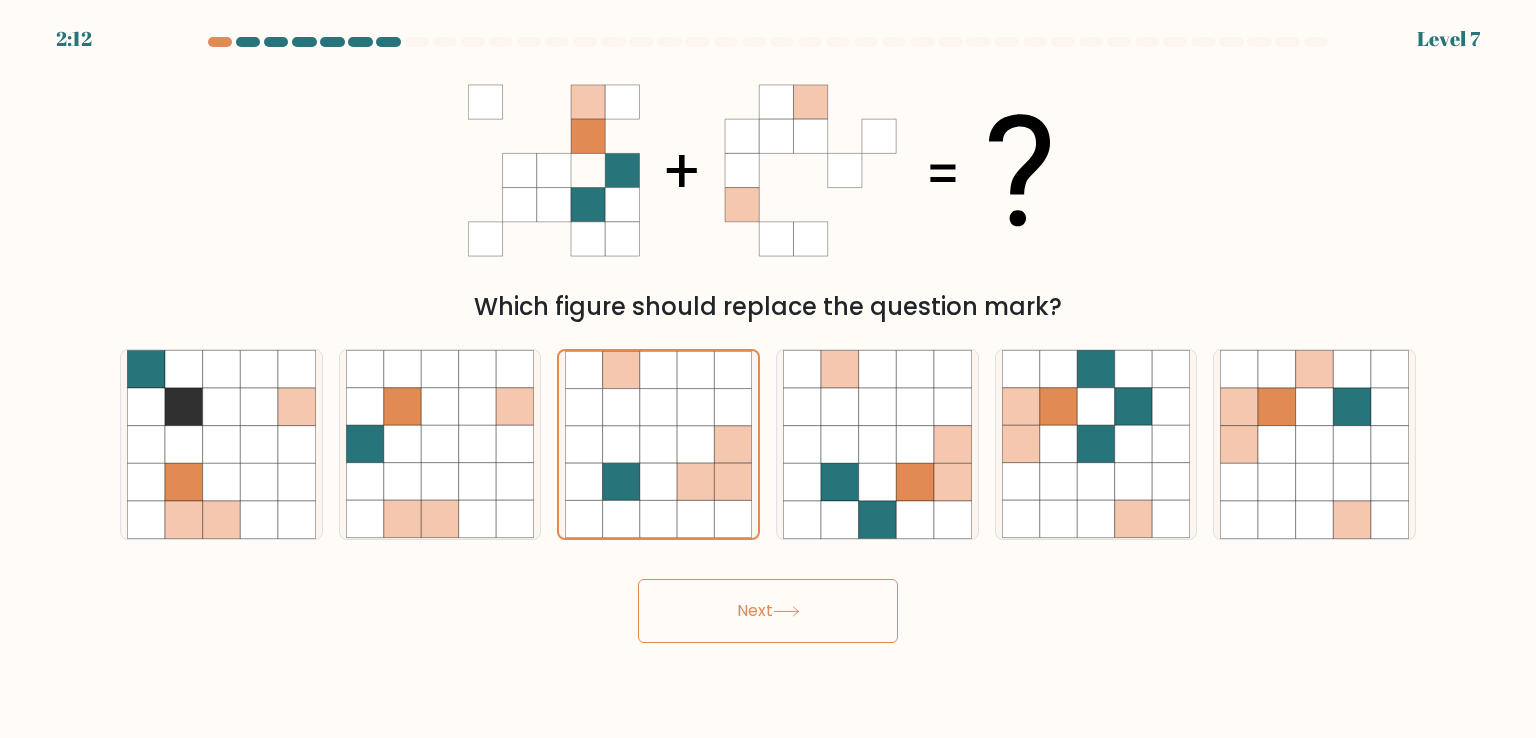 click on "Next" at bounding box center (768, 611) 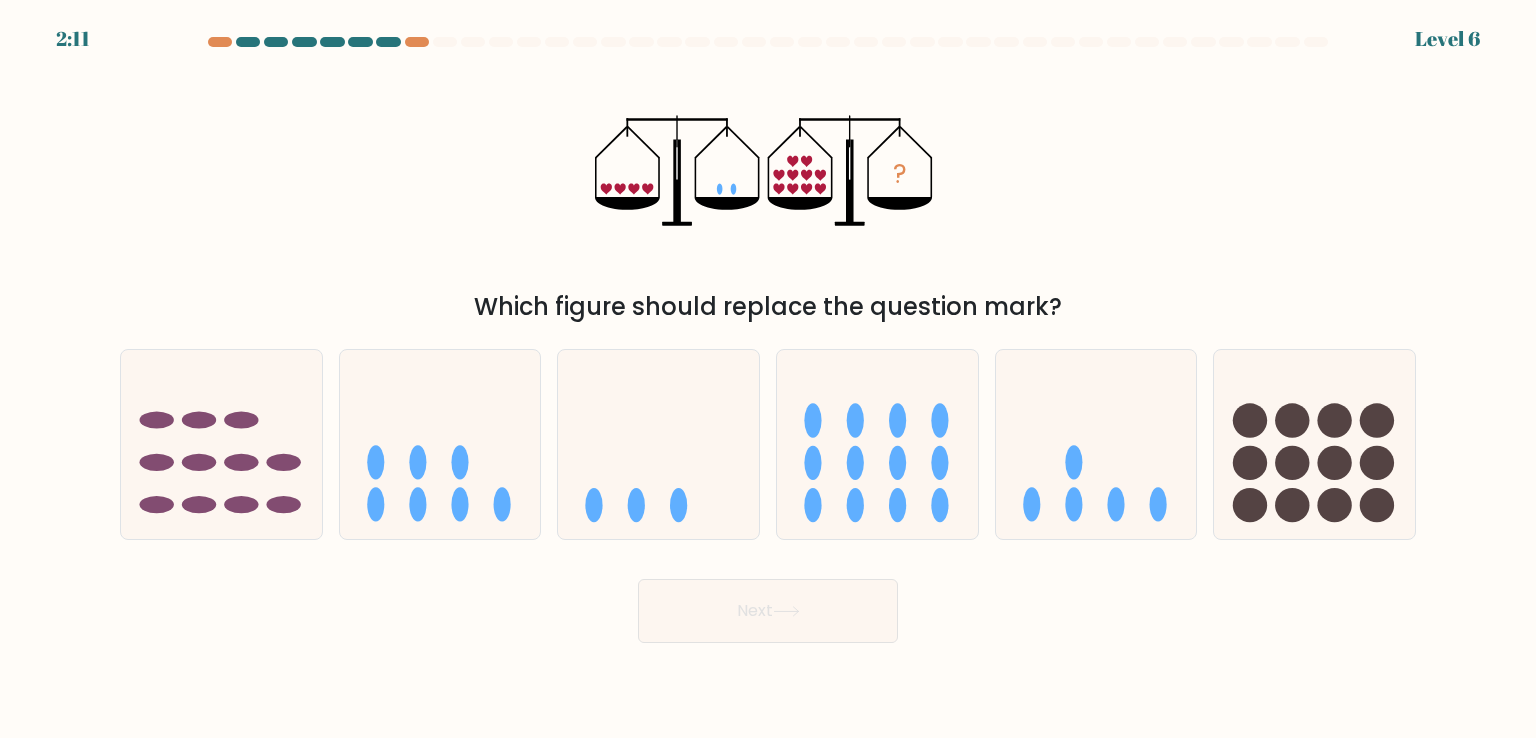 click 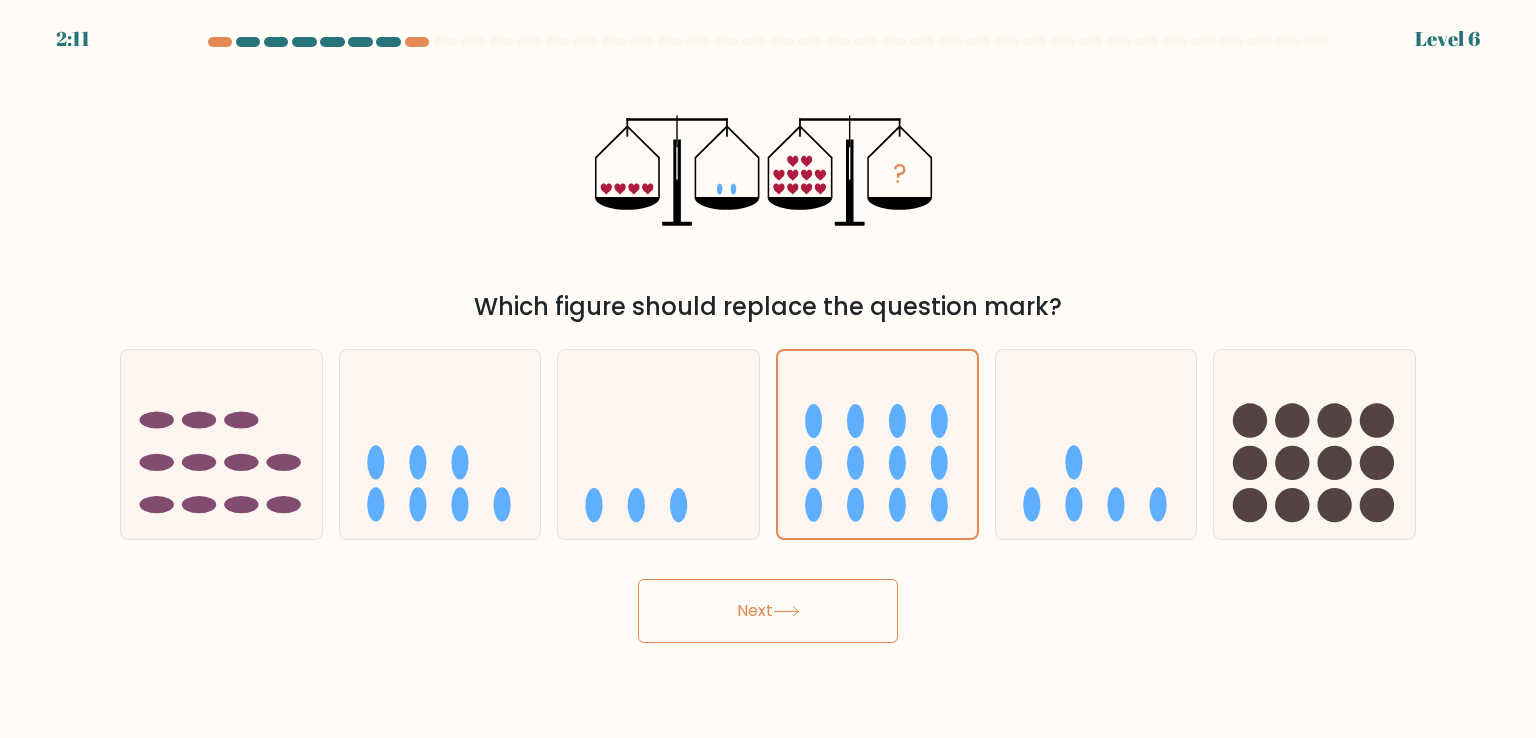 drag, startPoint x: 808, startPoint y: 659, endPoint x: 814, endPoint y: 621, distance: 38.470768 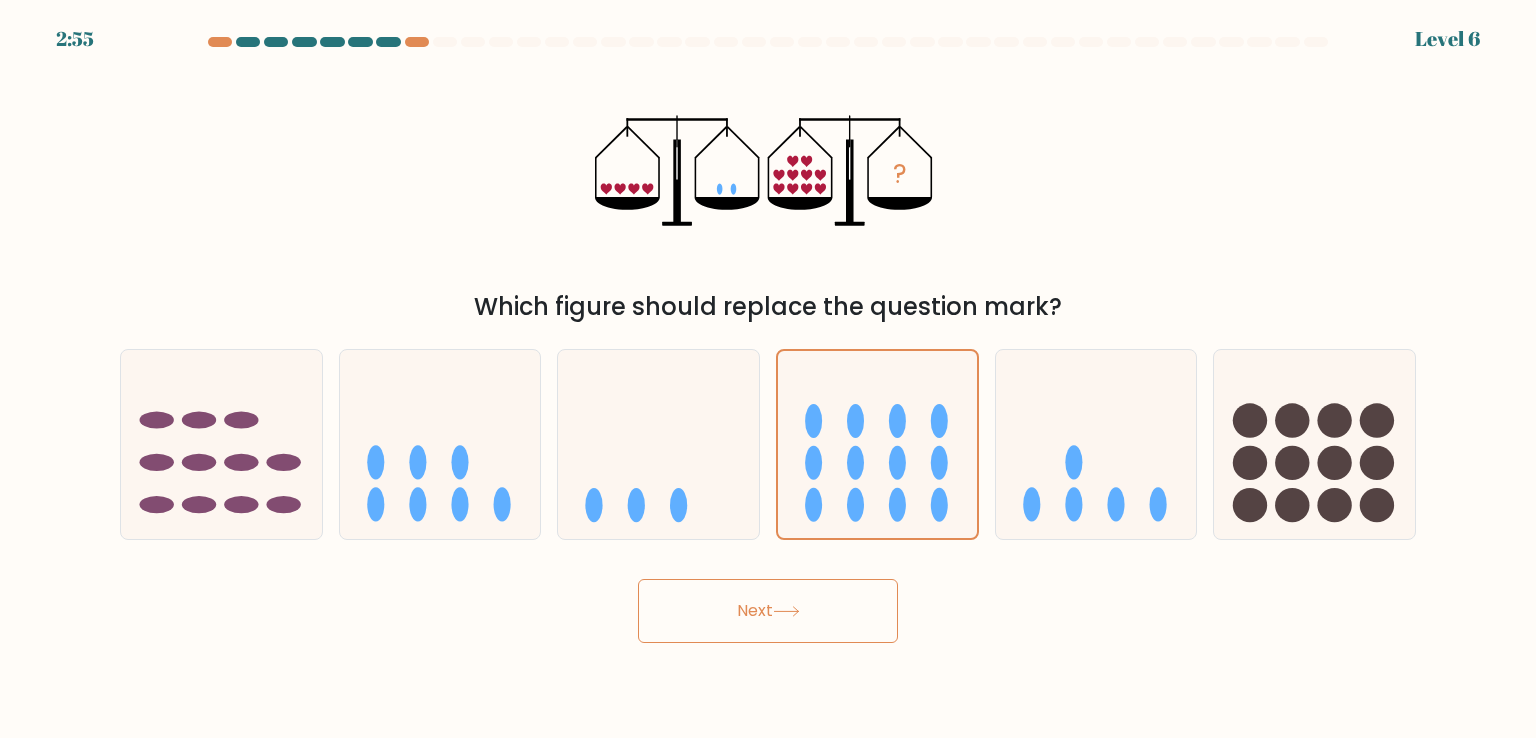 click on "Next" at bounding box center (768, 611) 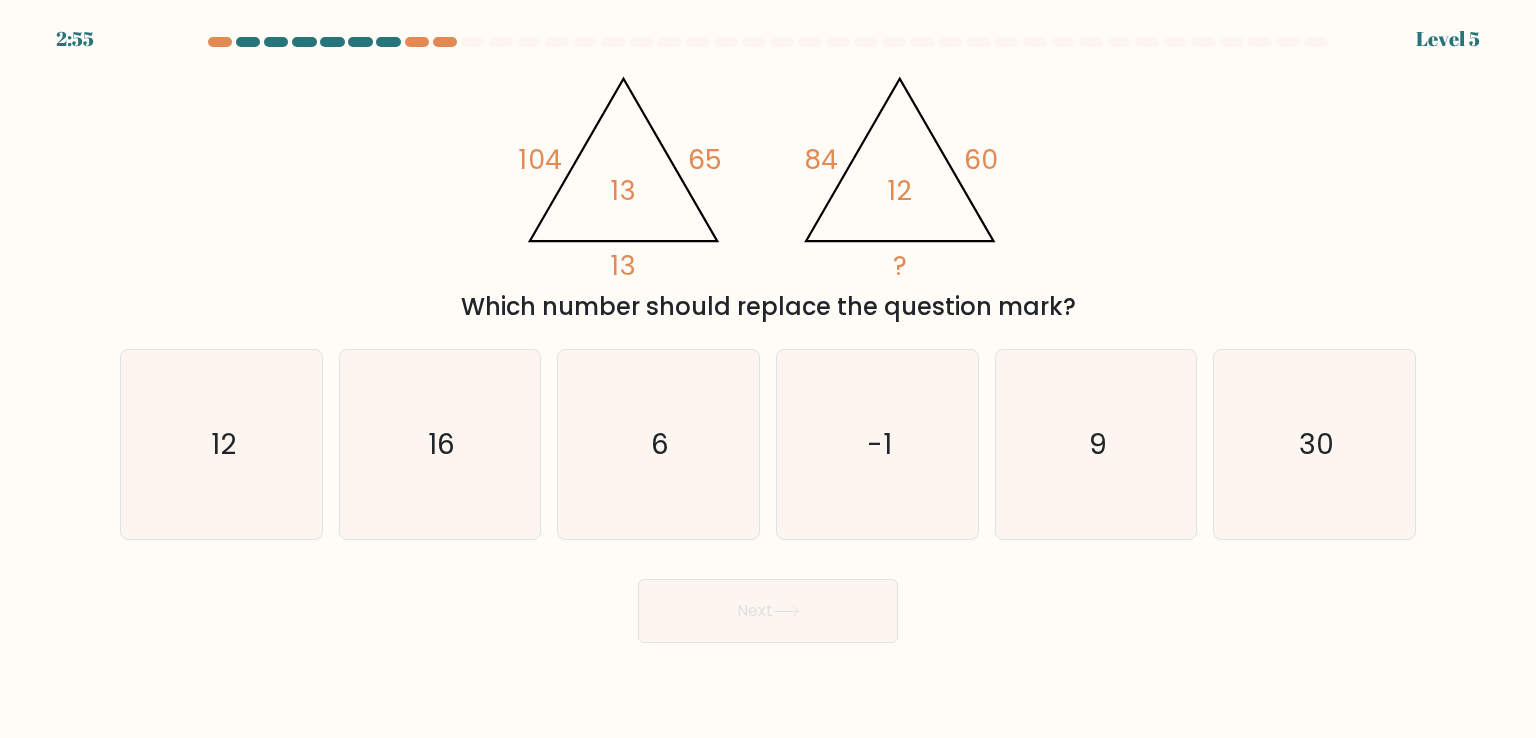 click on "9" 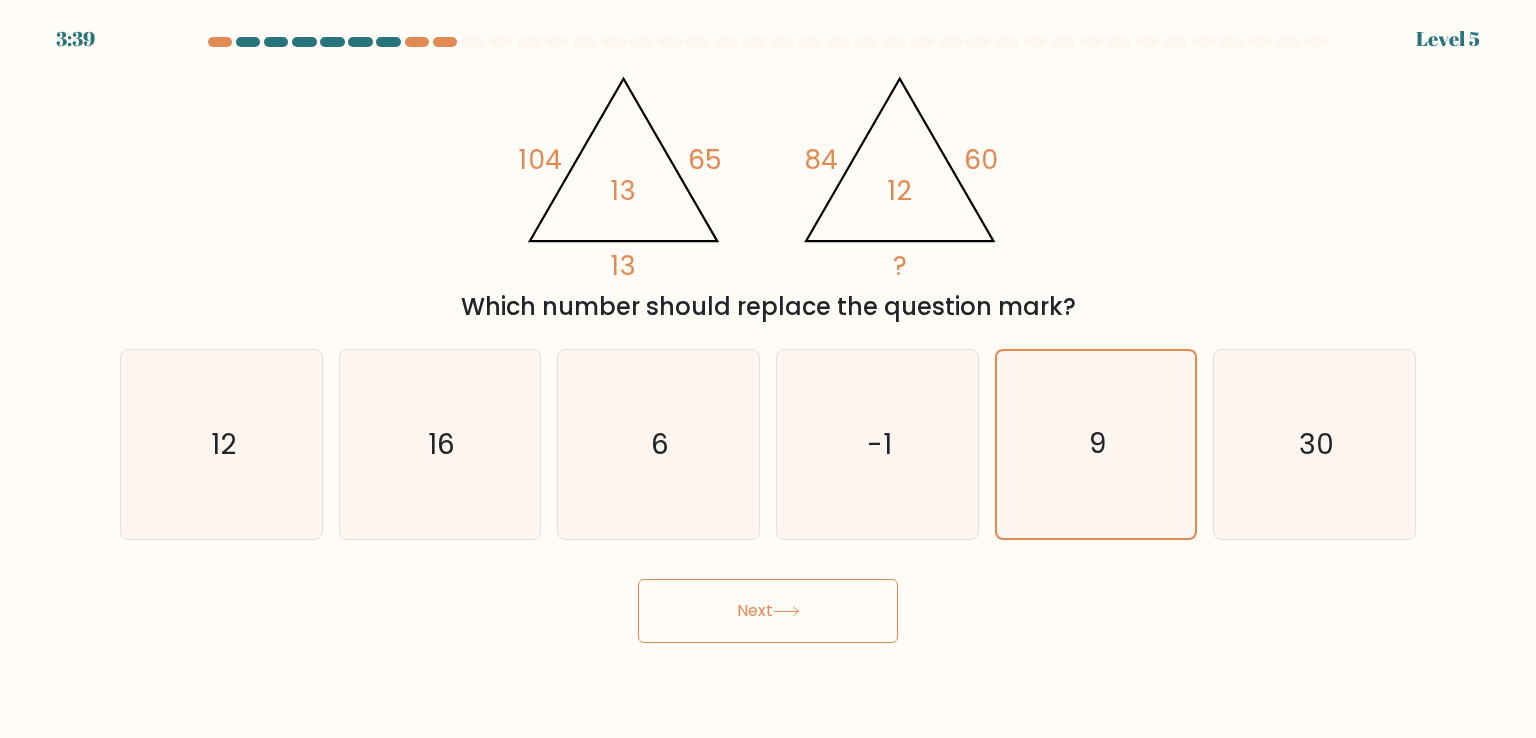 click on "Next" at bounding box center (768, 611) 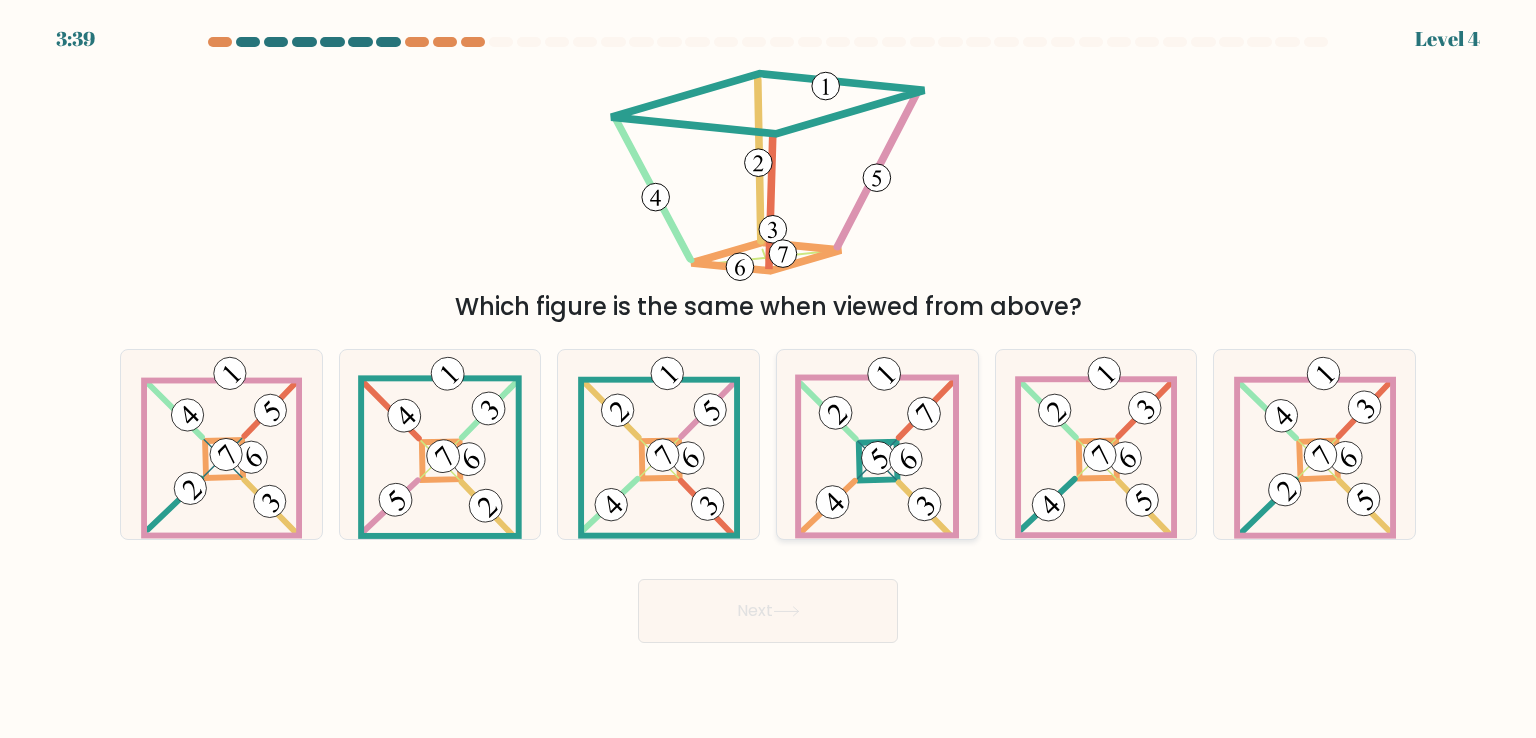 click 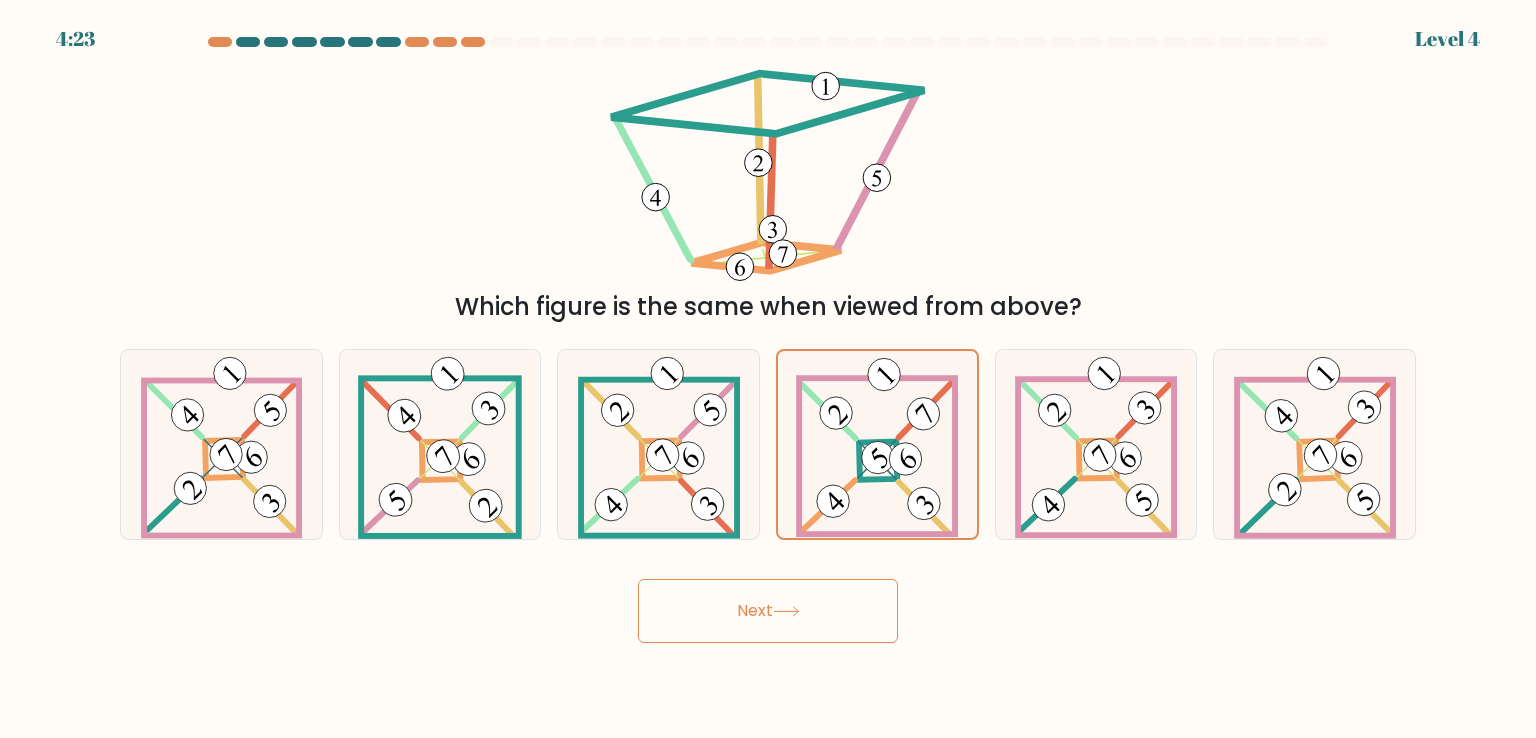 click on "Next" at bounding box center (768, 611) 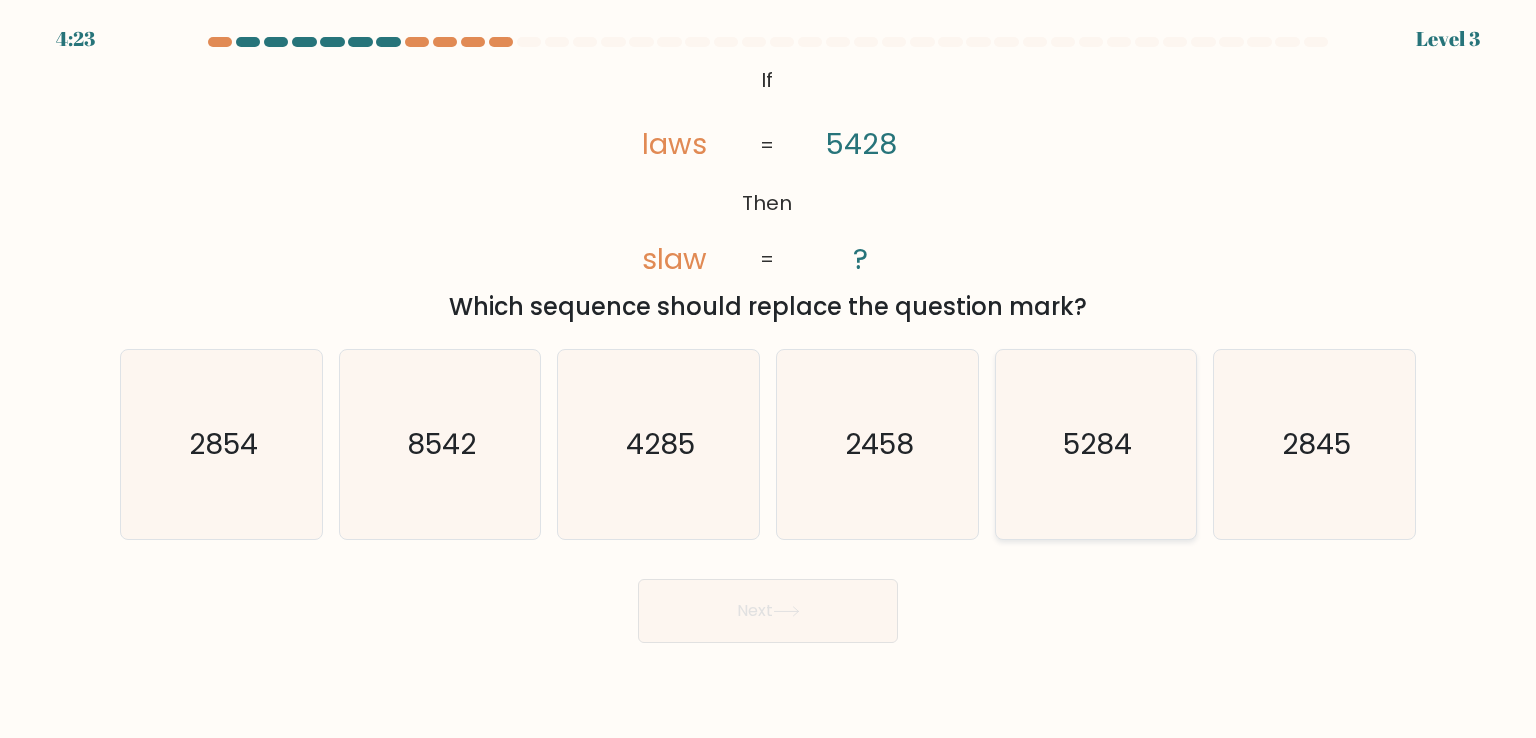 click on "5284" 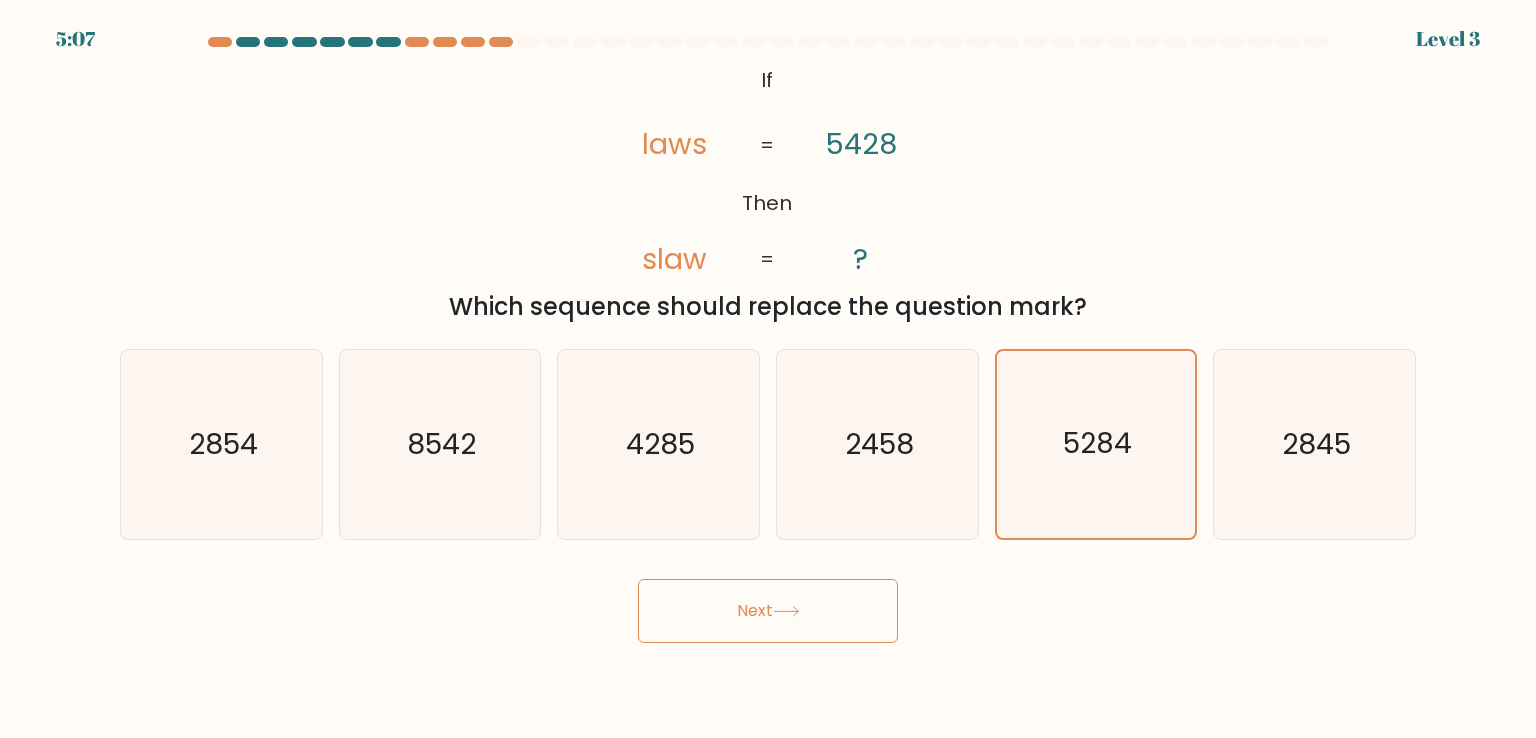 click on "Next" at bounding box center (768, 611) 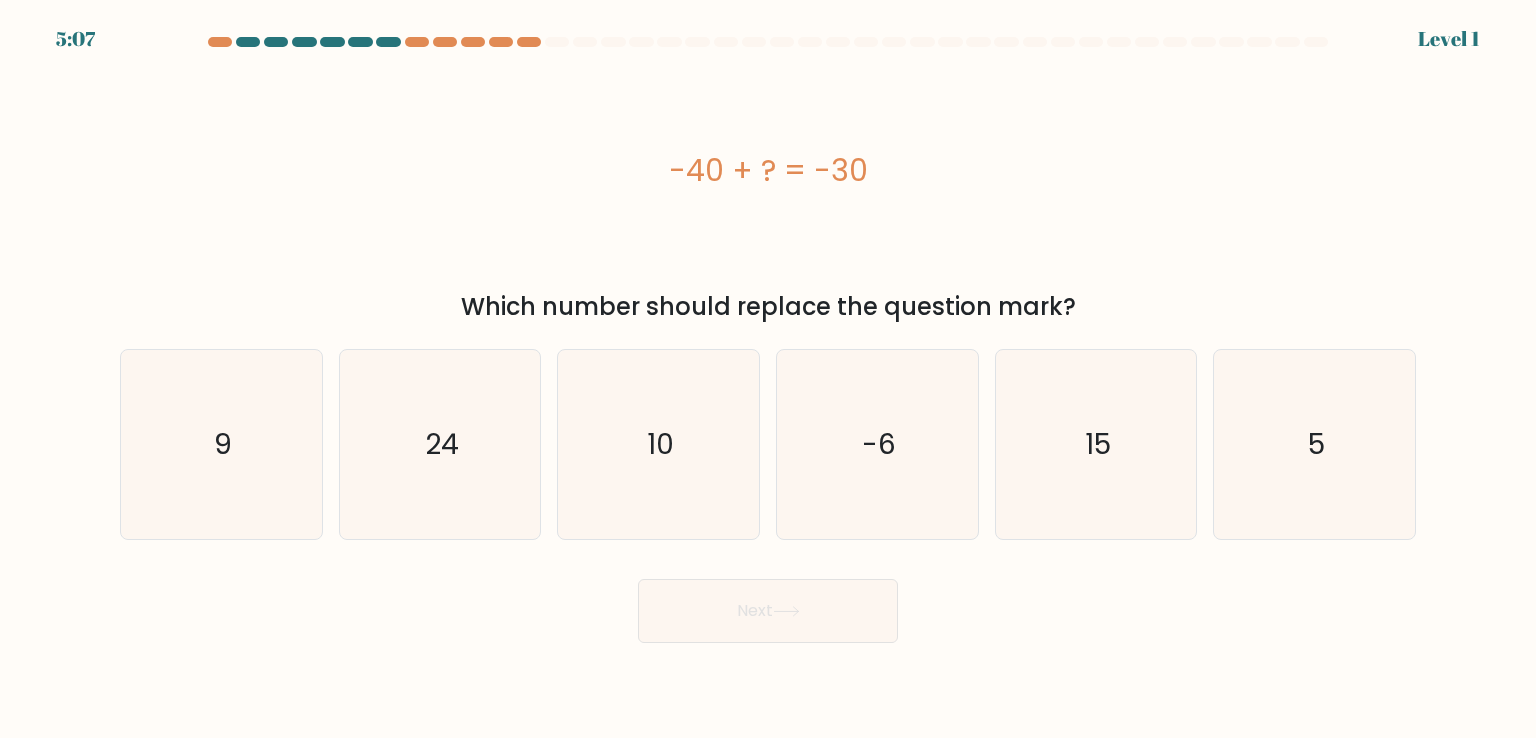 click on "5" 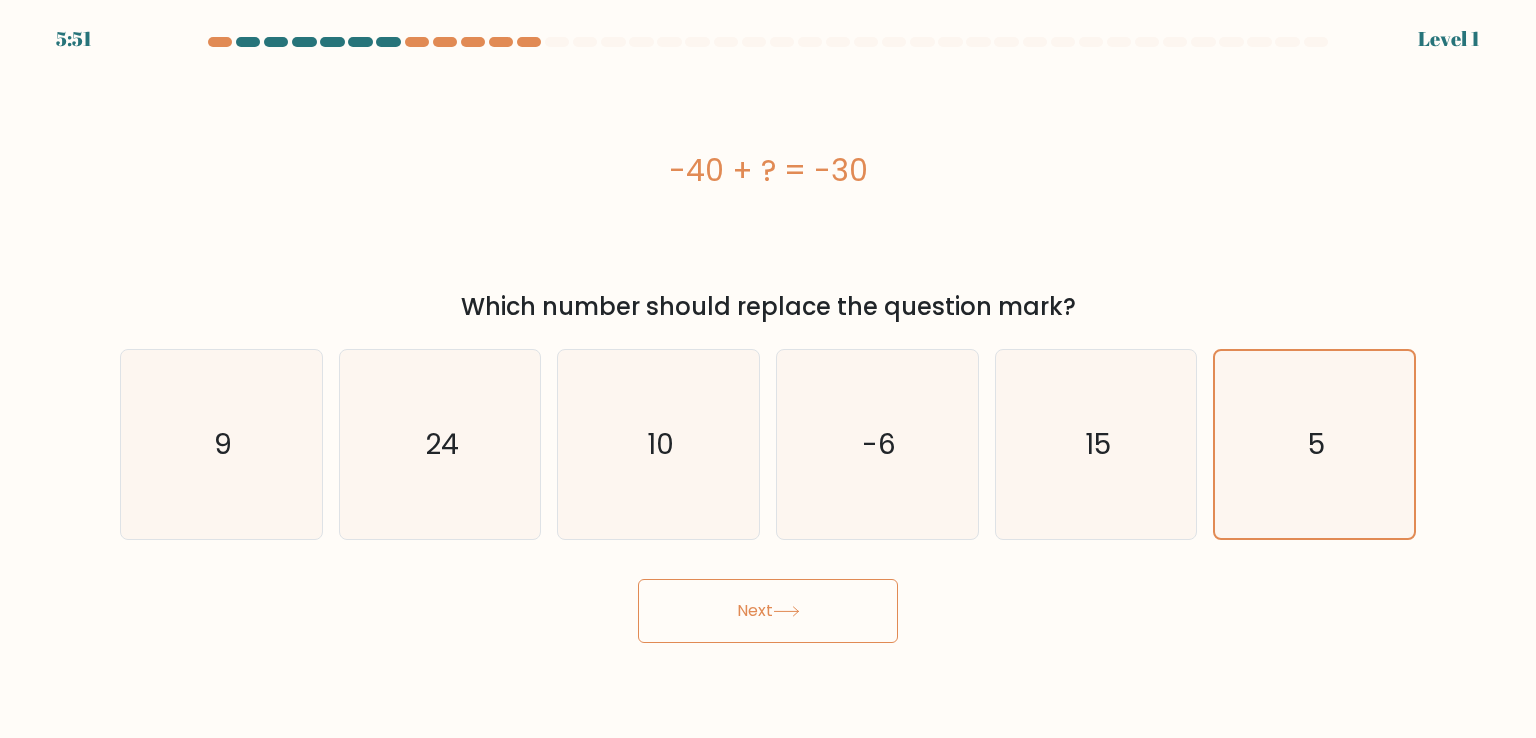 click on "5:51
Level 1
a." at bounding box center (768, 369) 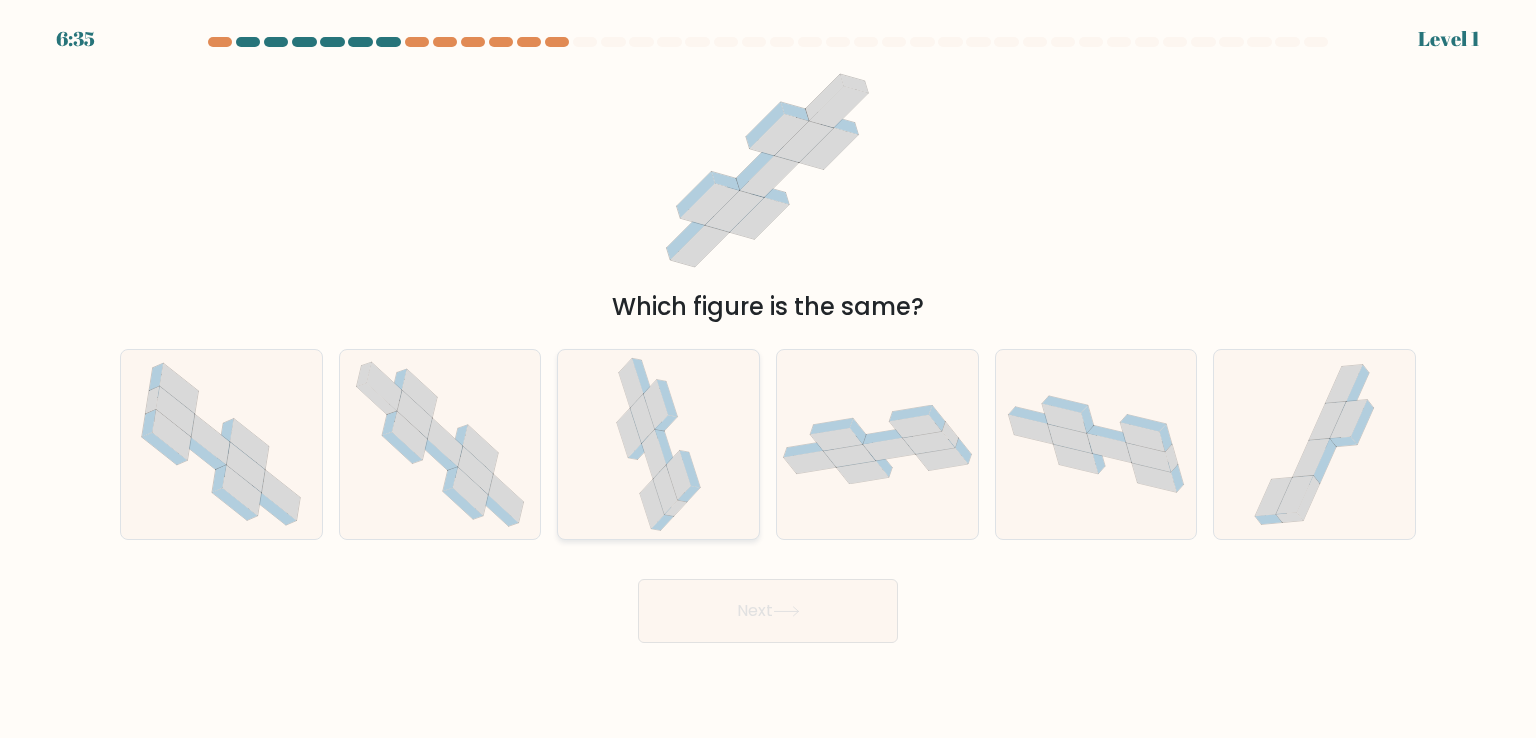 click 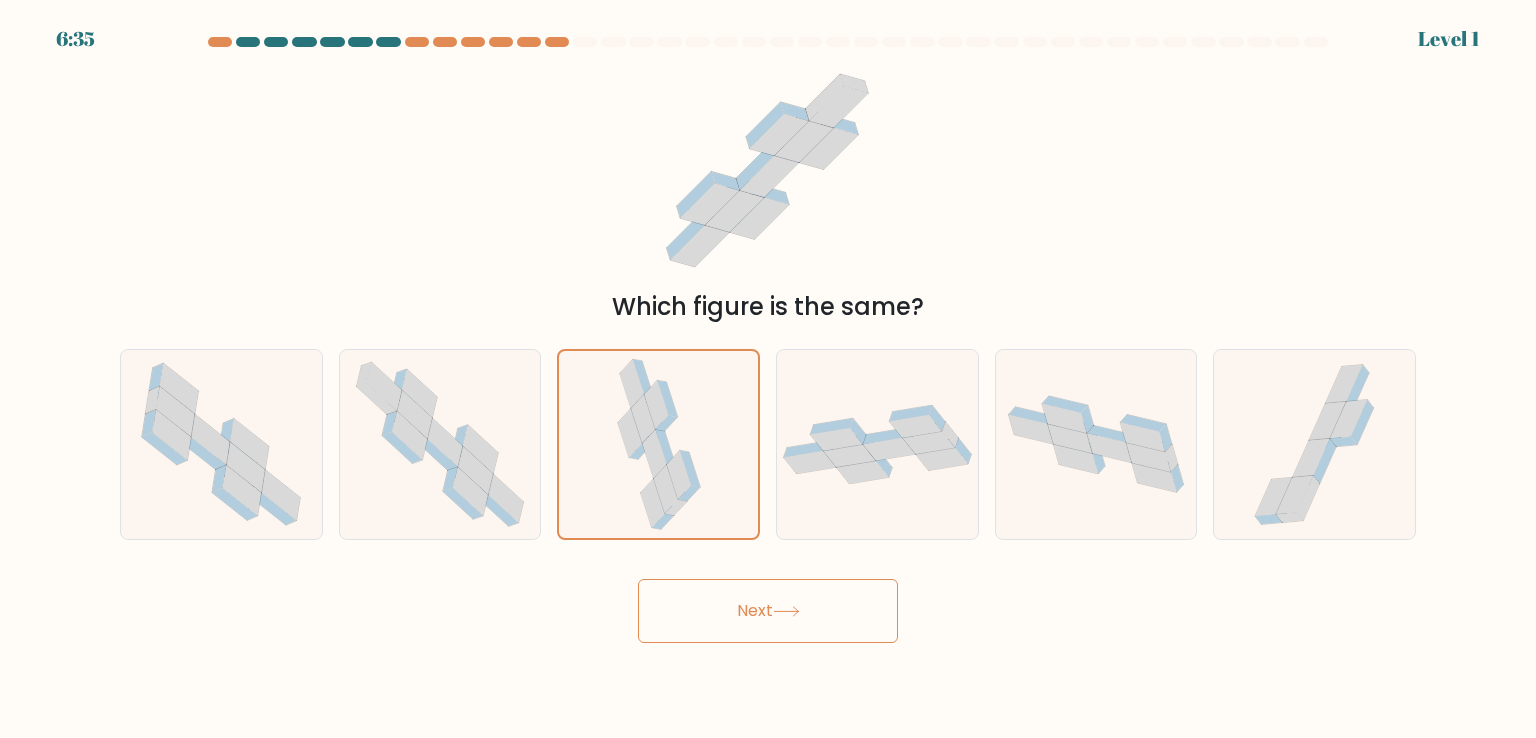 click on "Next" at bounding box center (768, 611) 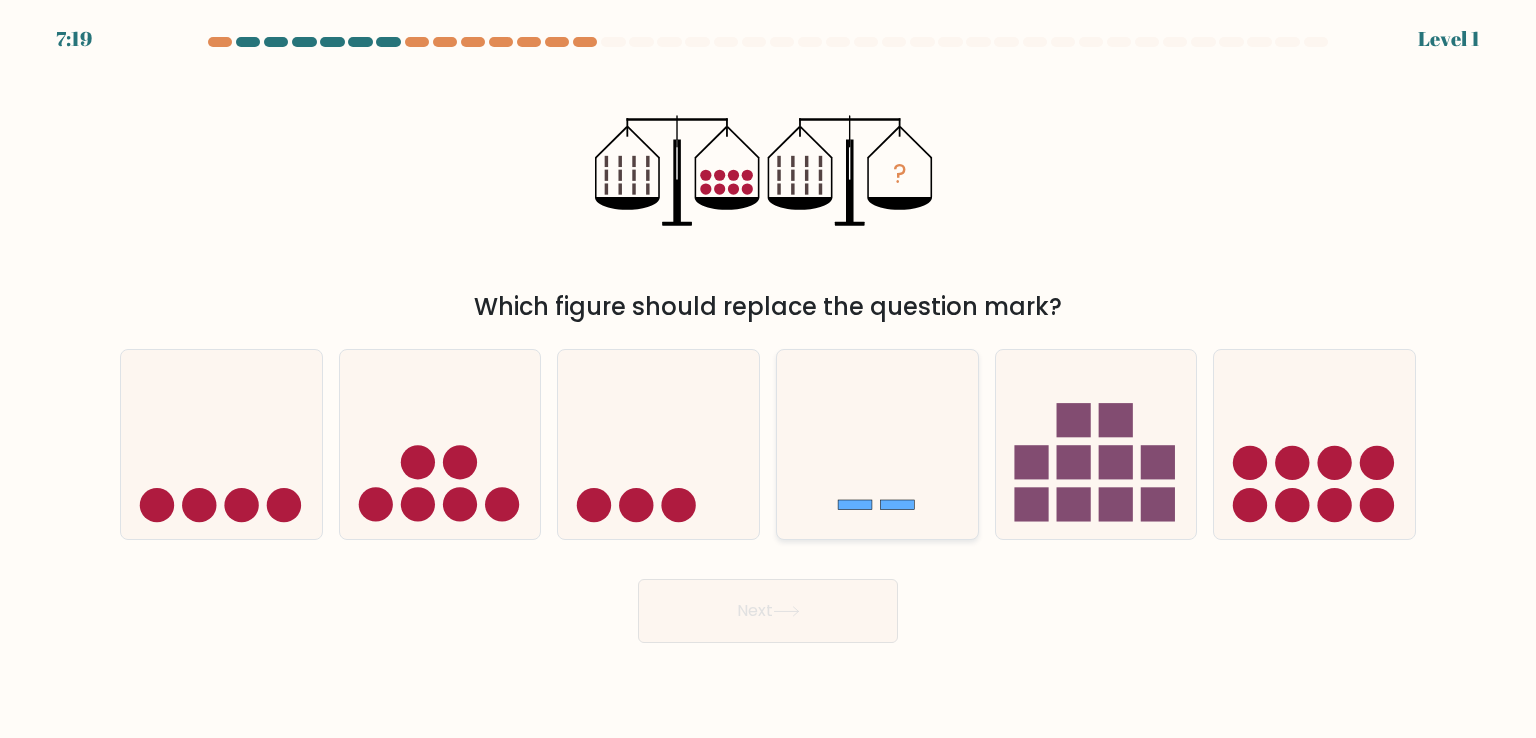 click 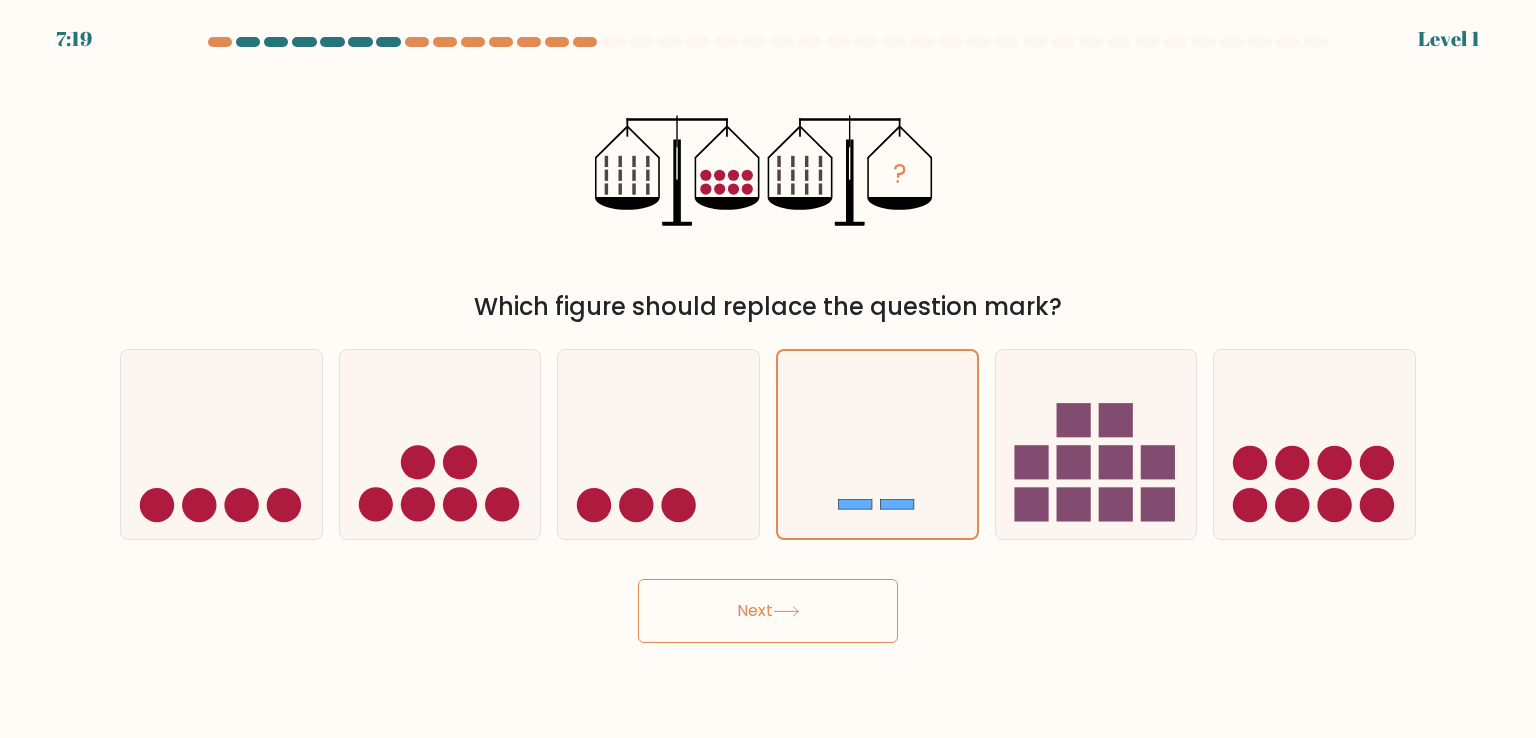 click on "Next" at bounding box center (768, 611) 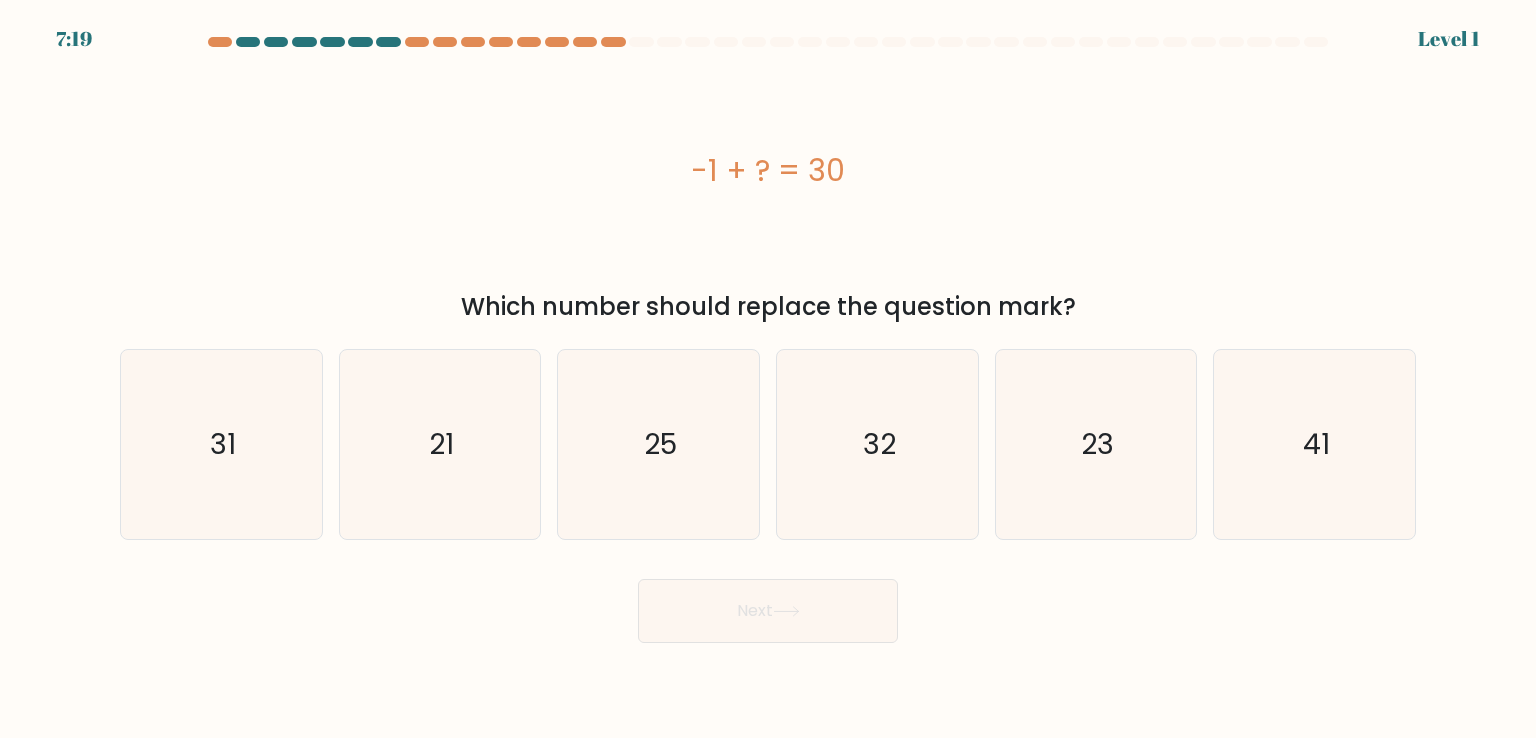 click on "23" 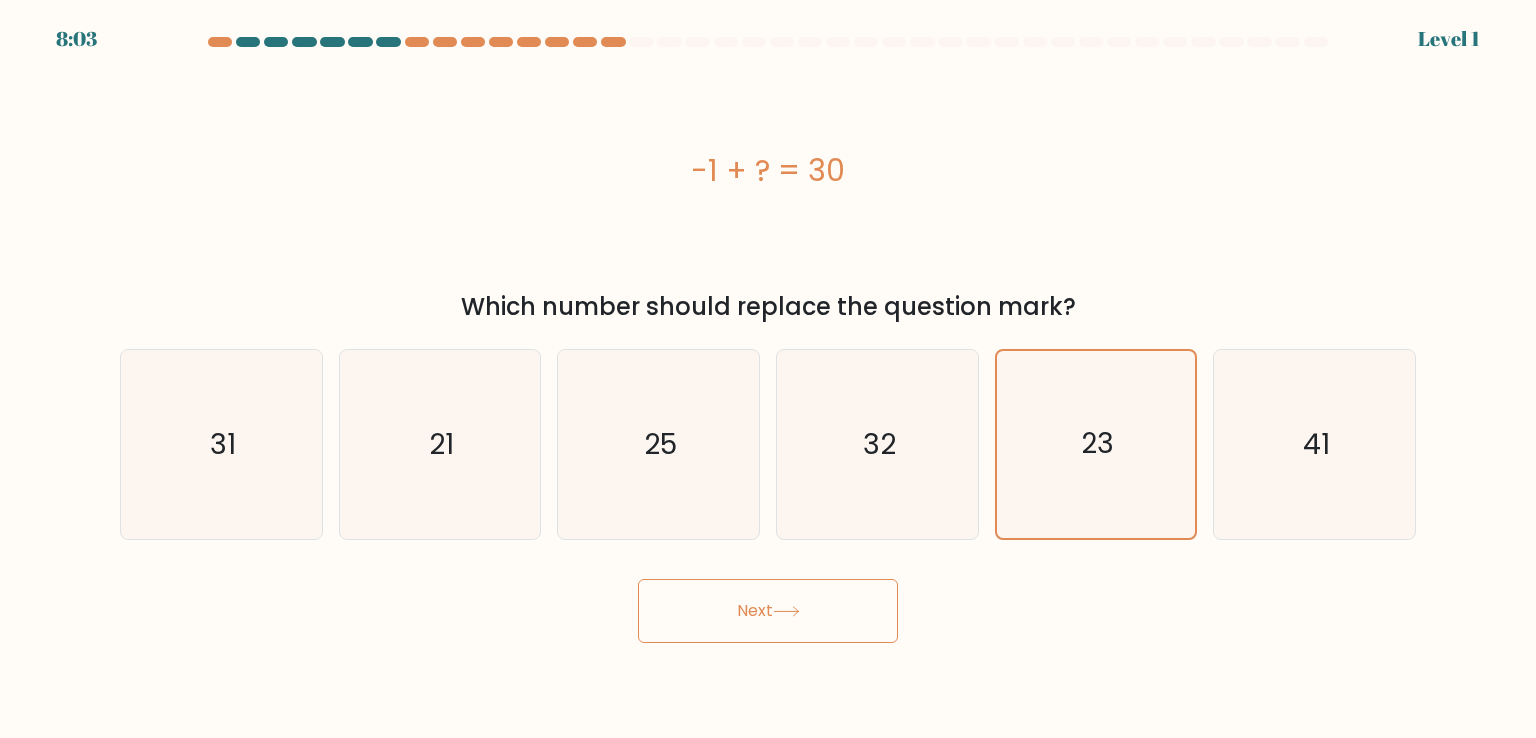 click on "Next" at bounding box center (768, 611) 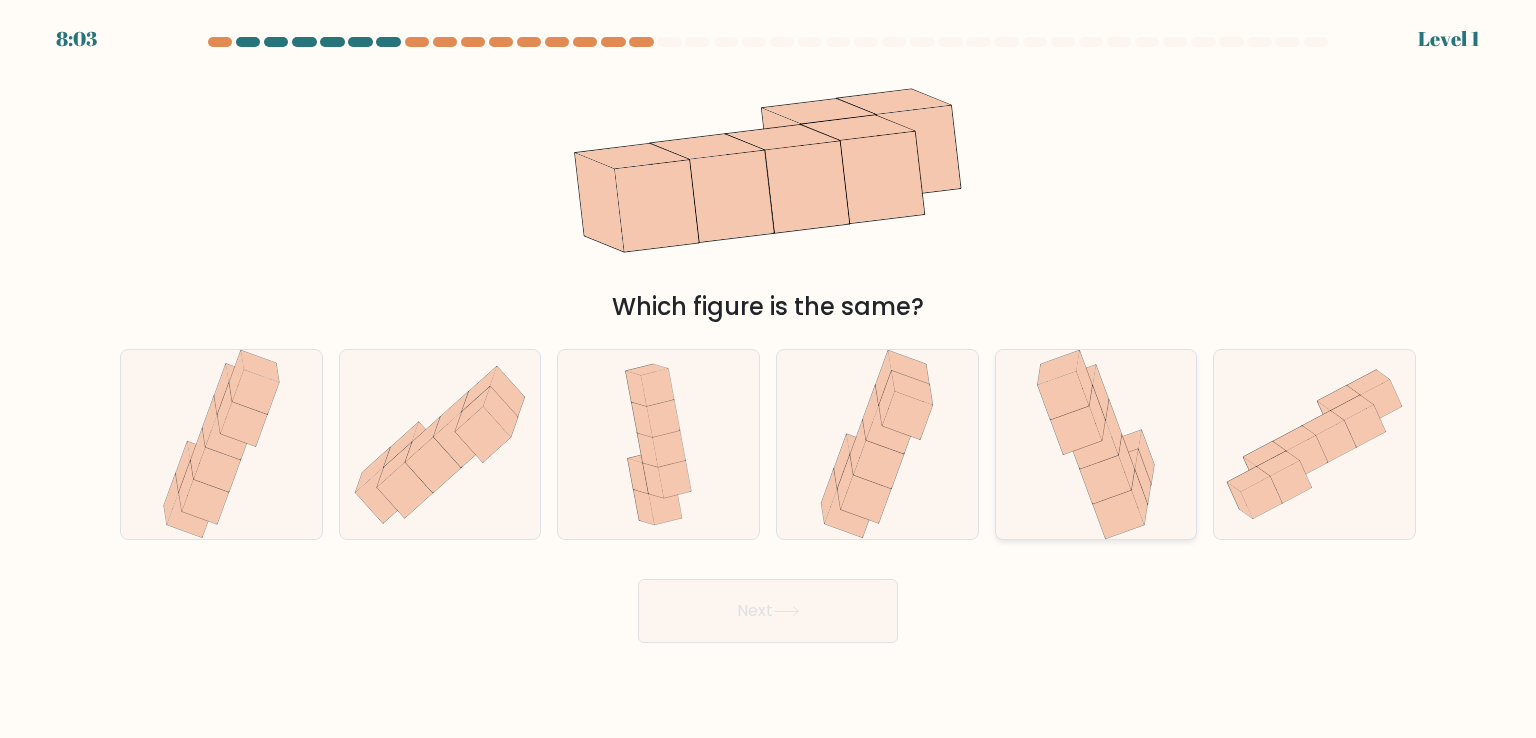 click 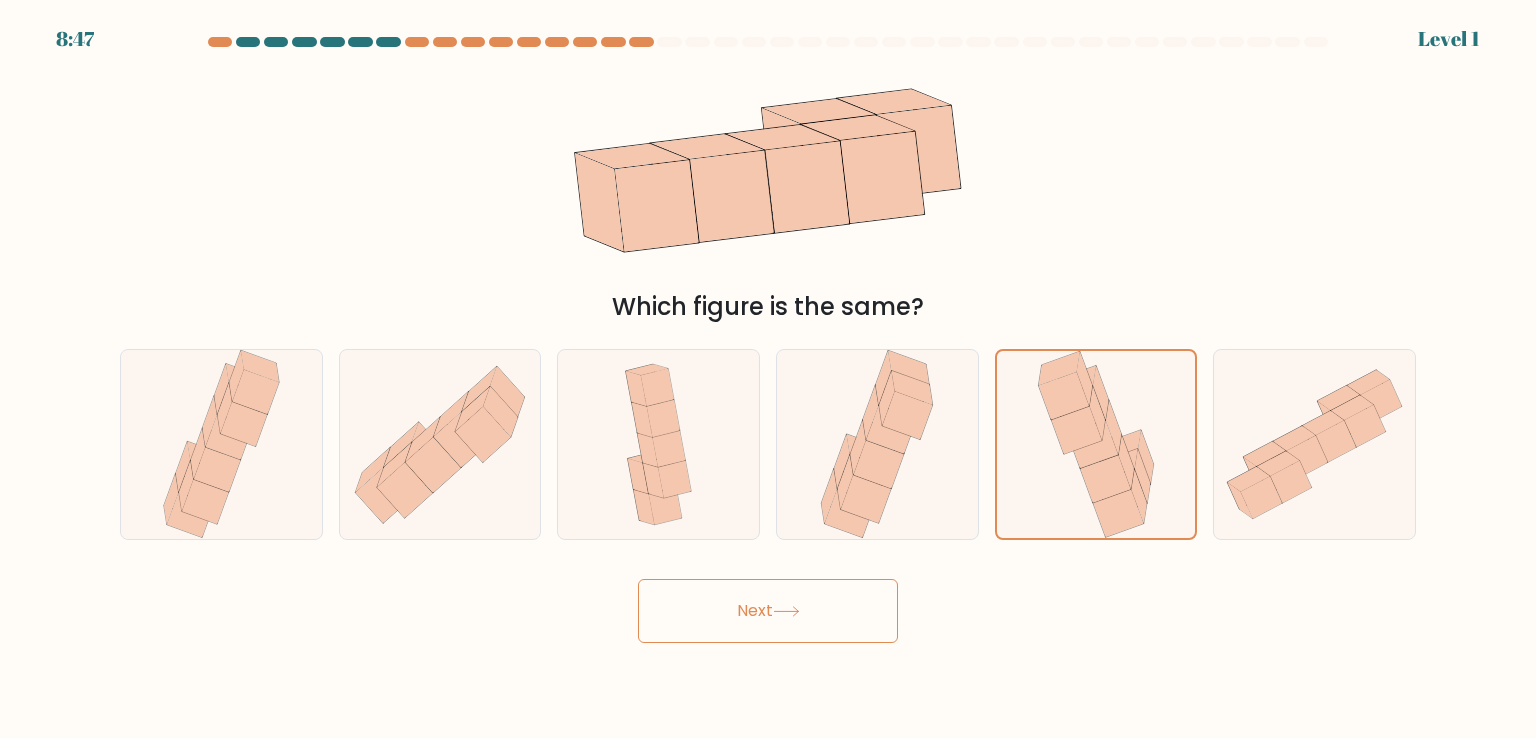 click on "Next" at bounding box center [768, 611] 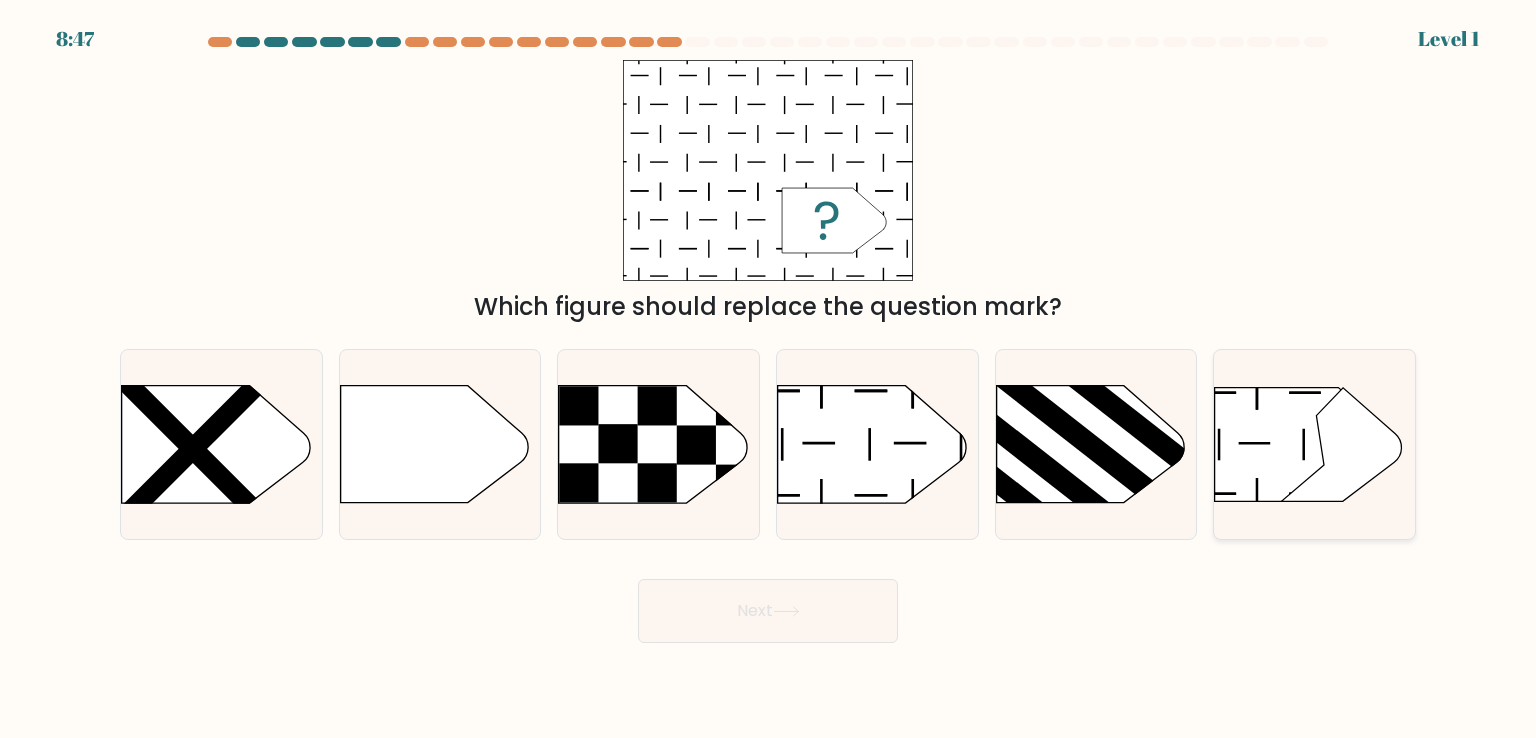 click 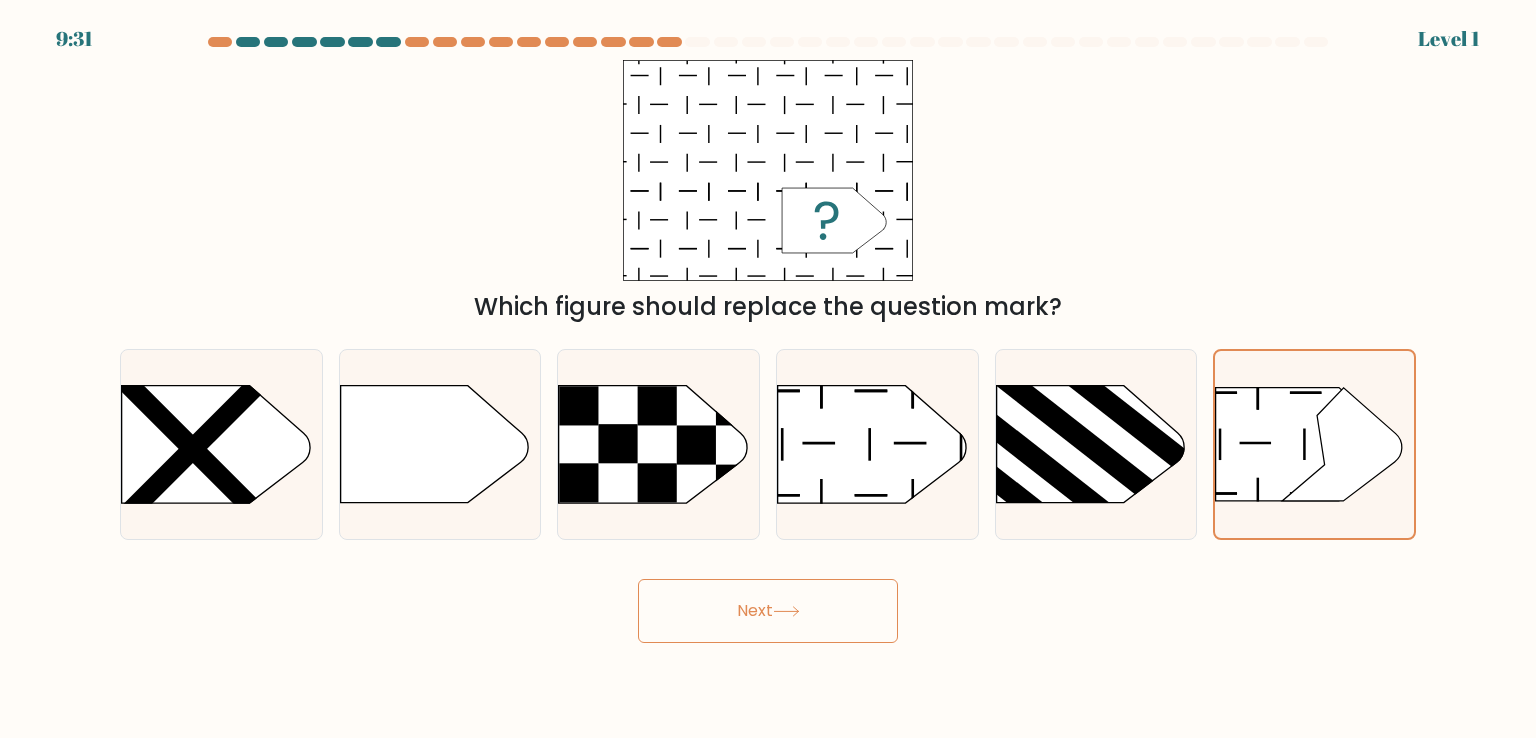 click on "Next" at bounding box center (768, 611) 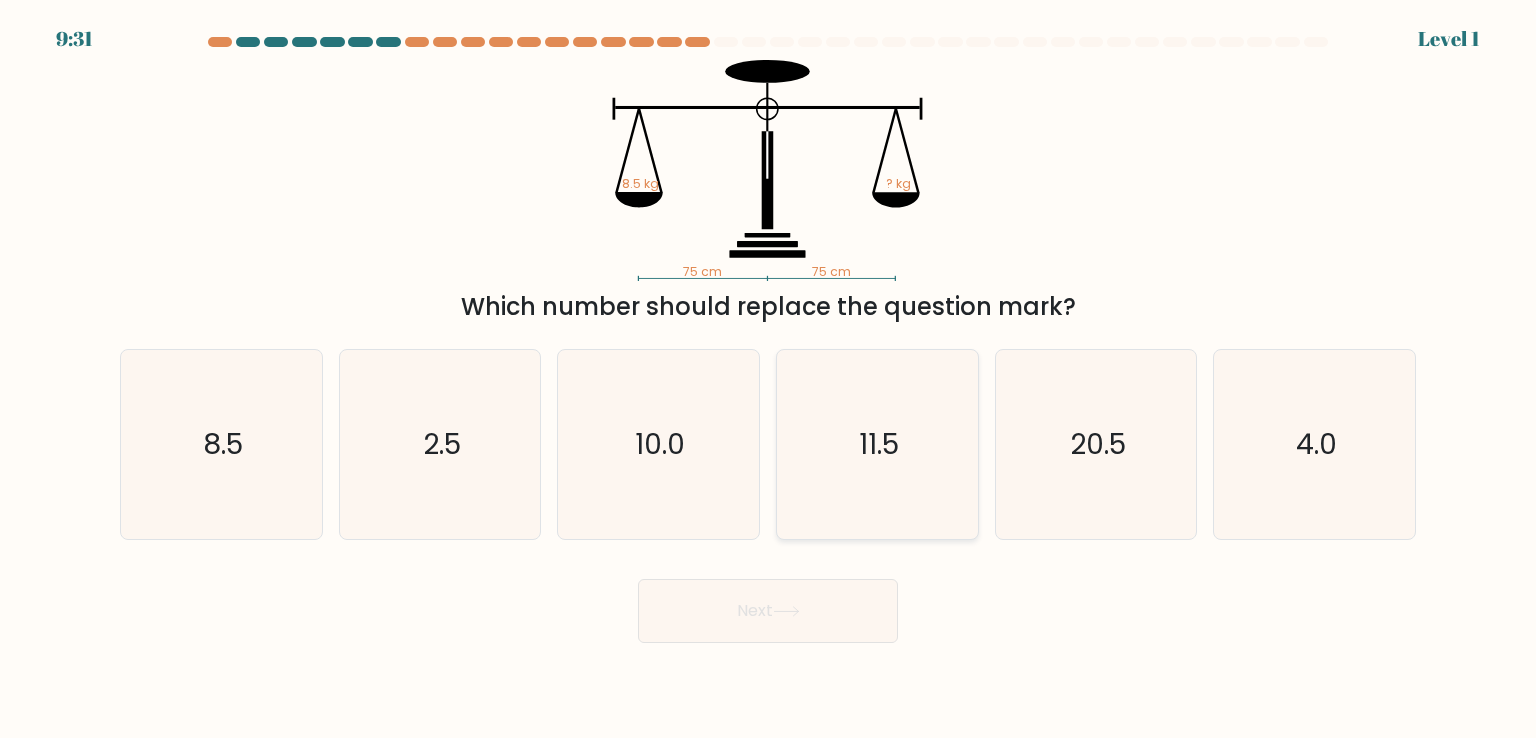 click on "11.5" 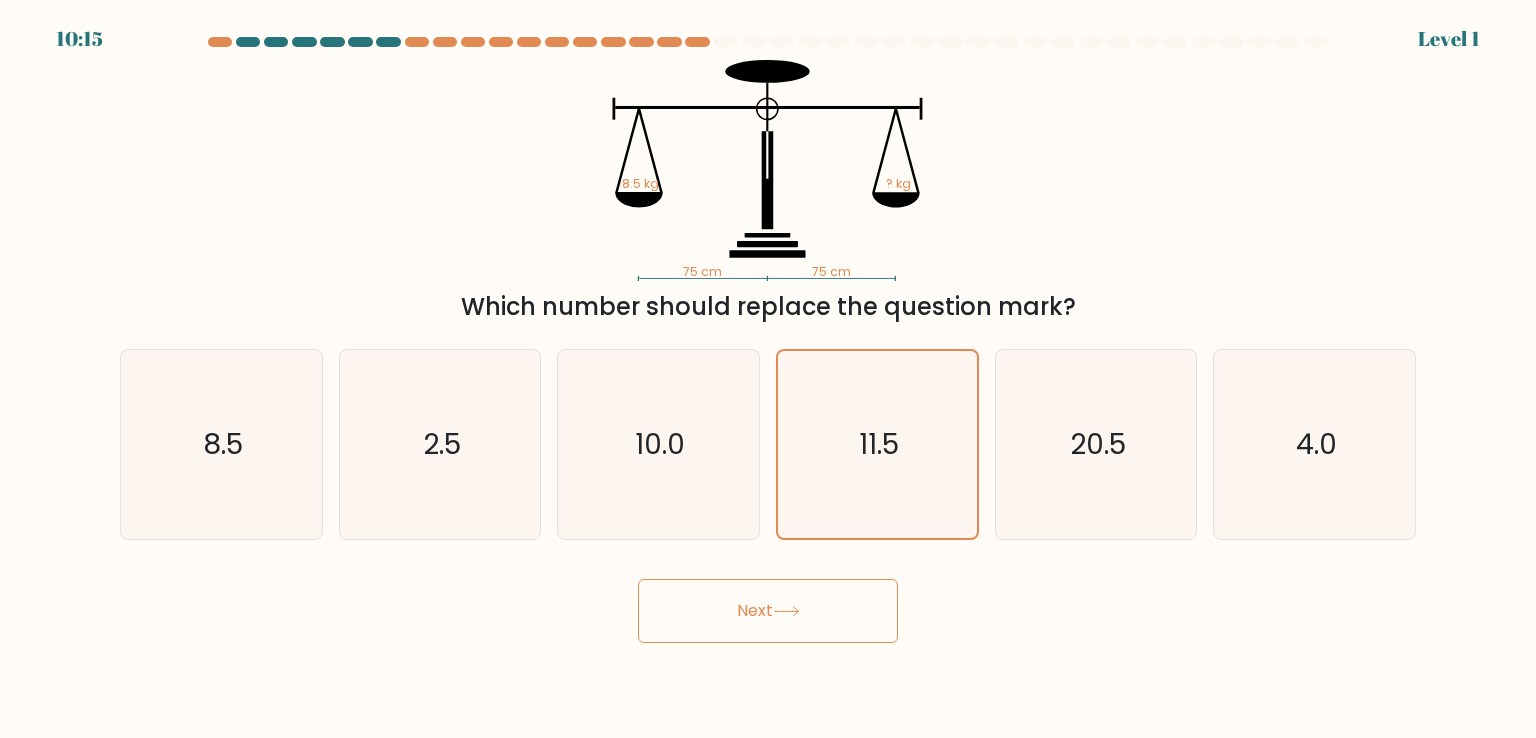 click on "Next" at bounding box center [768, 611] 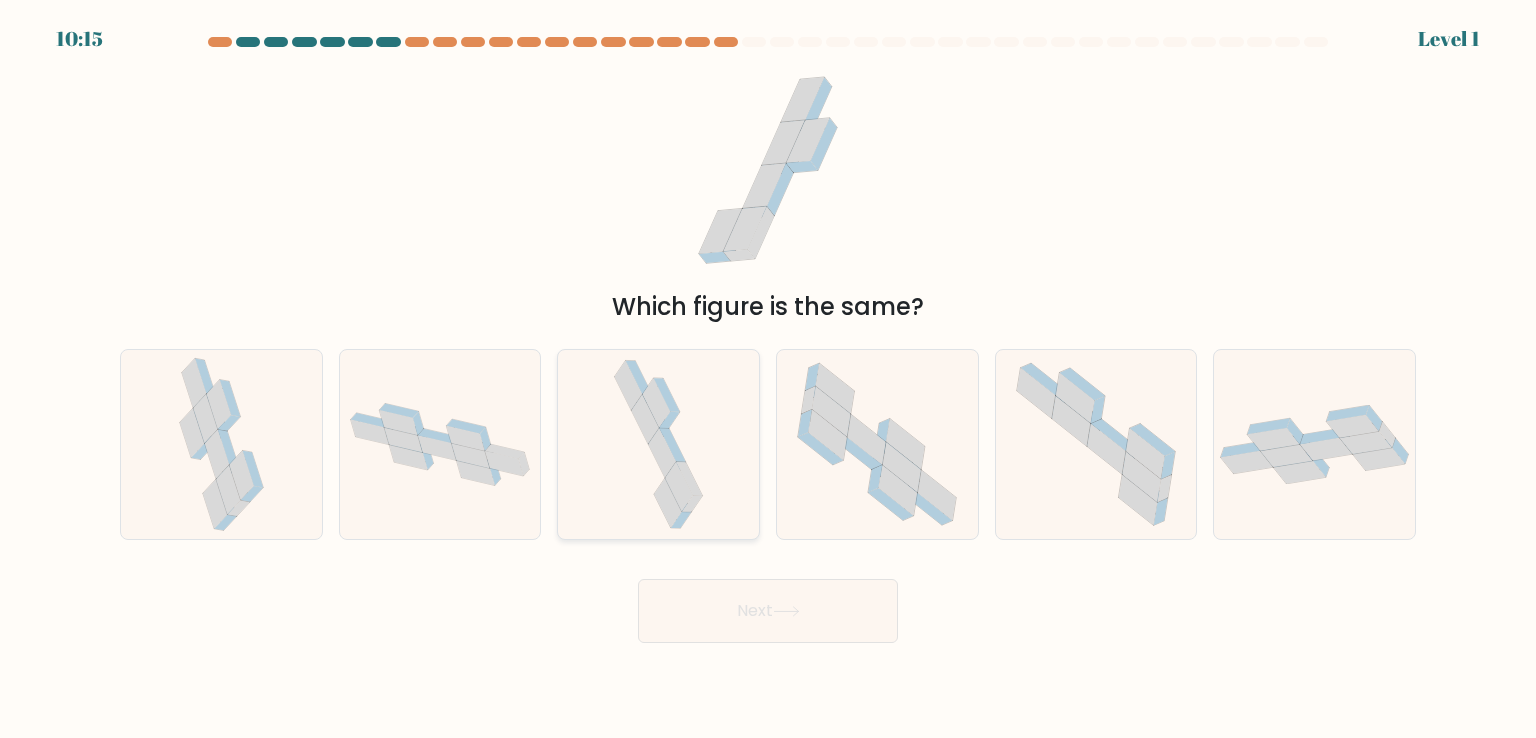 click 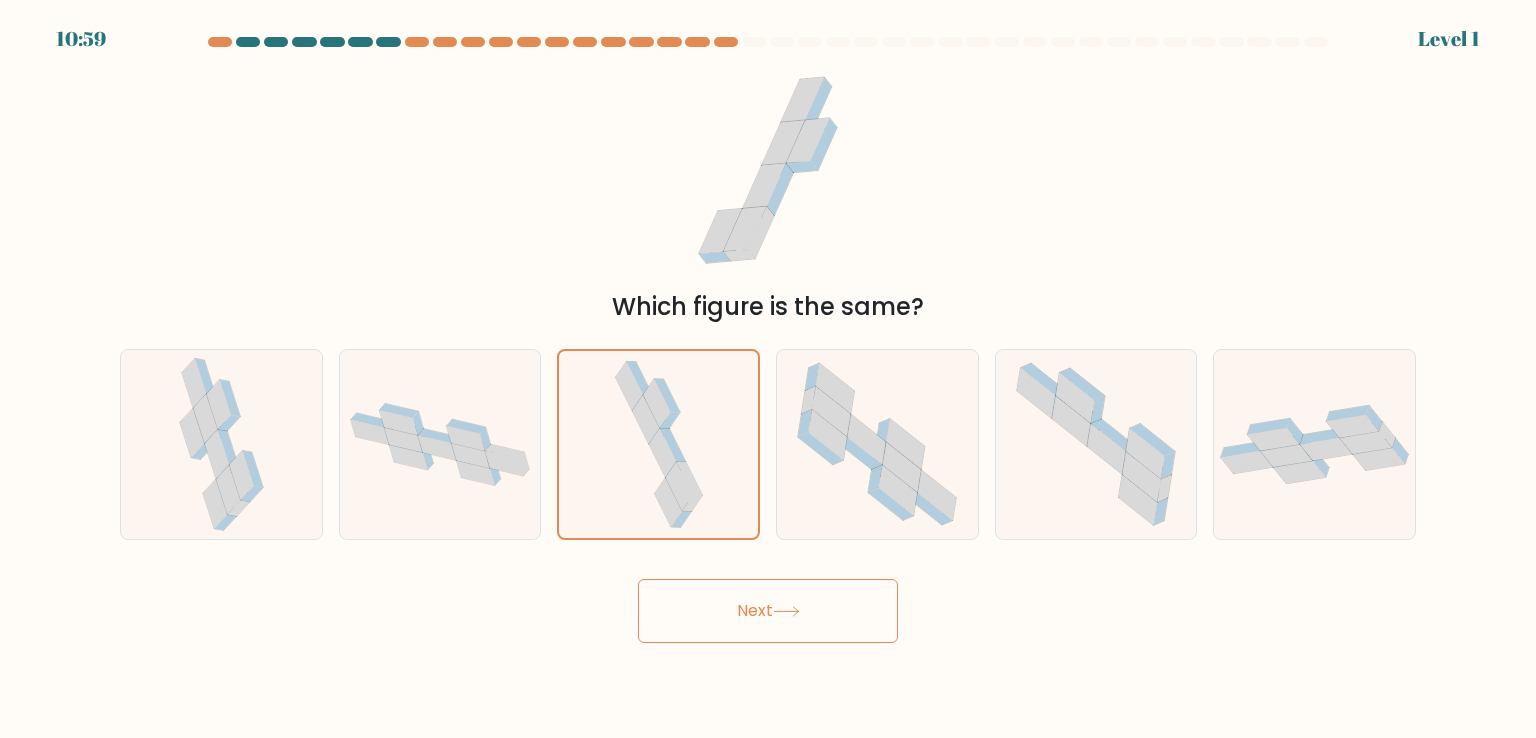 click on "Next" at bounding box center [768, 611] 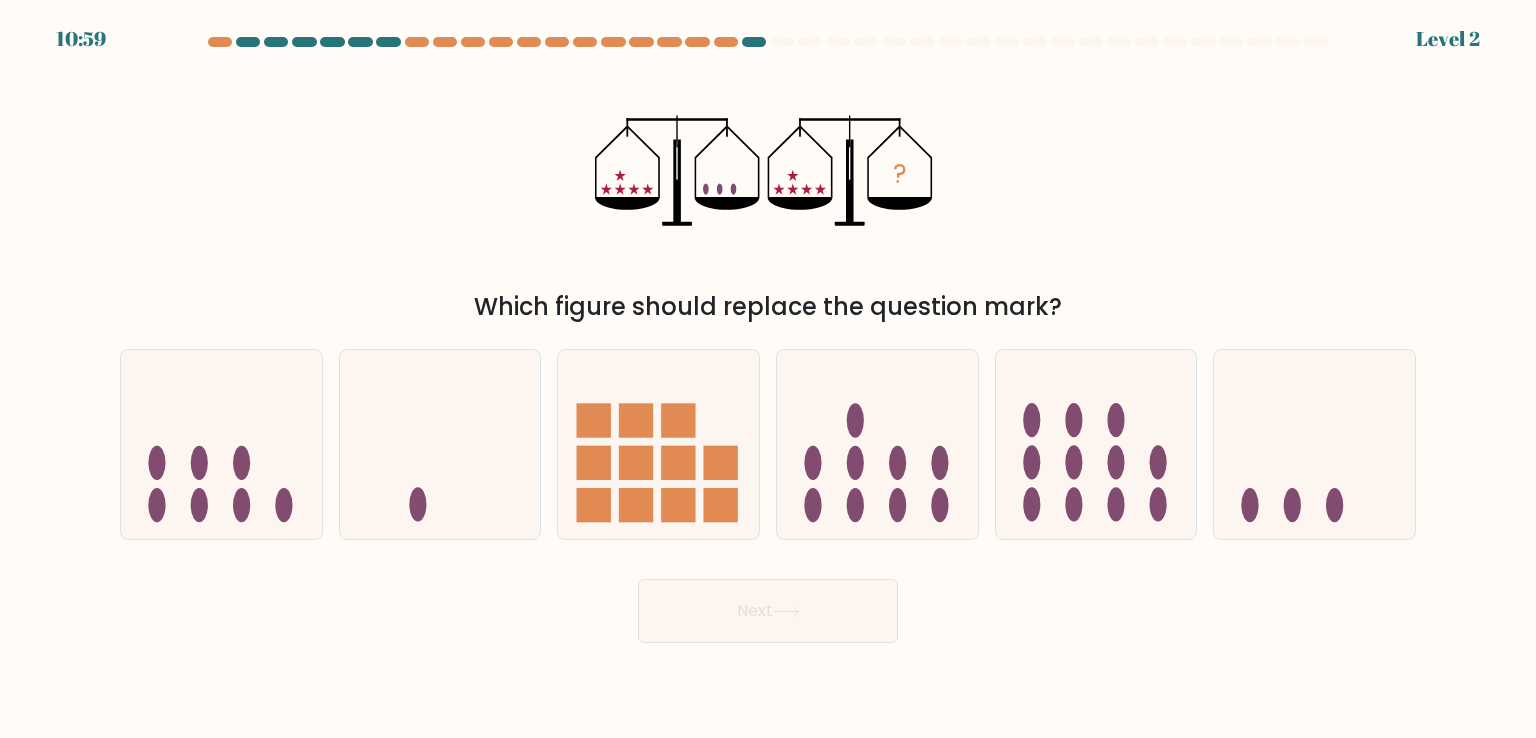 click 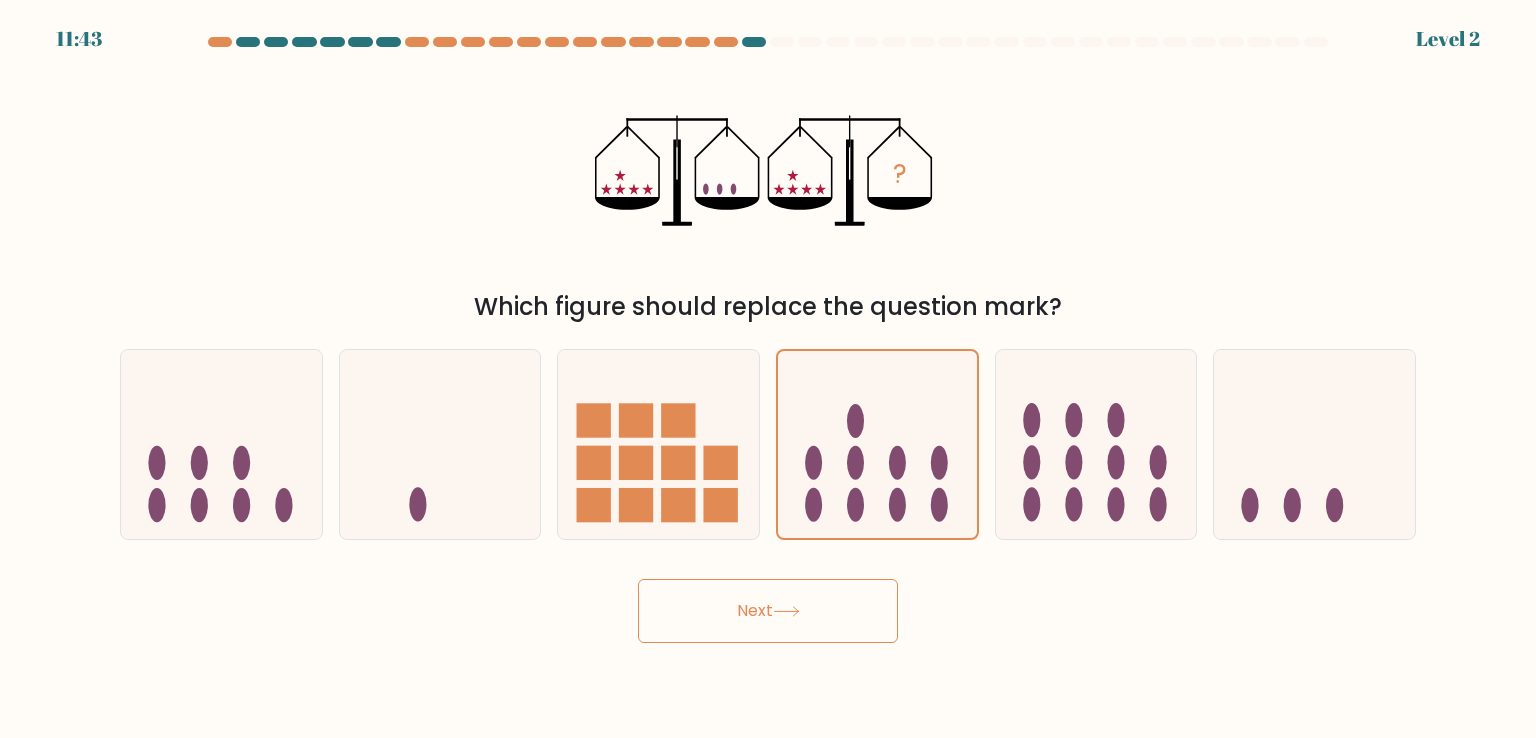 click on "Next" at bounding box center [768, 611] 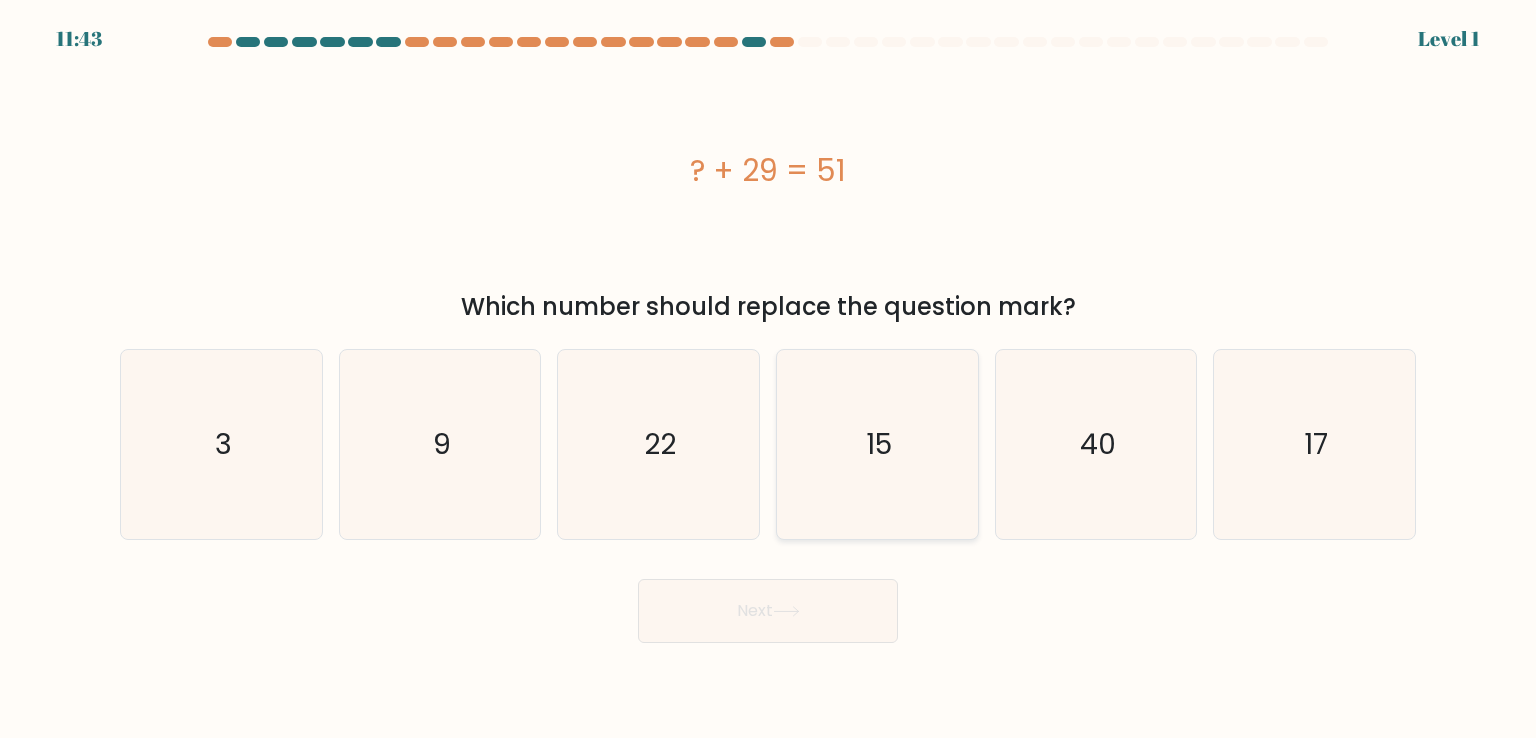 click on "15" 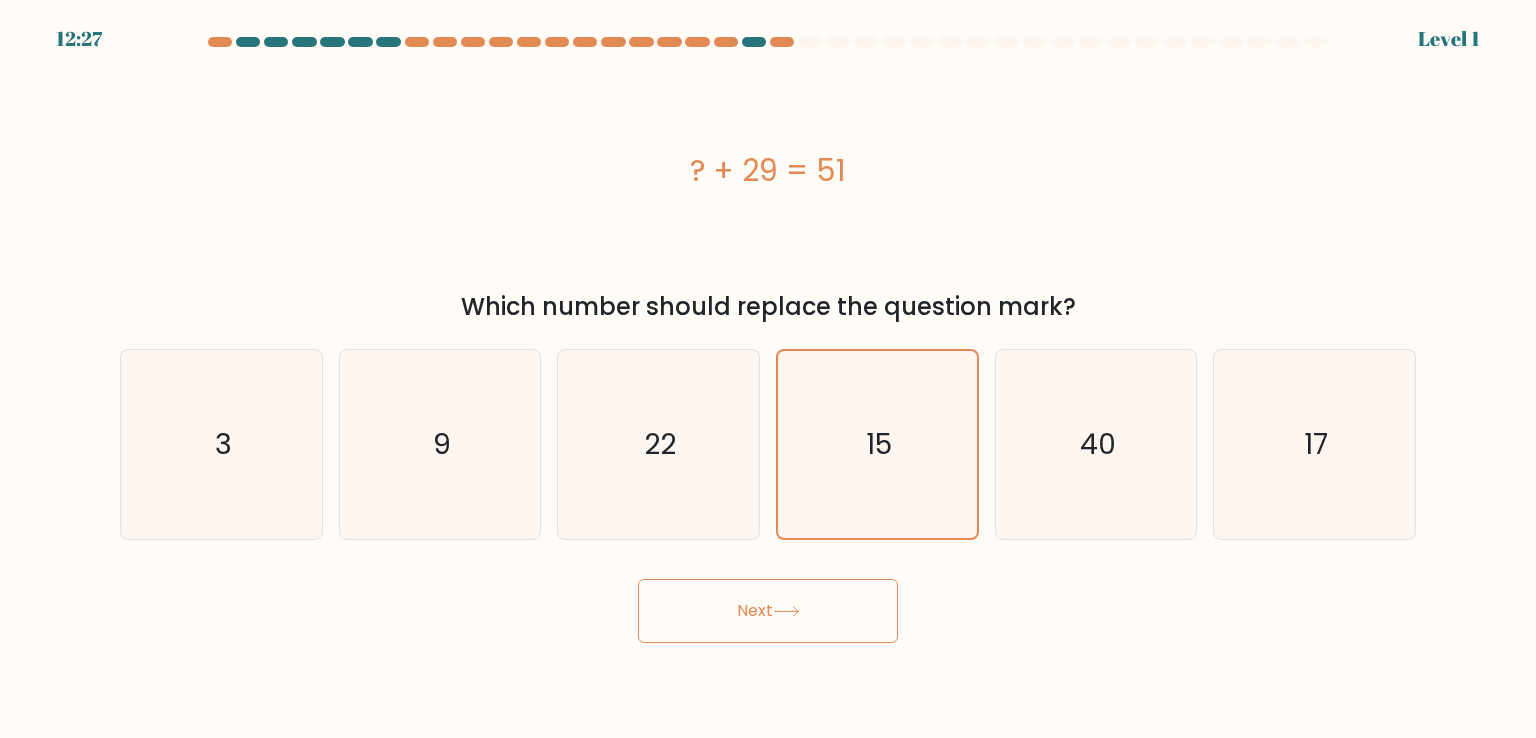 click on "Next" at bounding box center (768, 611) 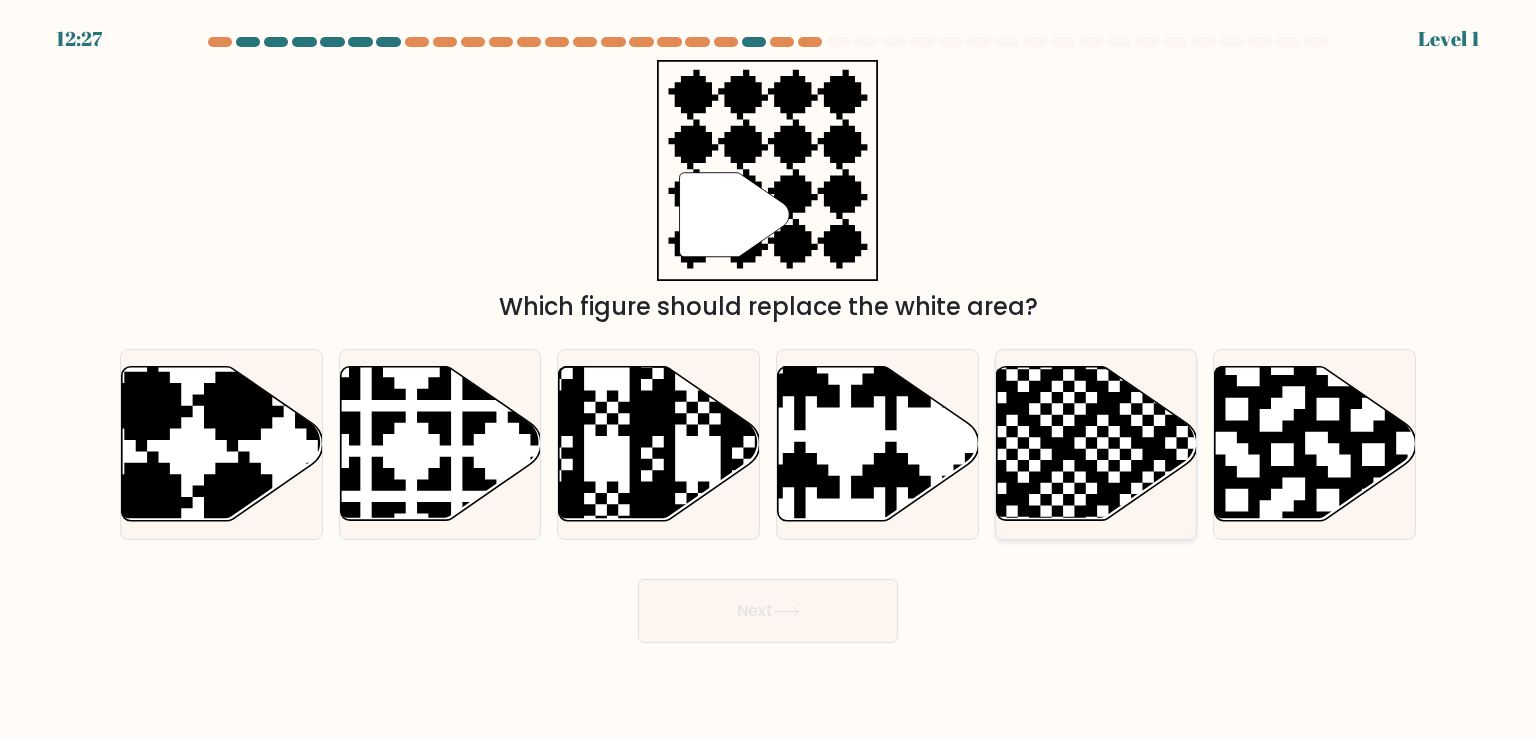 click 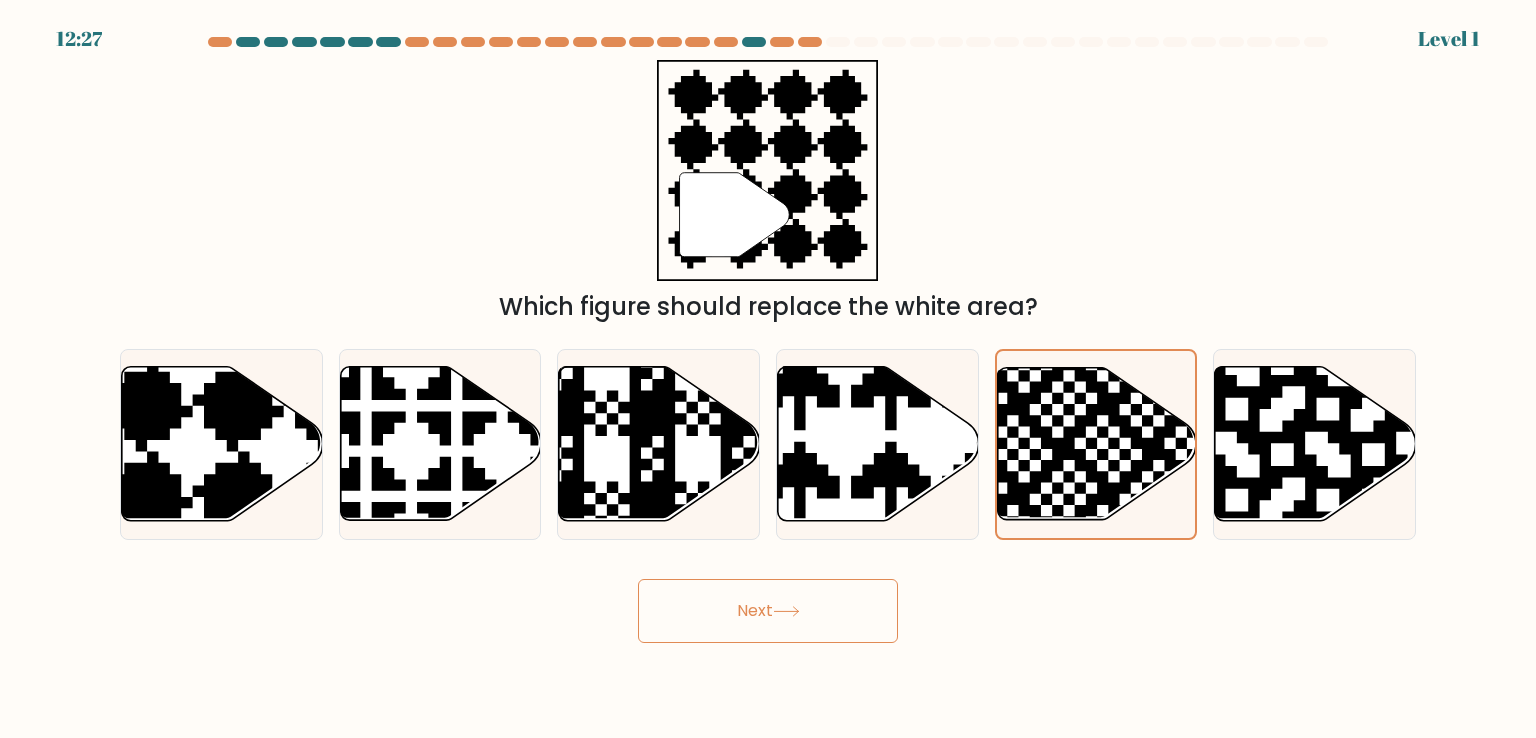 click on "12:27
Level 1" at bounding box center [768, 369] 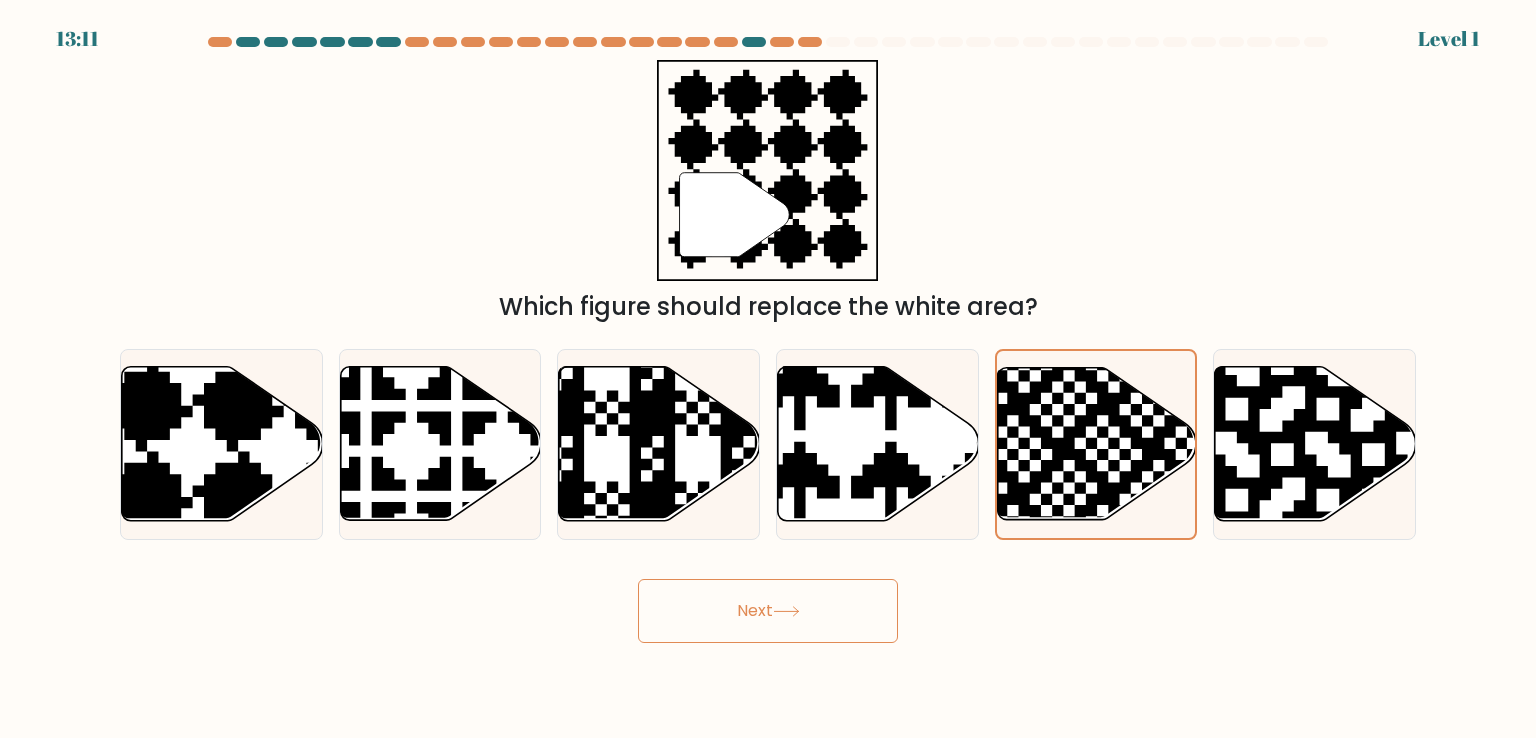 click on "Next" at bounding box center (768, 611) 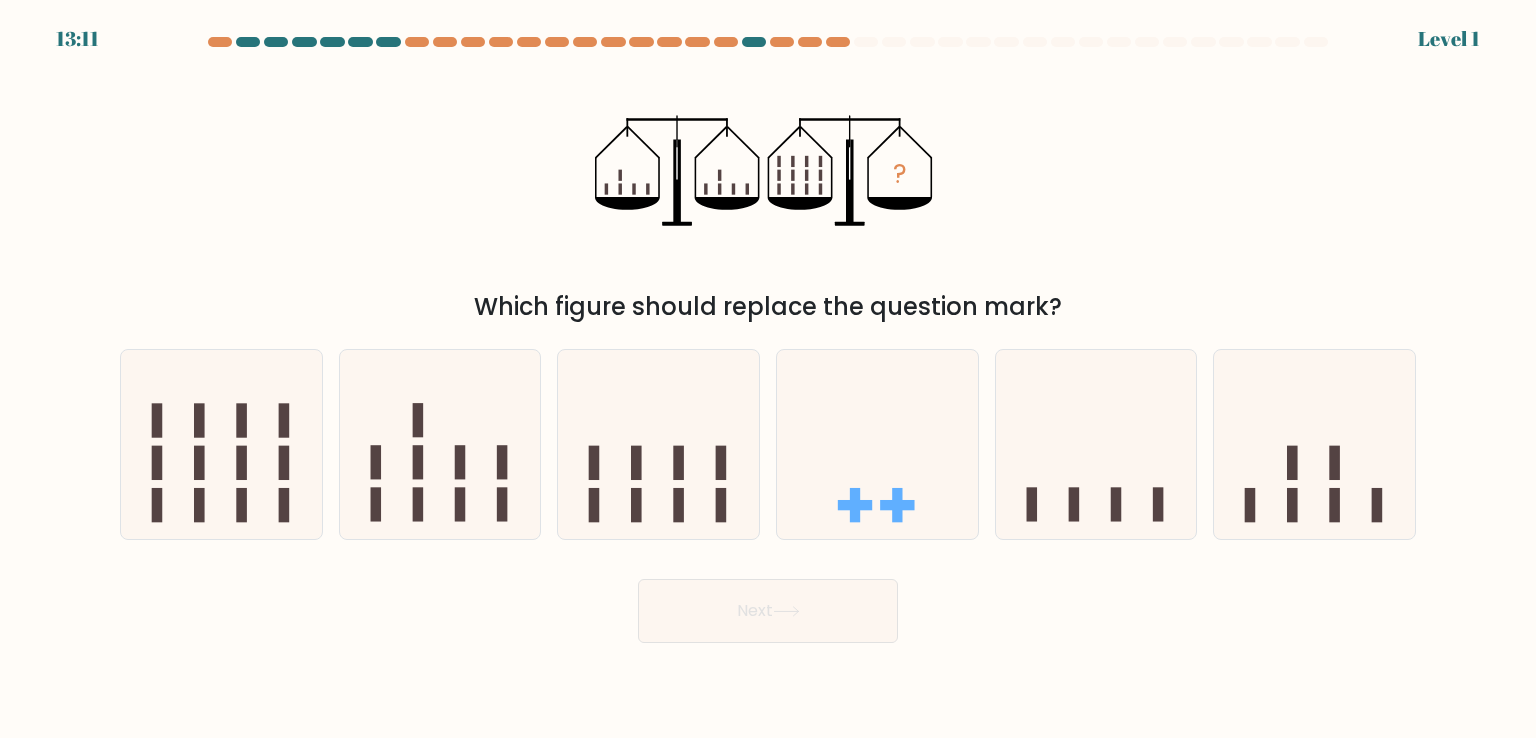 click 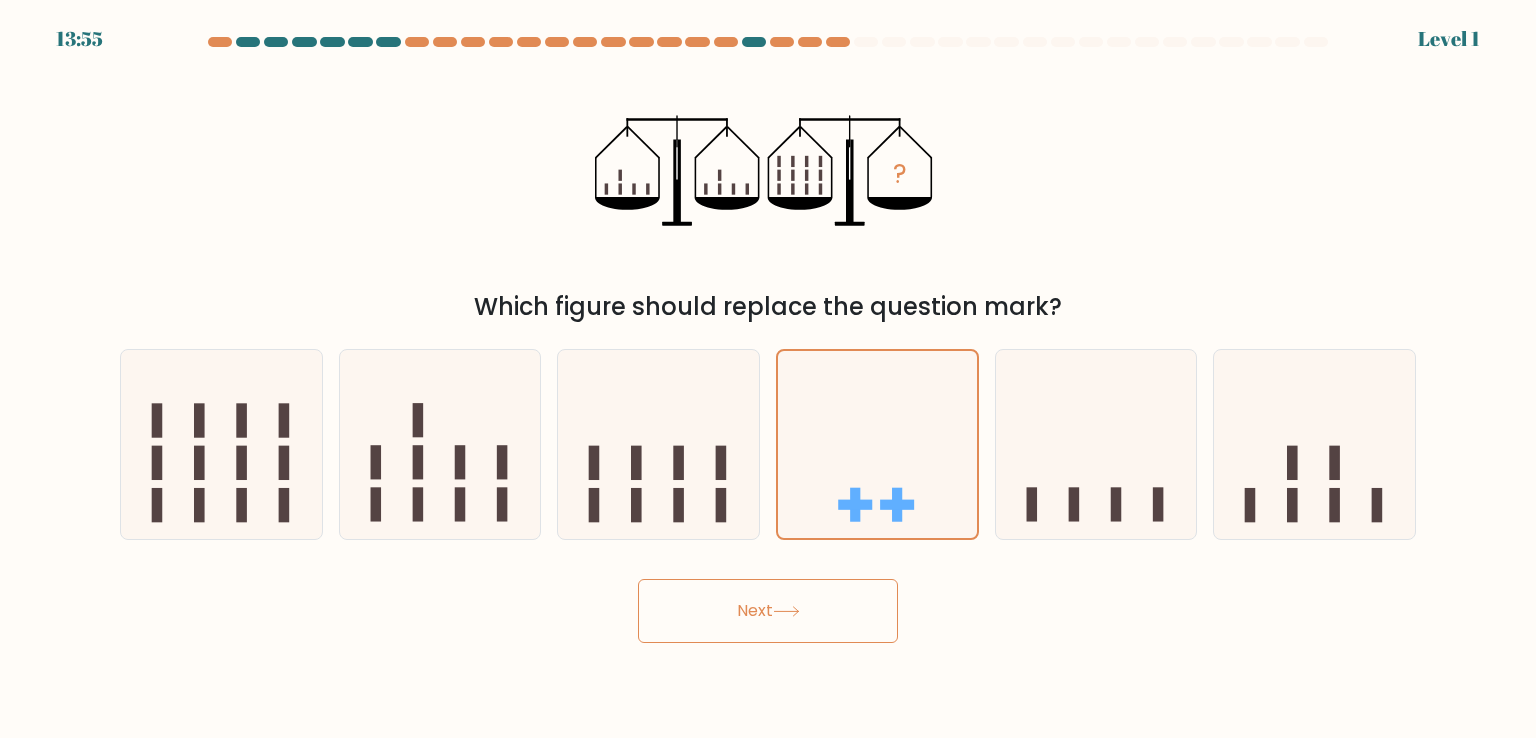 click on "Next" at bounding box center [768, 611] 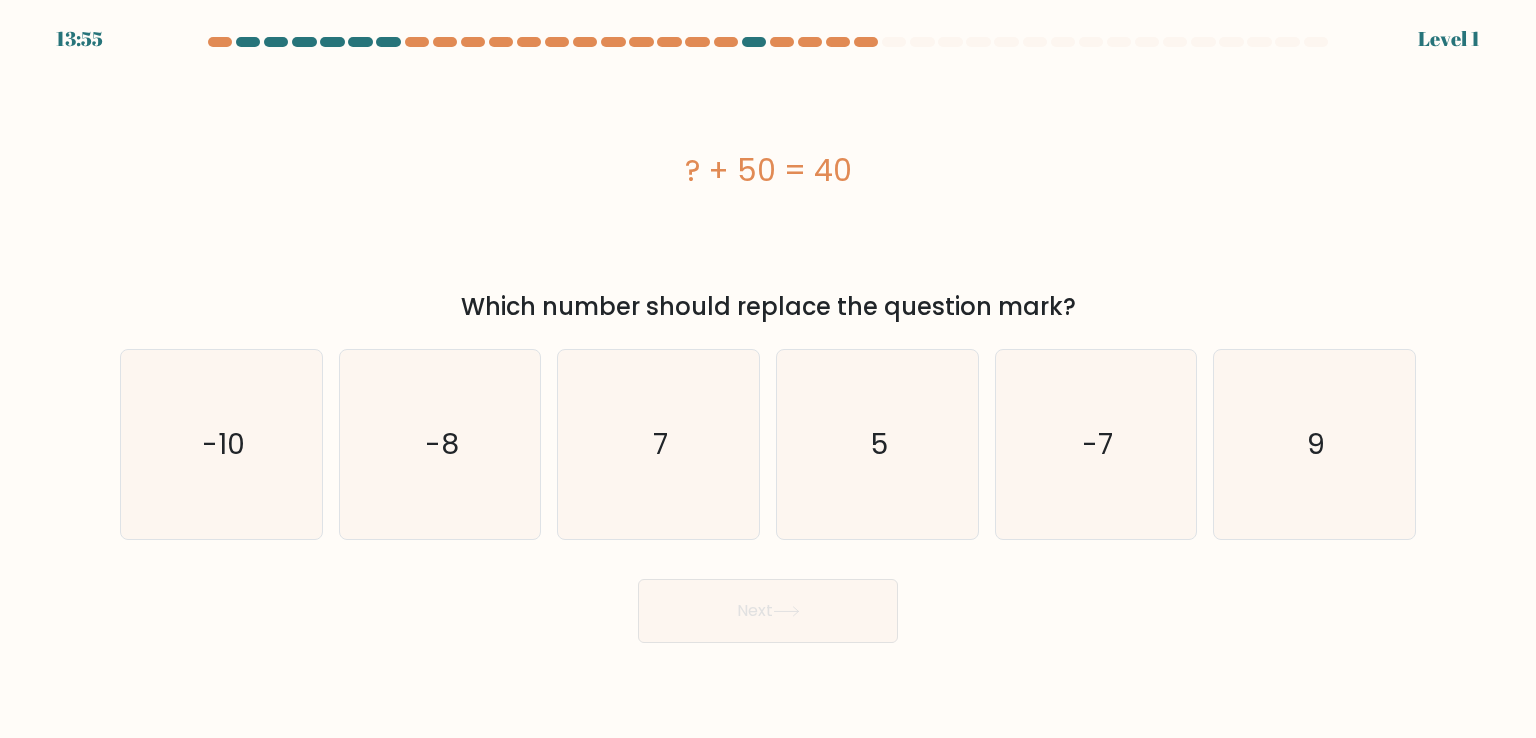 click on "7" 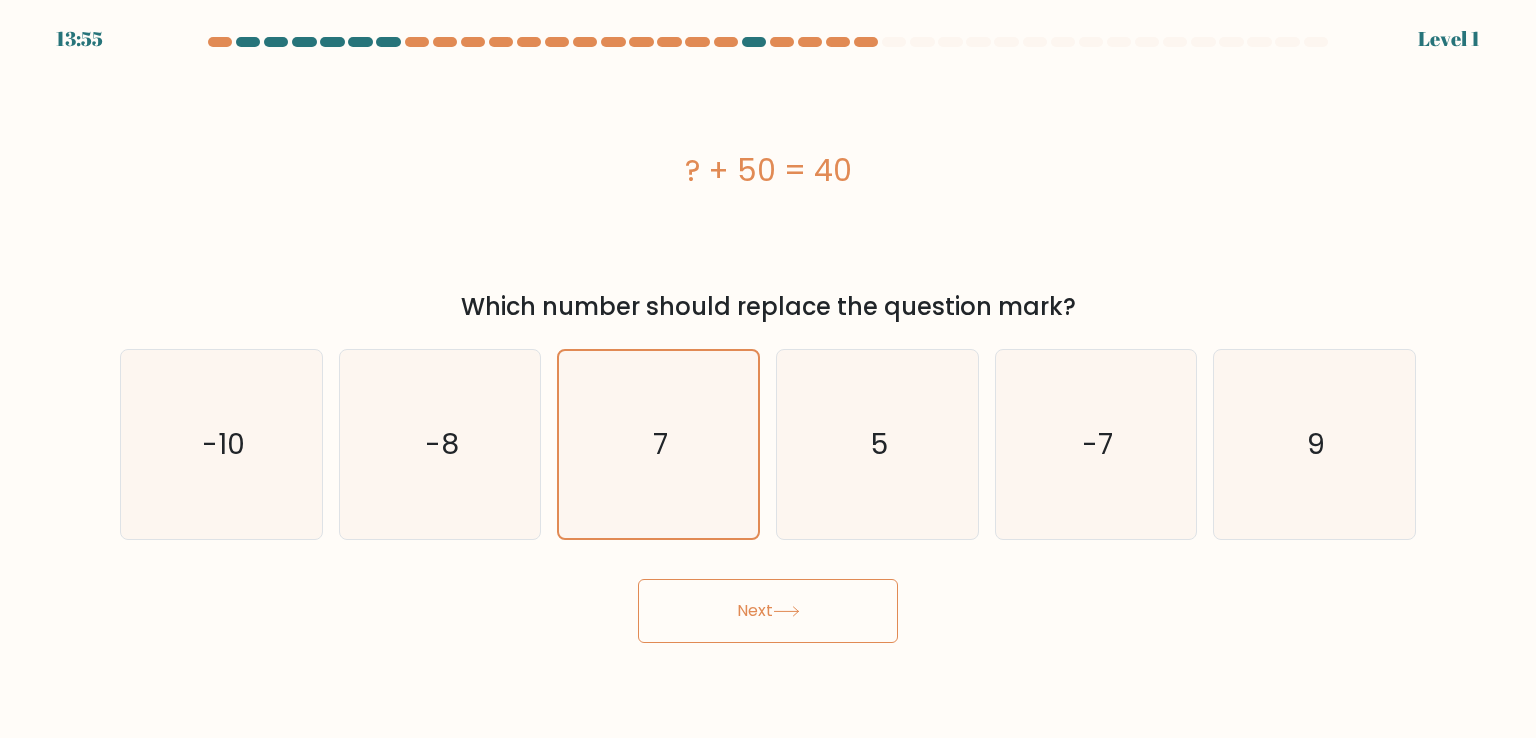 click on "Next" at bounding box center (768, 603) 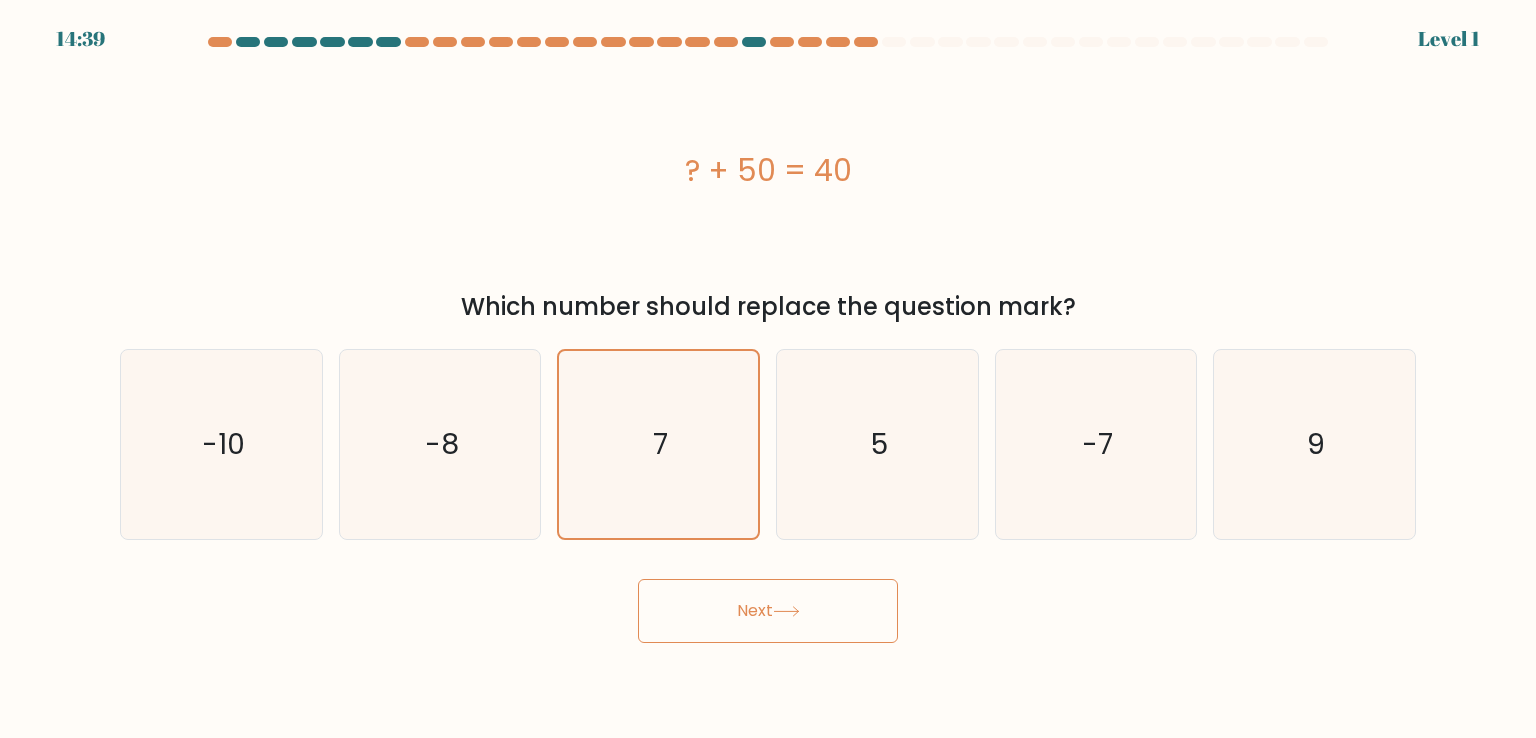 click on "Next" at bounding box center (768, 611) 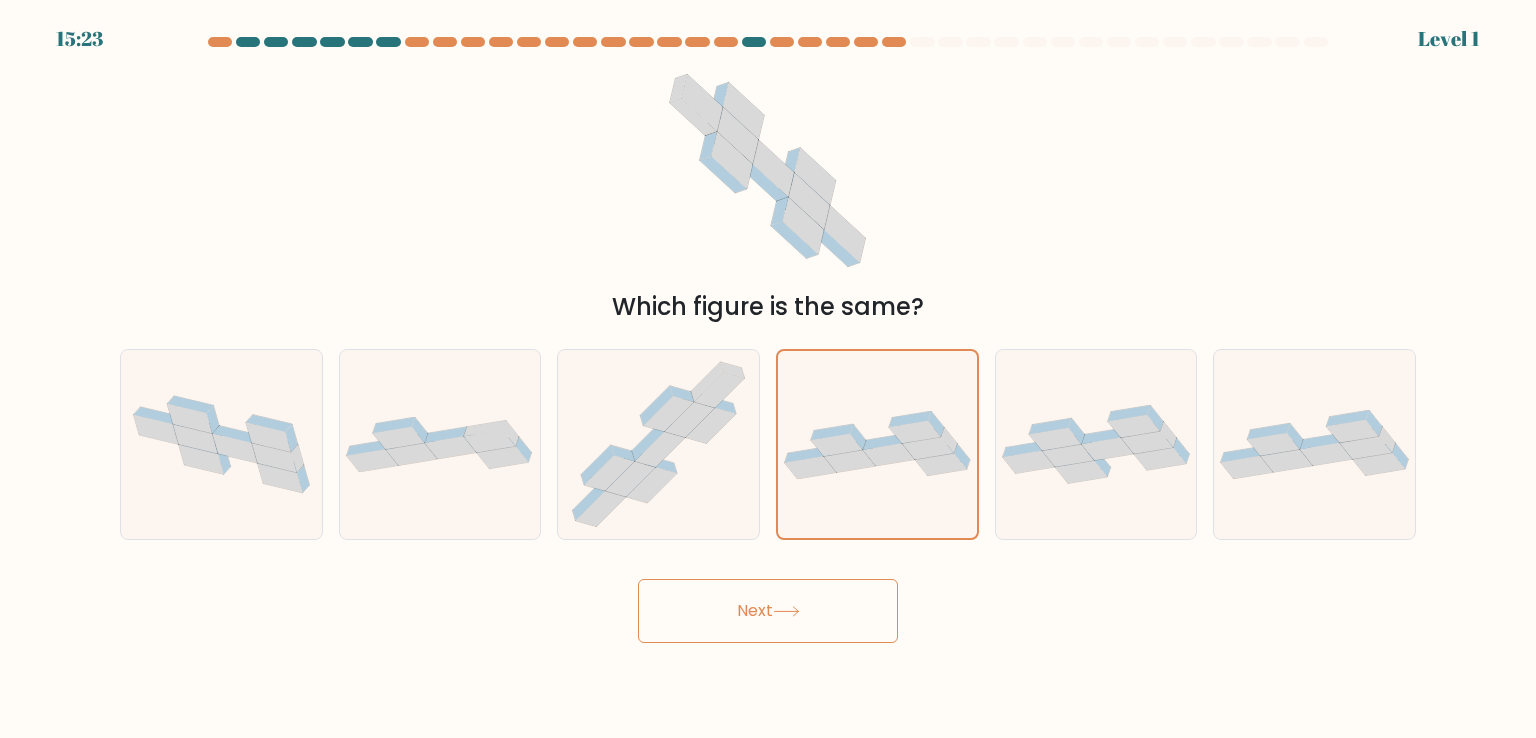 drag, startPoint x: 888, startPoint y: 555, endPoint x: 826, endPoint y: 609, distance: 82.219215 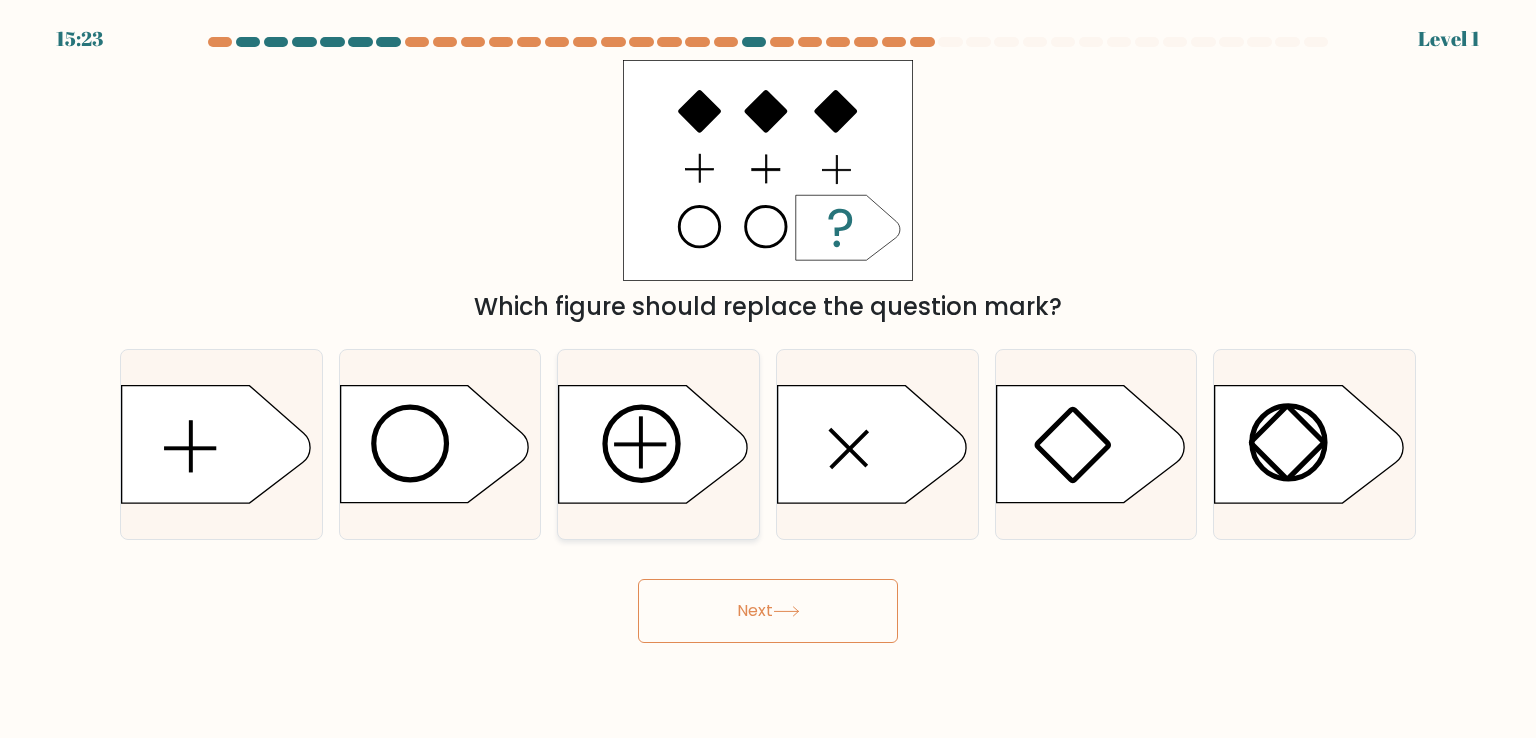 click 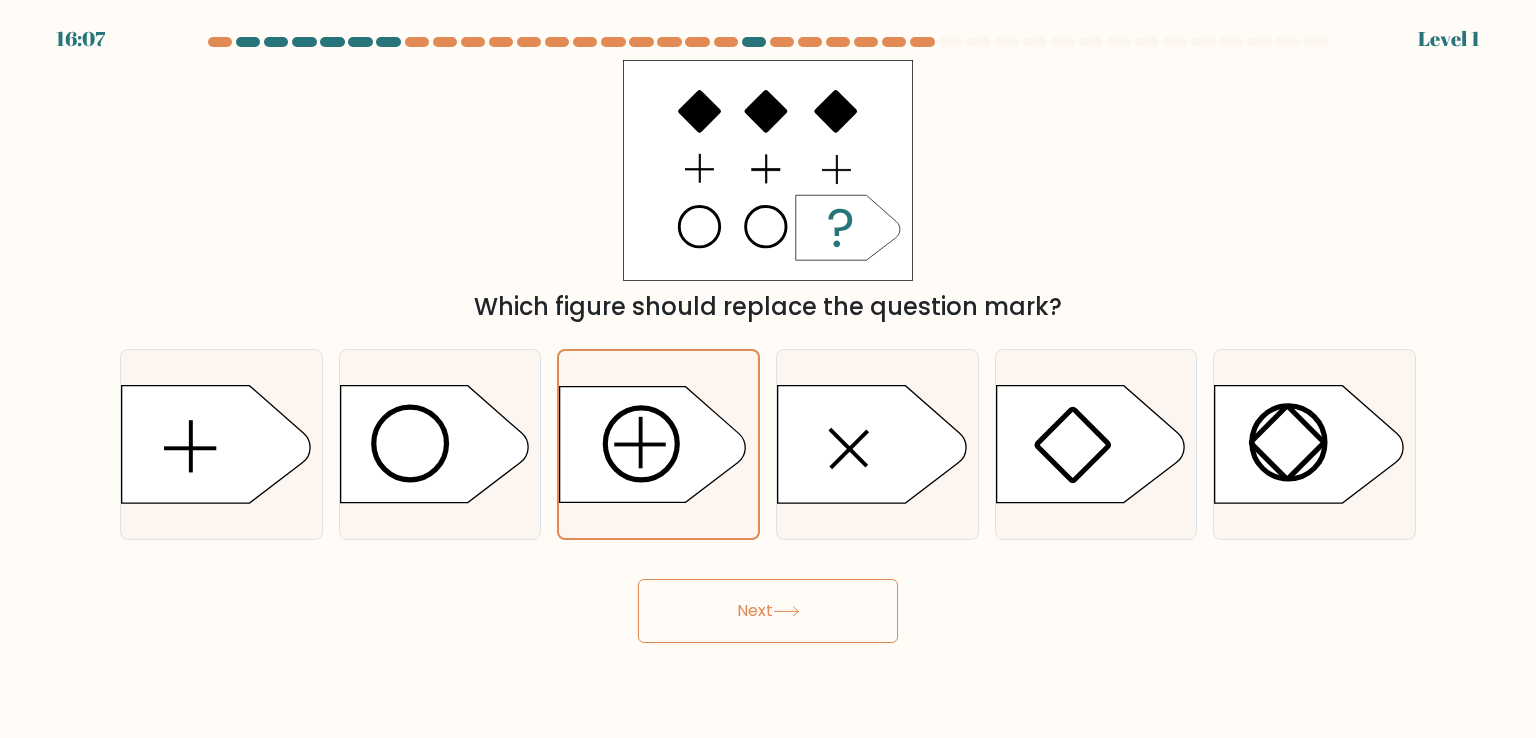 click on "Next" at bounding box center [768, 611] 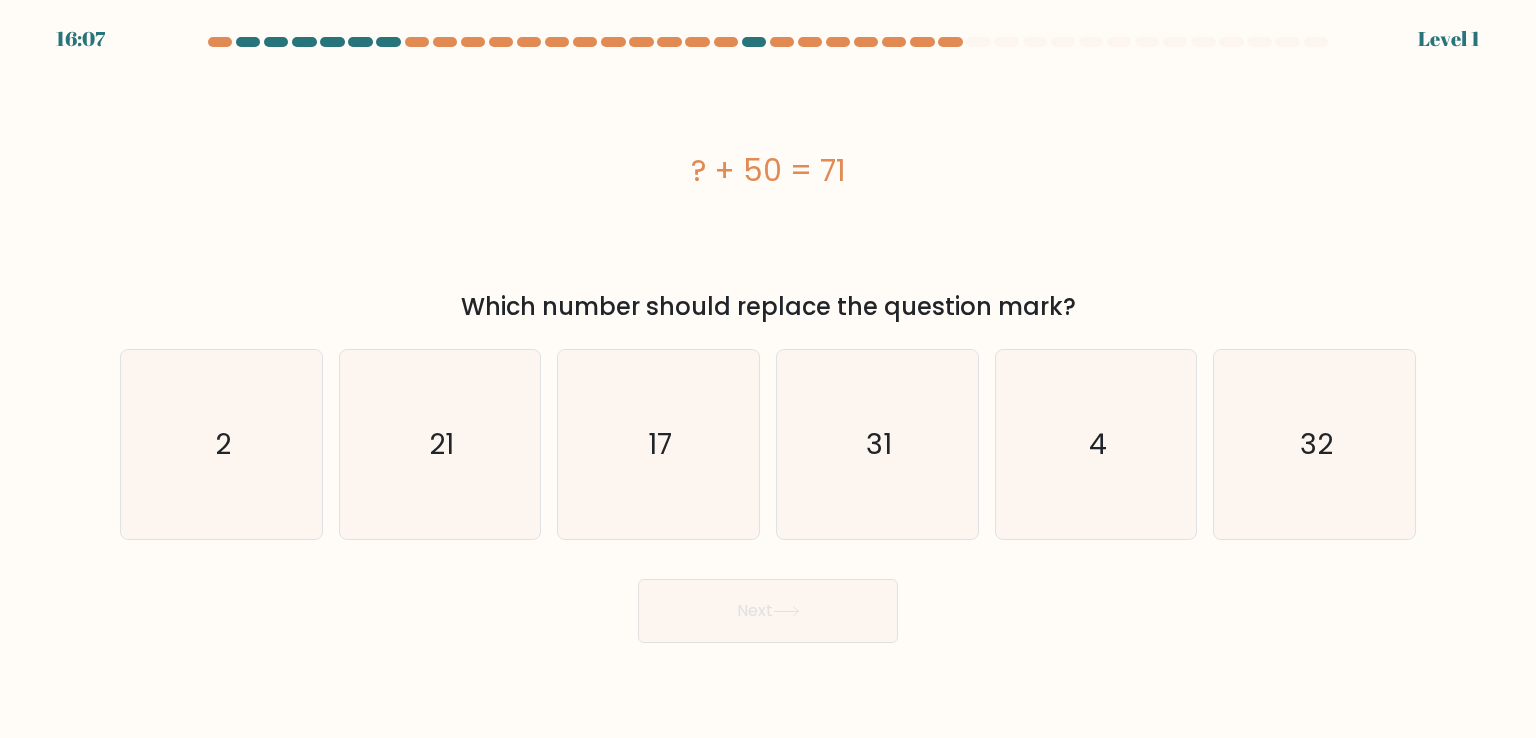 click on "31" 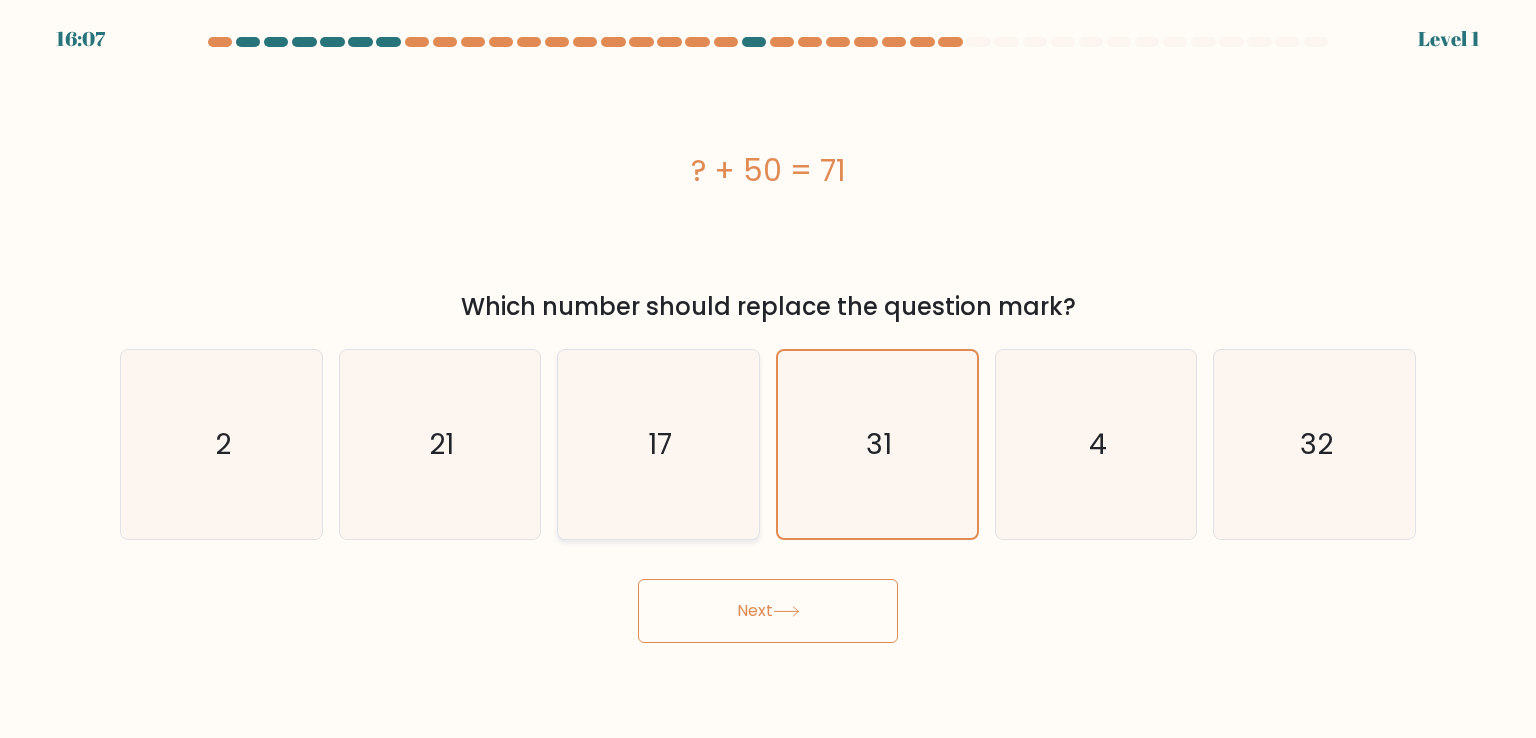 click on "17" 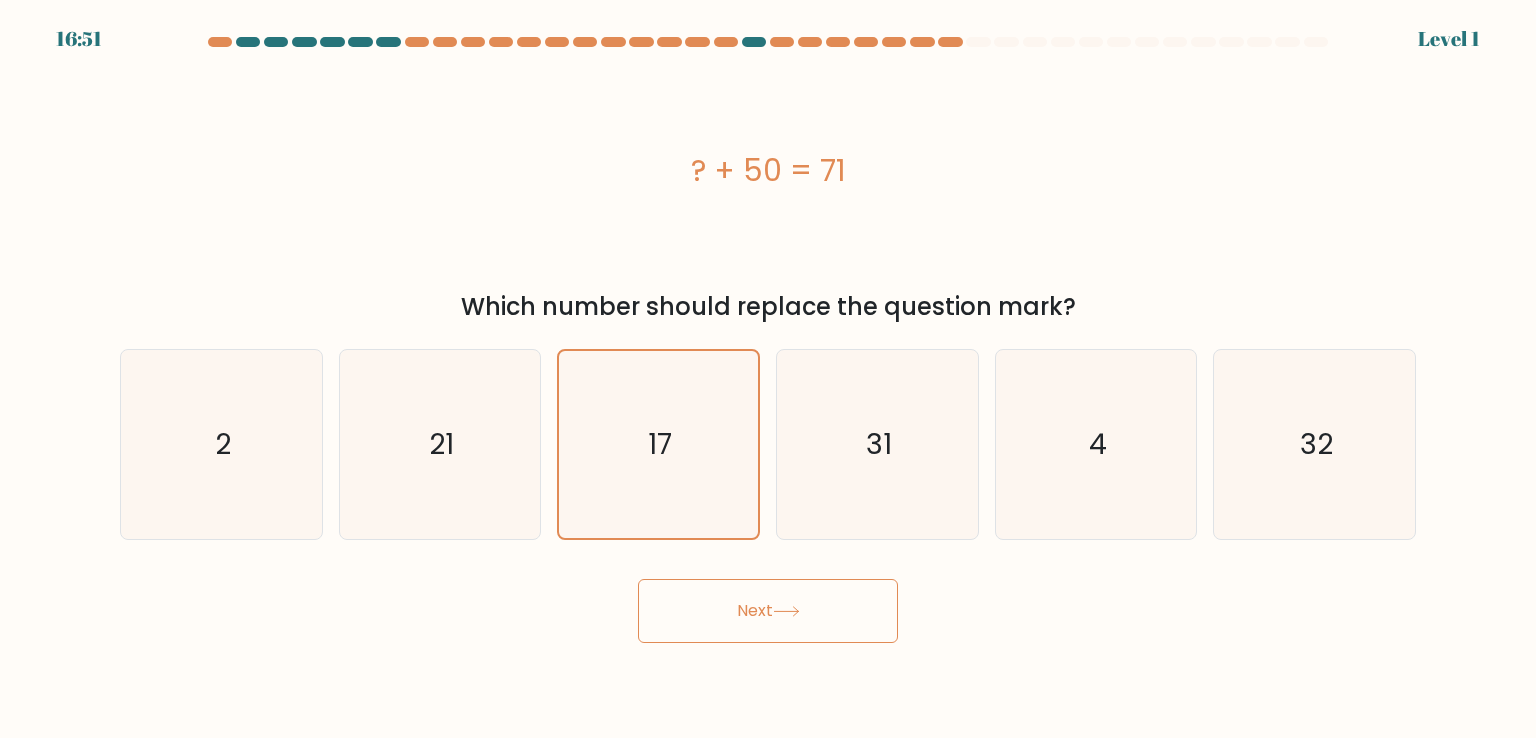 click on "Next" at bounding box center (768, 603) 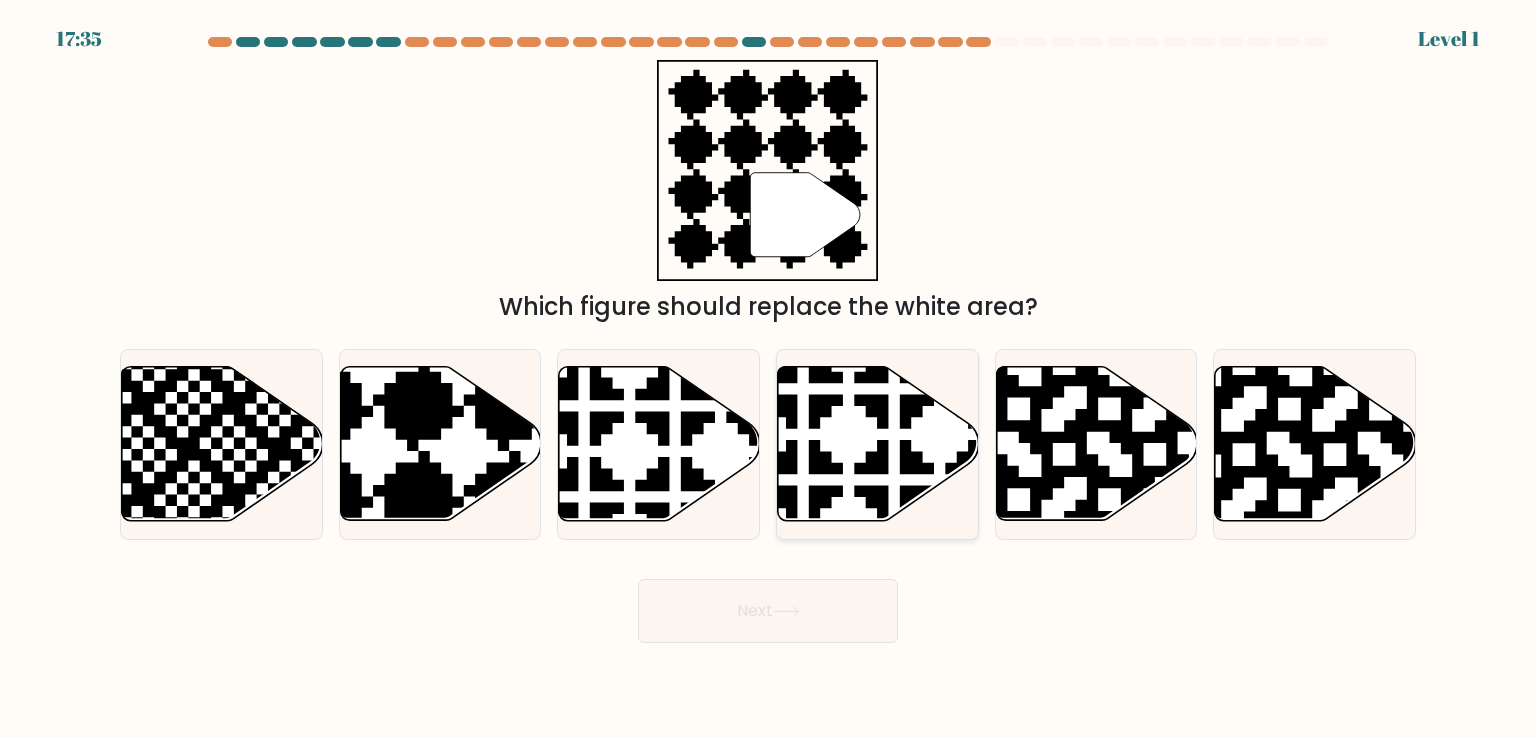 click 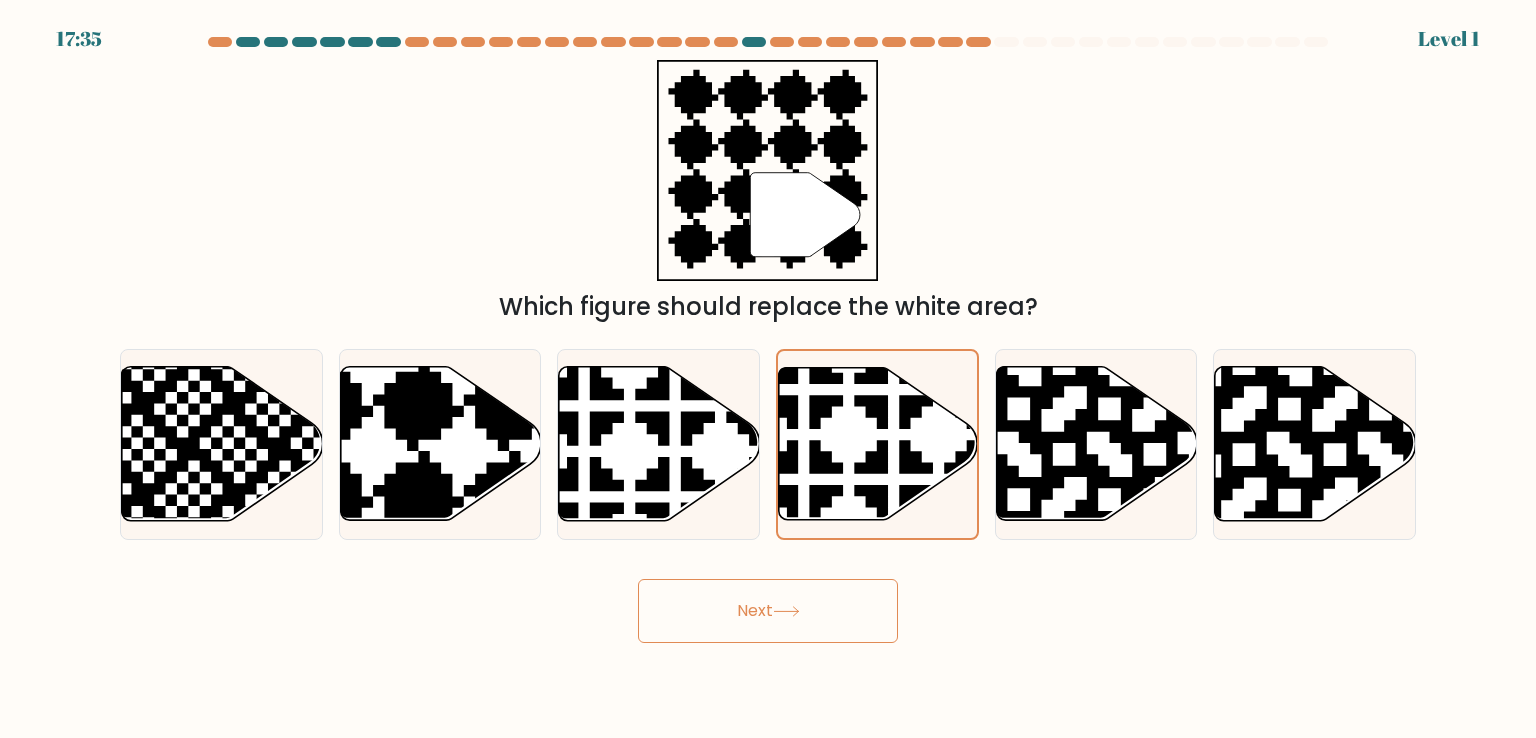 click 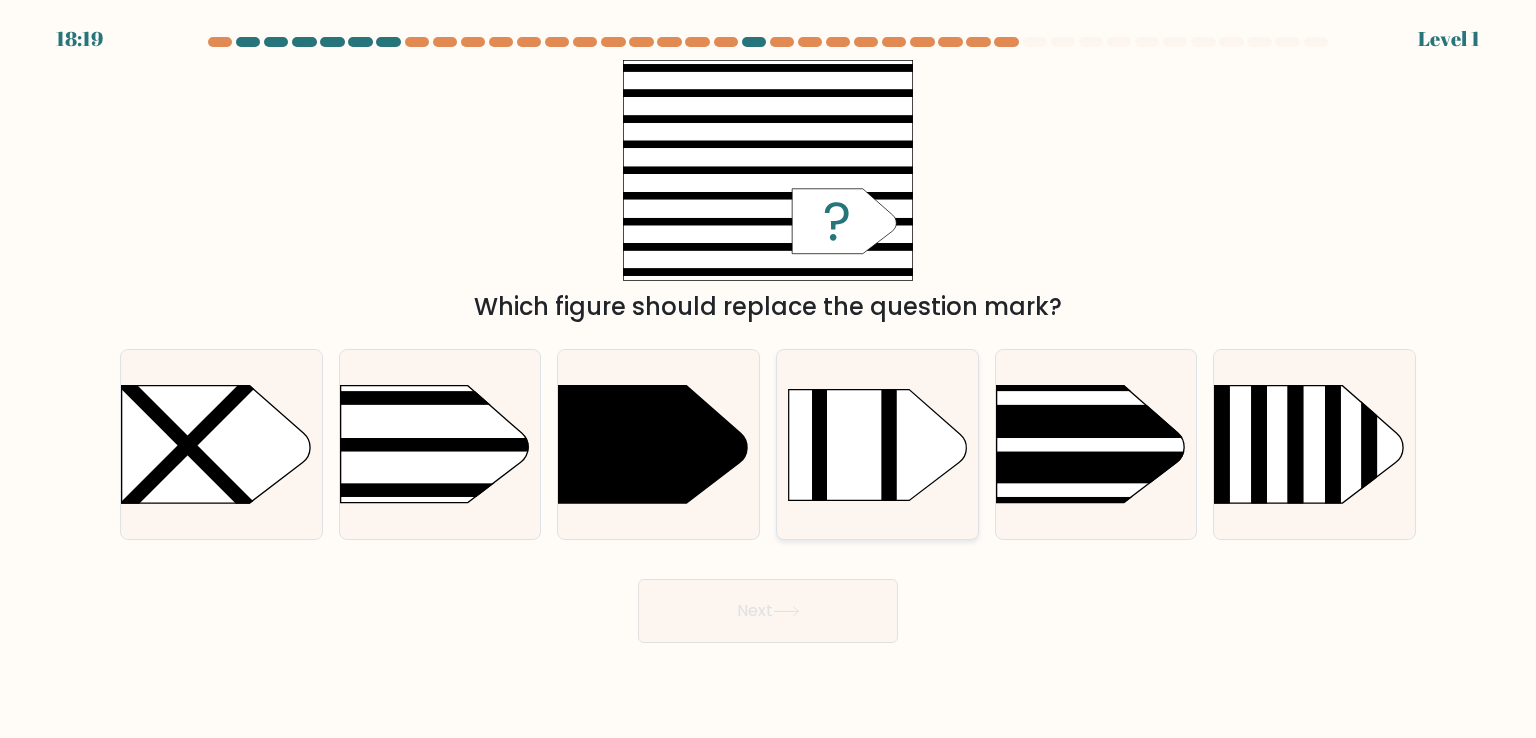 click 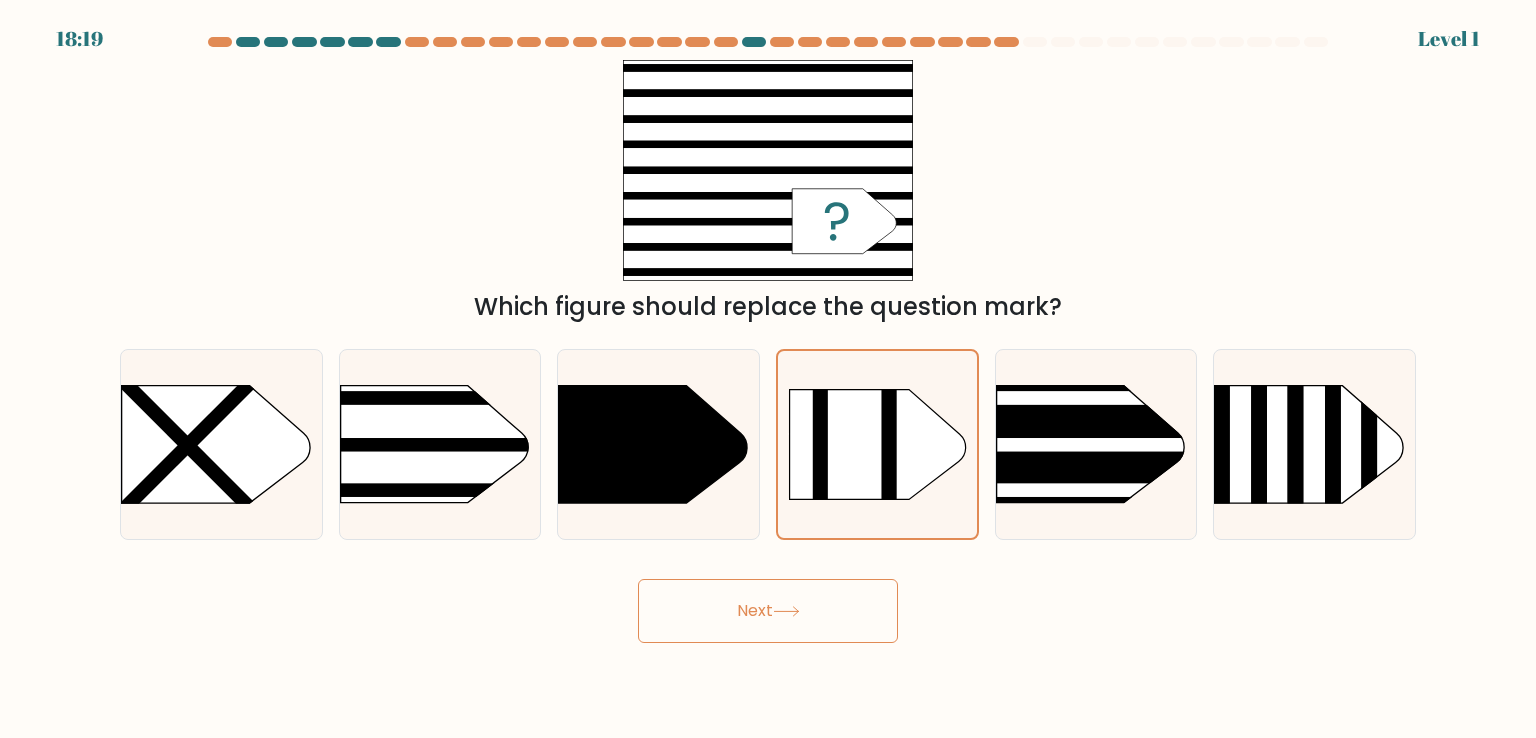 click on "Next" at bounding box center [768, 611] 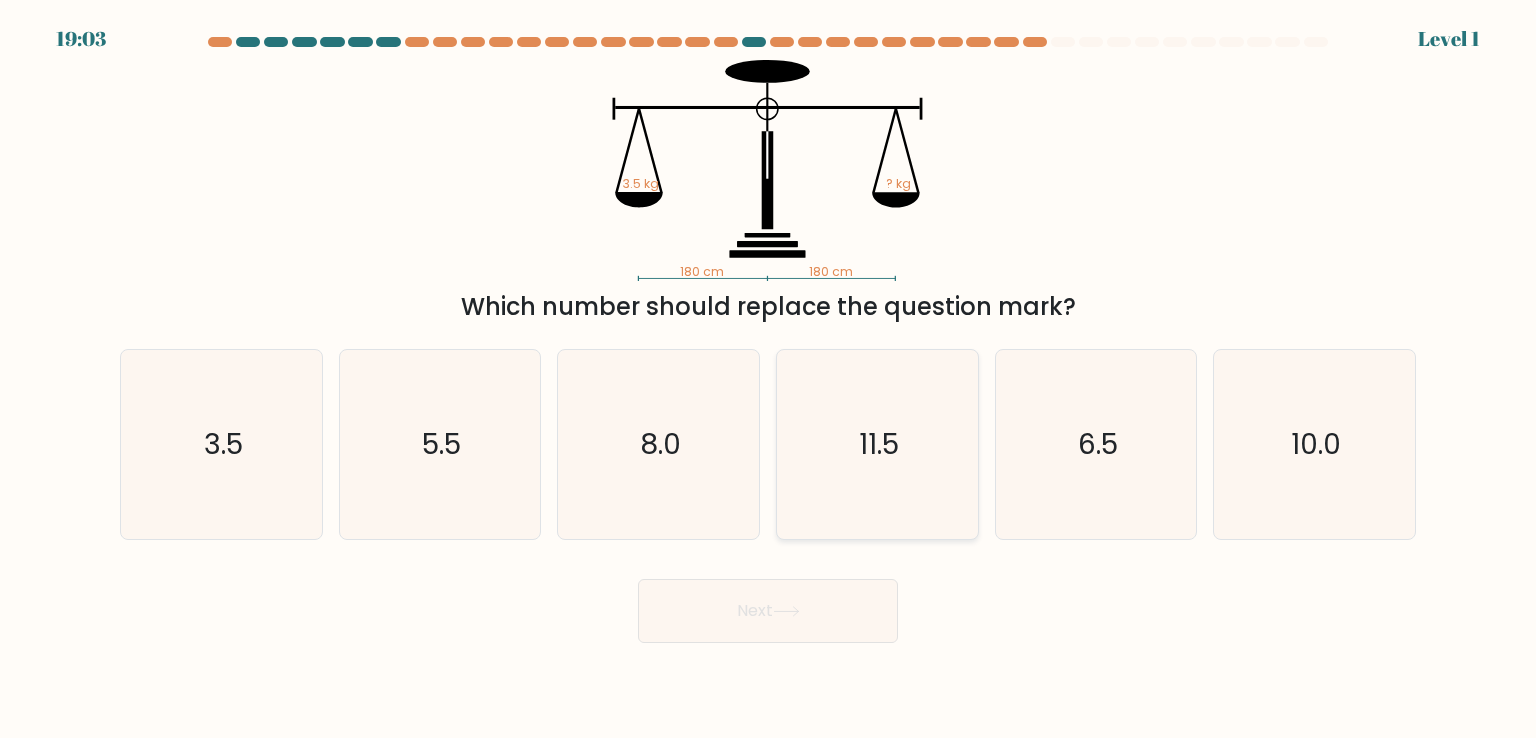 click on "11.5" 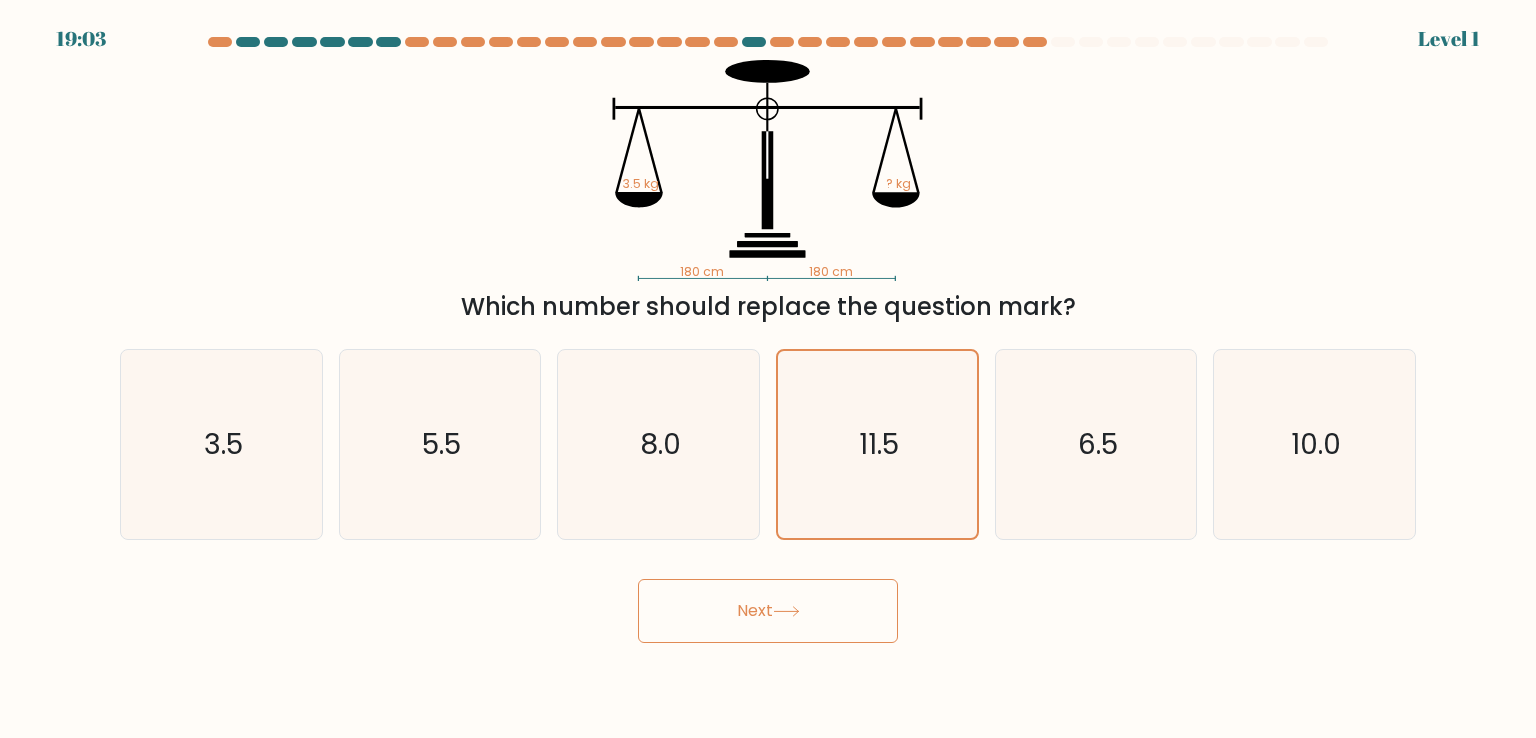 click on "Next" at bounding box center (768, 611) 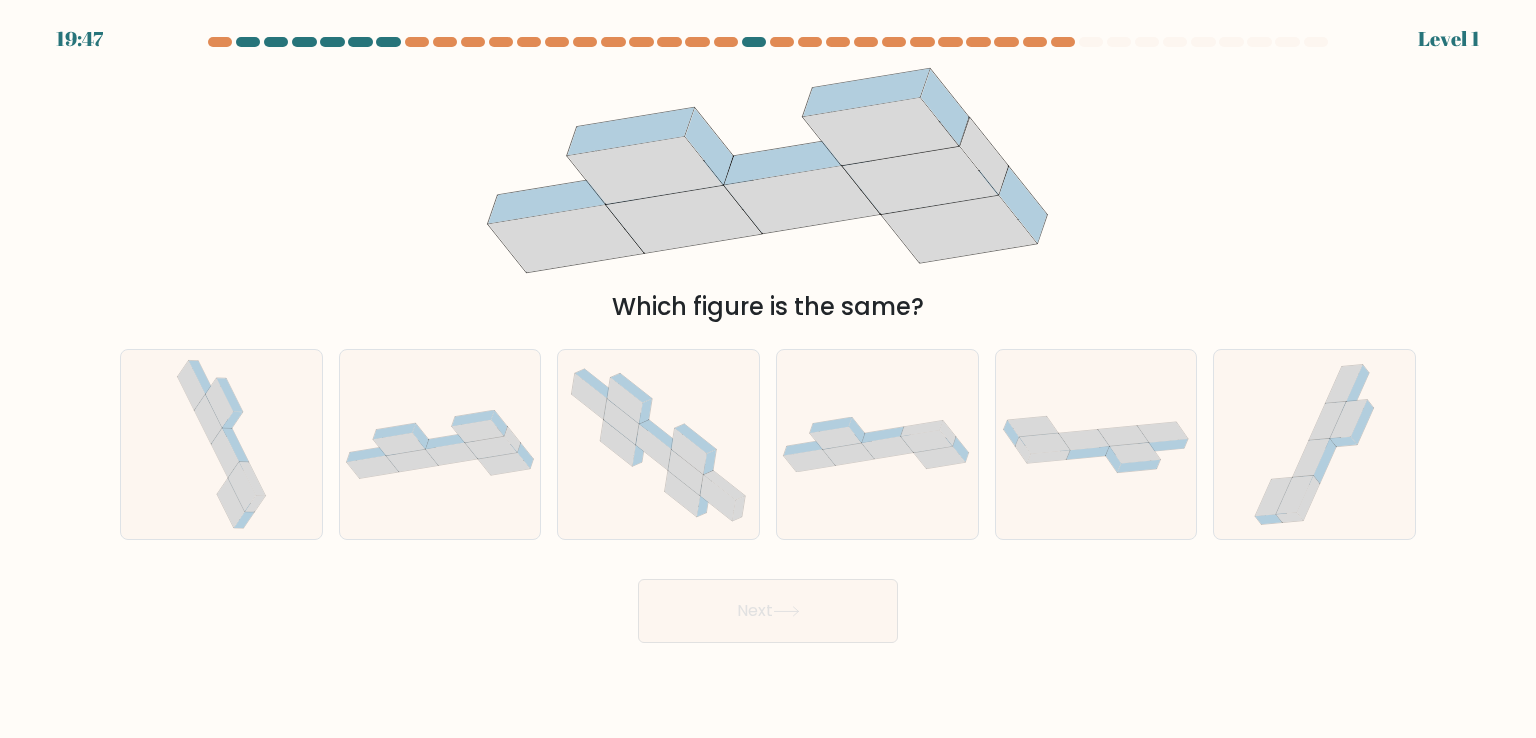 click on "c." at bounding box center (658, 444) 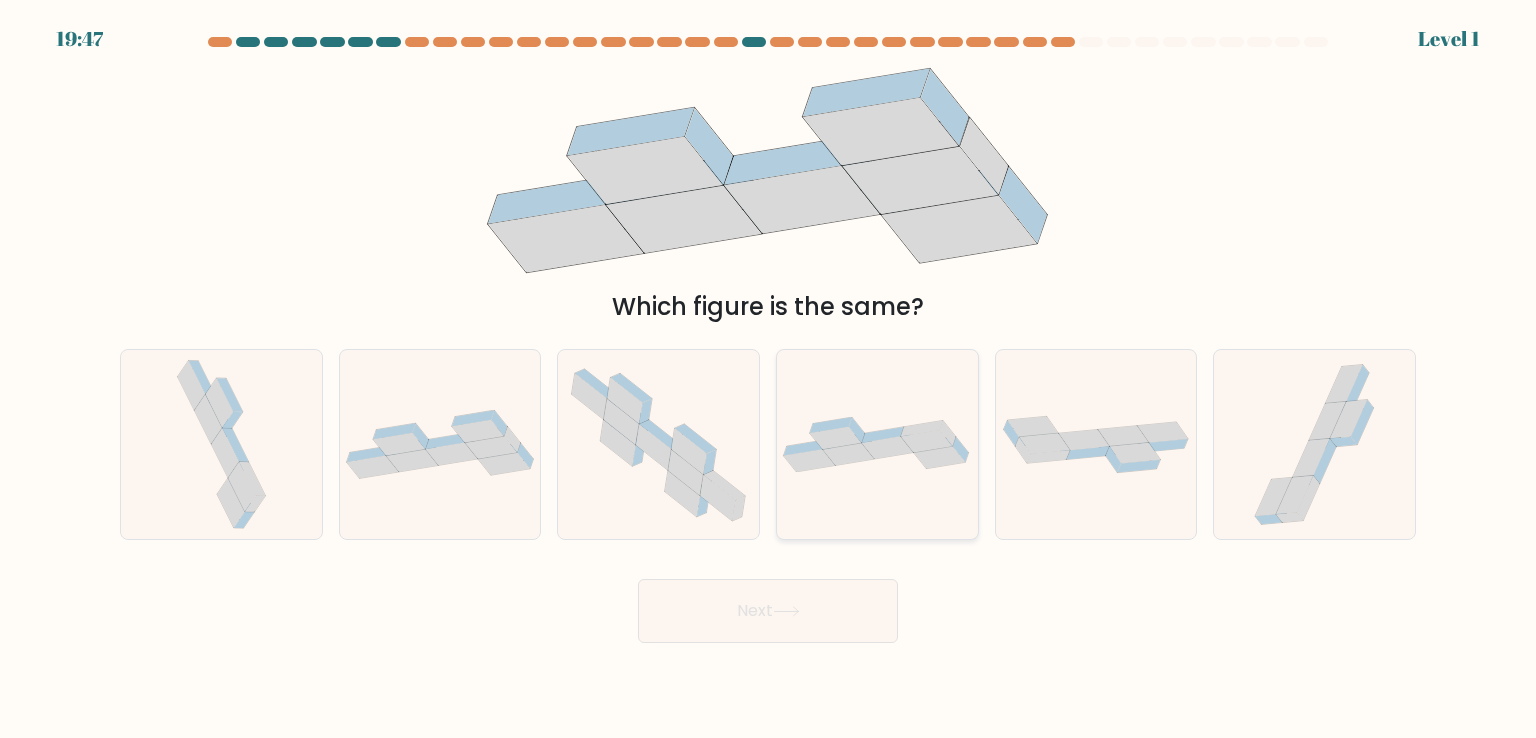 click at bounding box center [877, 444] 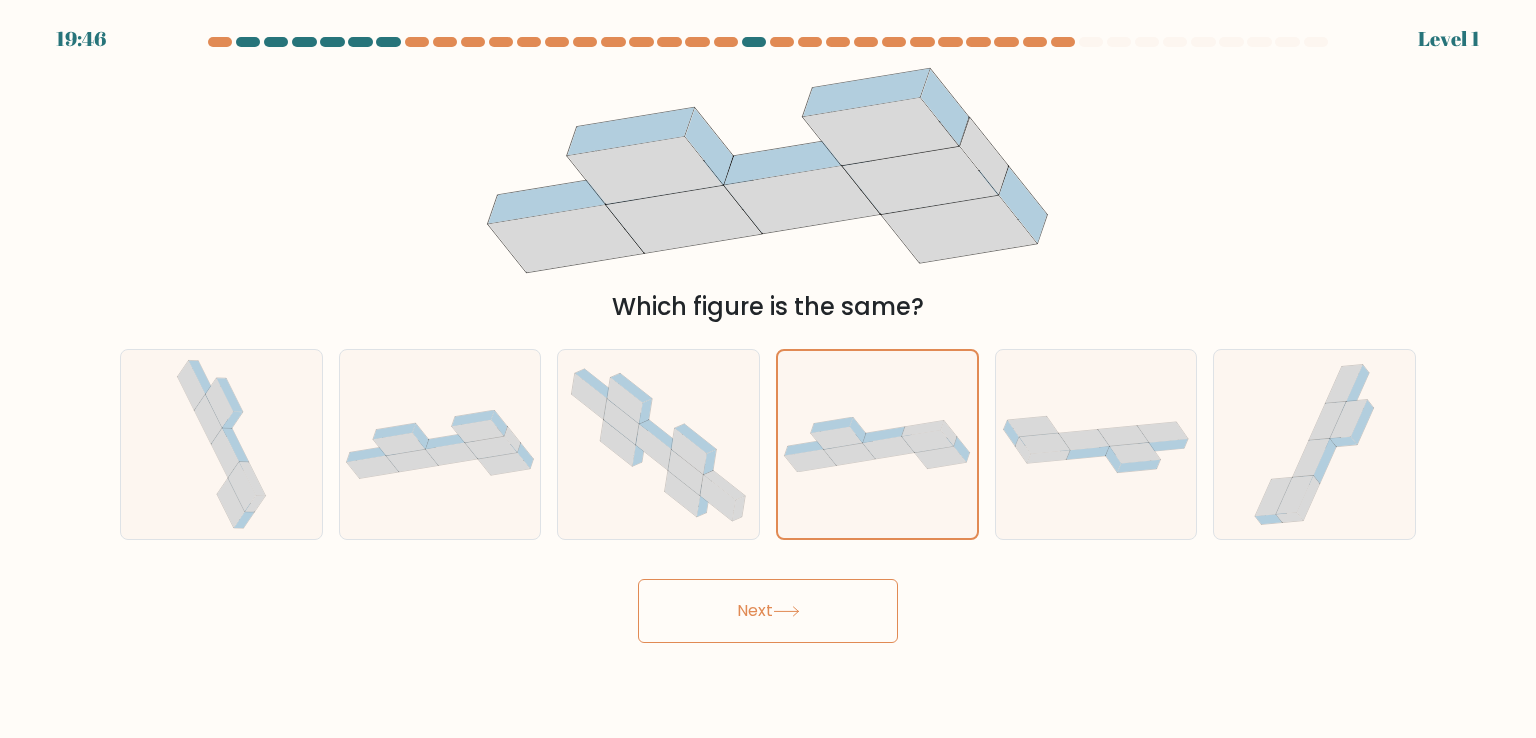 click on "Next" at bounding box center (768, 611) 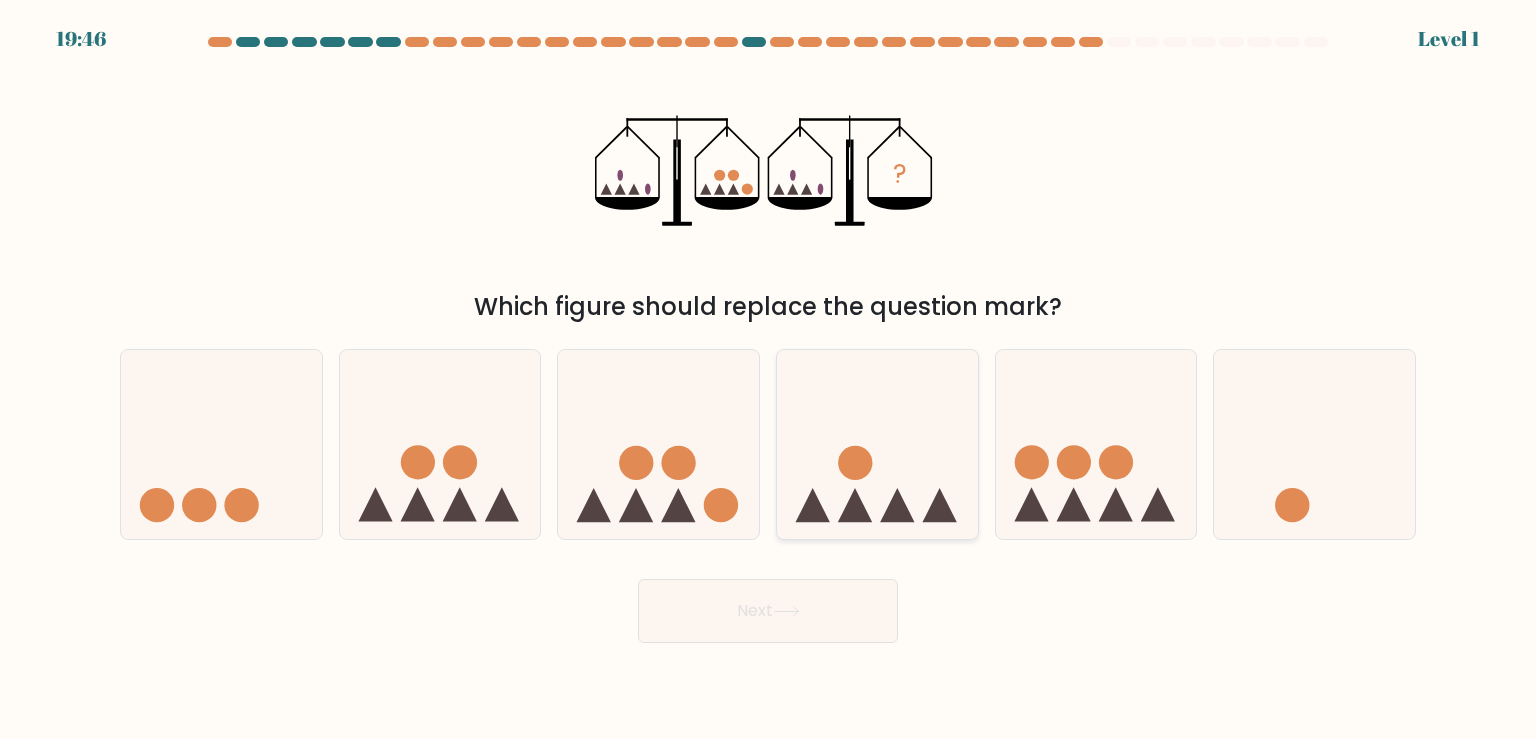 click 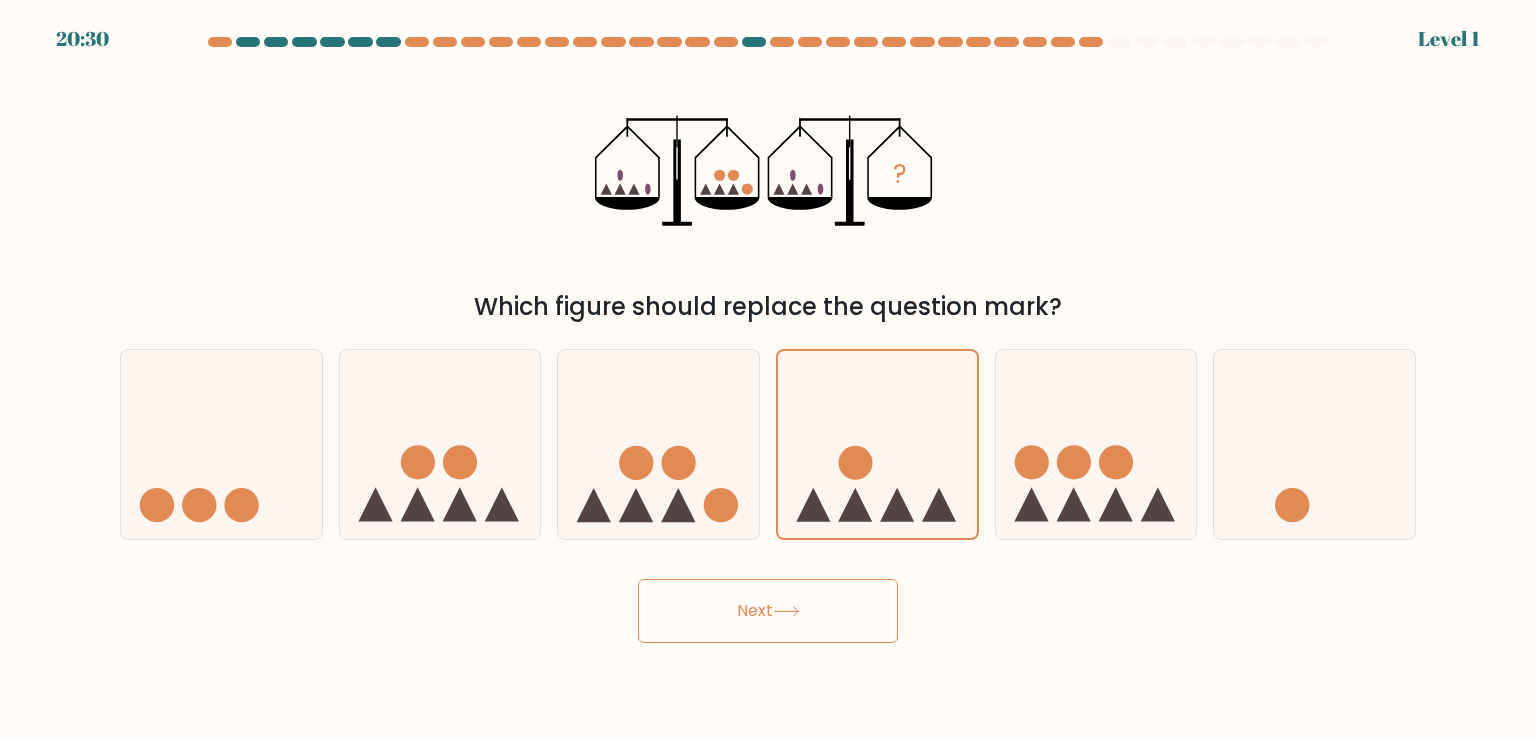 click on "Next" at bounding box center [768, 611] 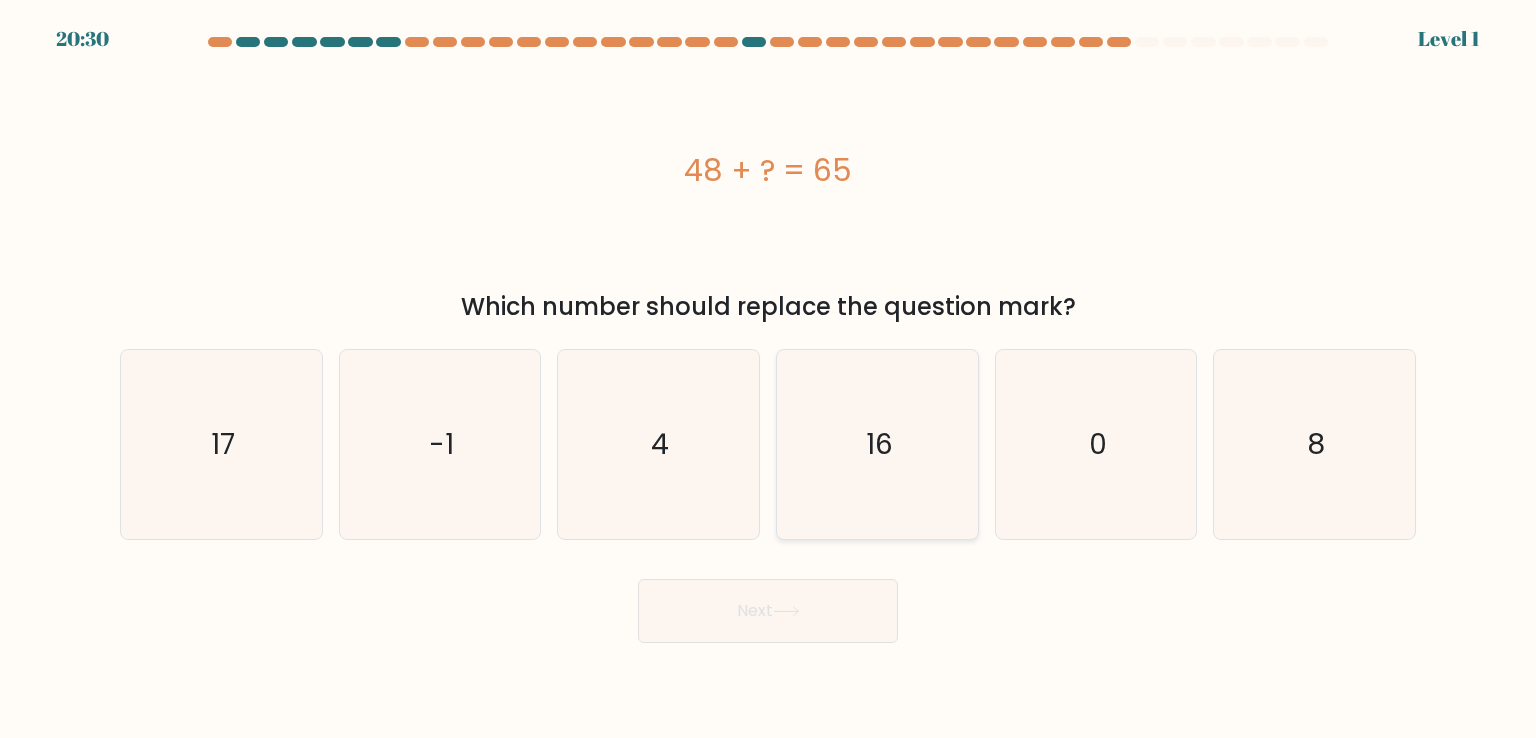 click on "16" 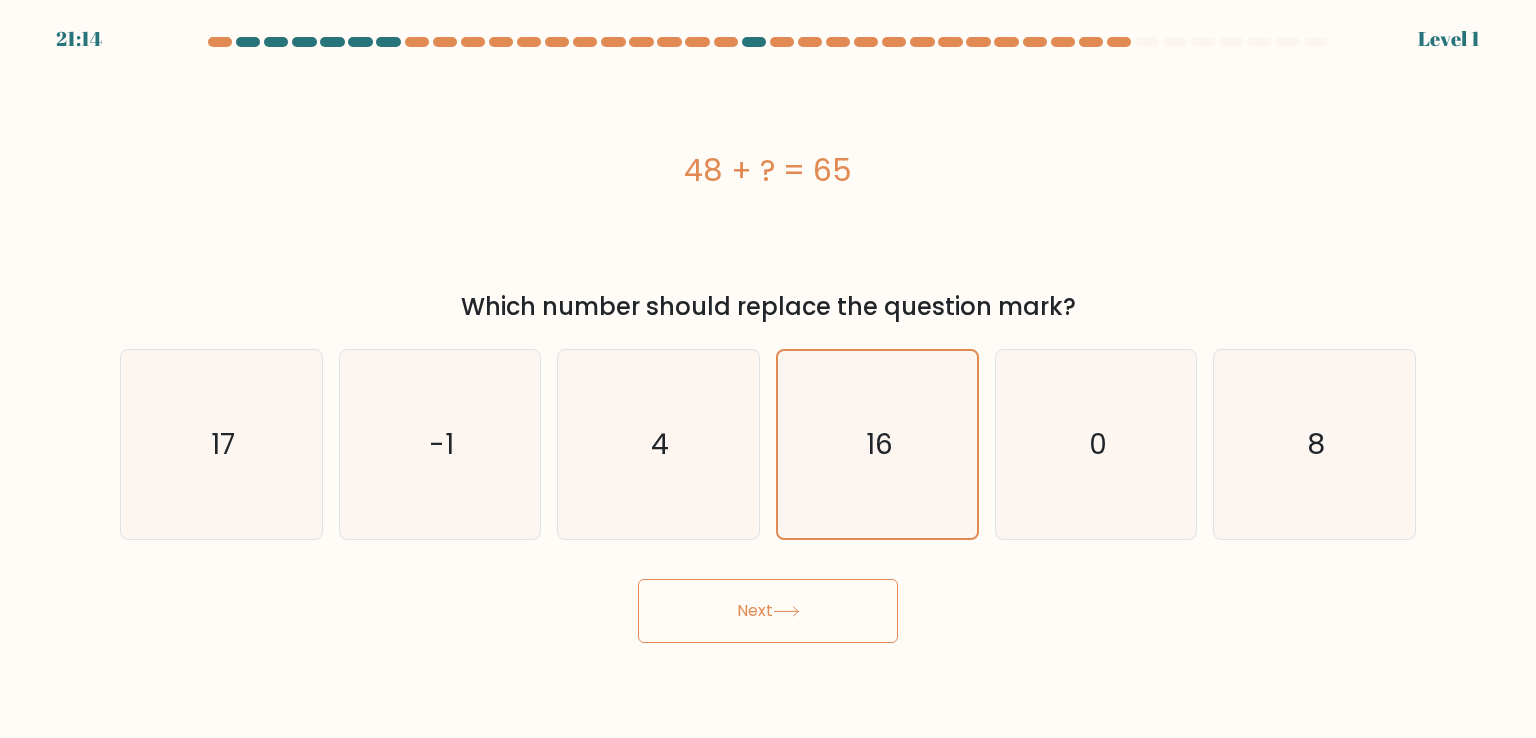 click on "Next" at bounding box center [768, 611] 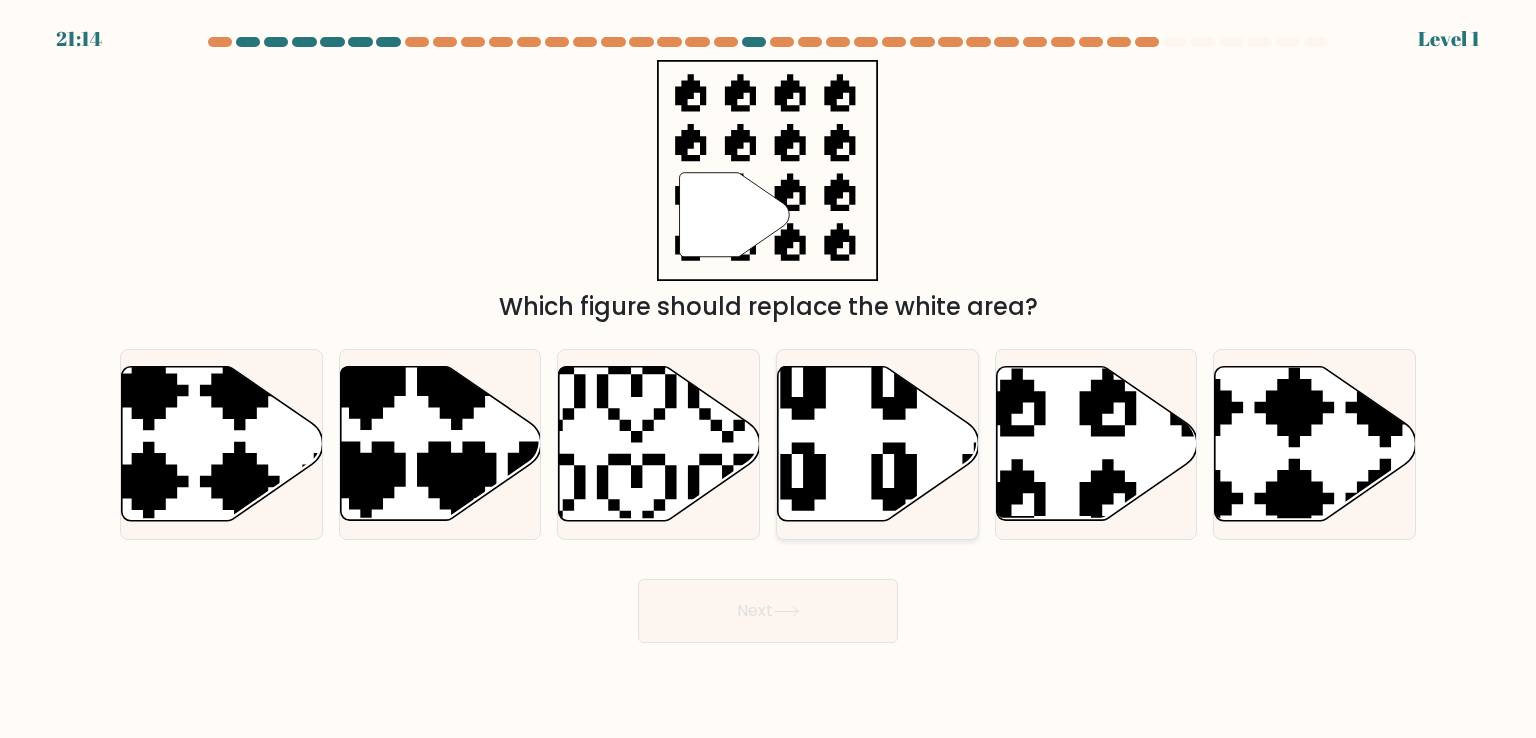 click 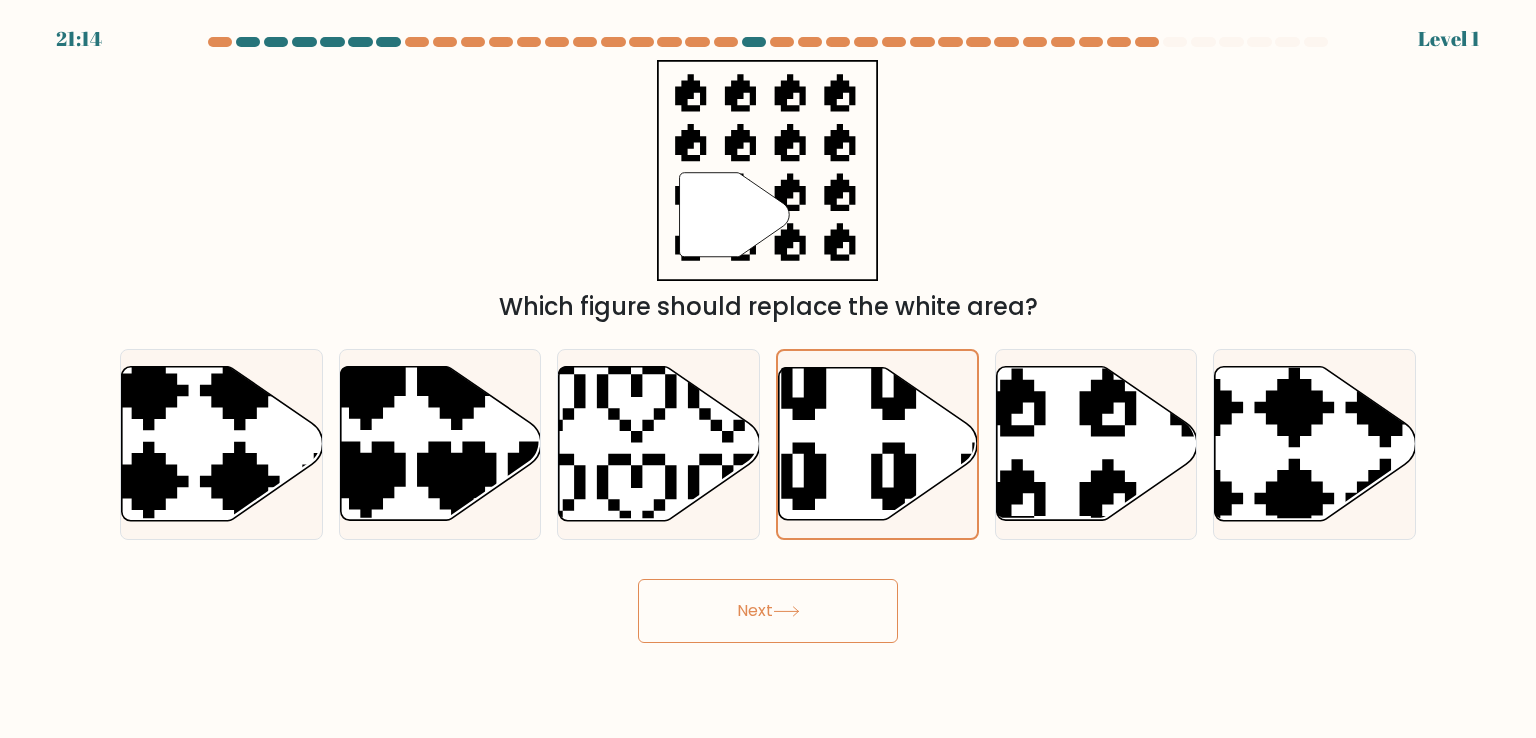 click on "Next" at bounding box center [768, 611] 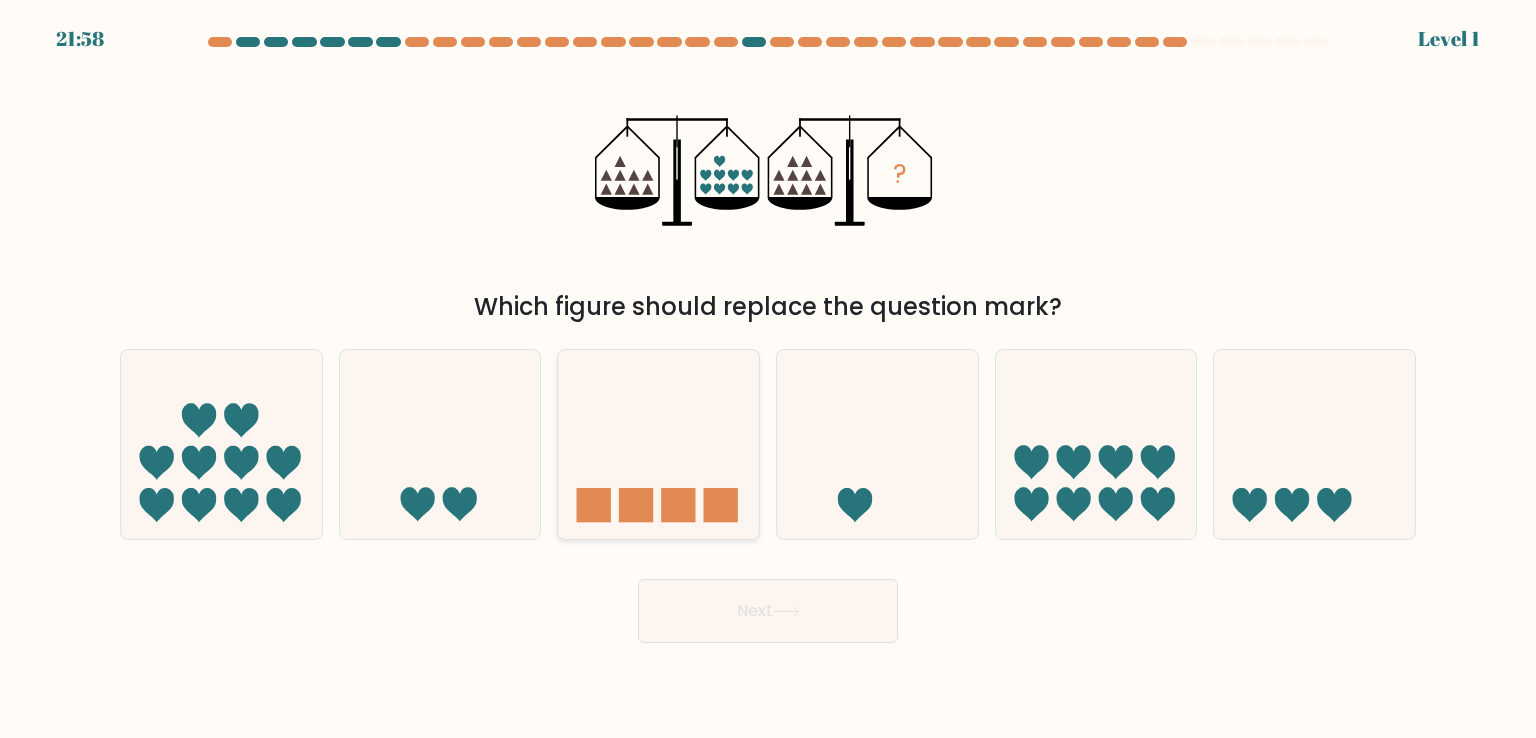 drag, startPoint x: 837, startPoint y: 569, endPoint x: 679, endPoint y: 485, distance: 178.94133 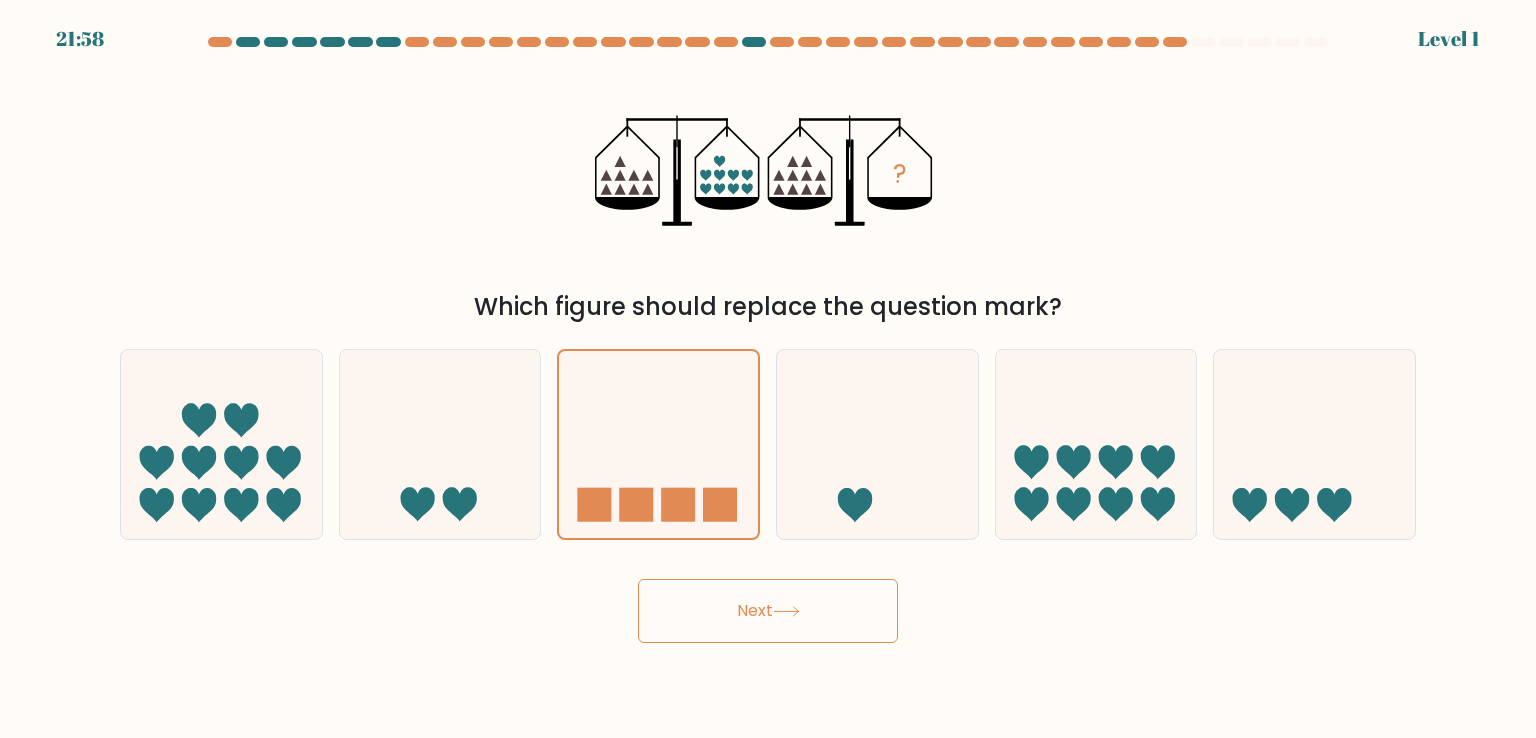 click on "Next" at bounding box center (768, 611) 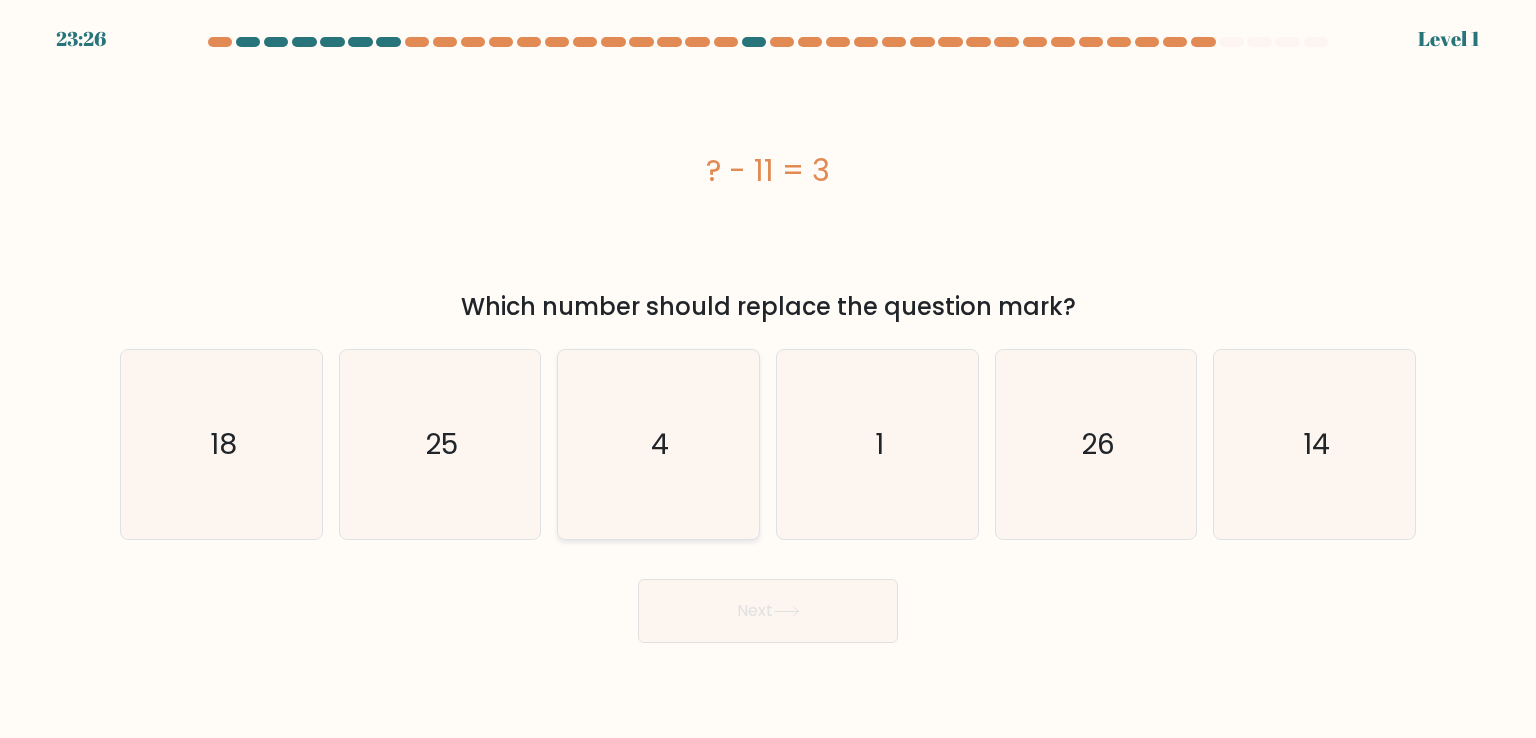 click on "4" 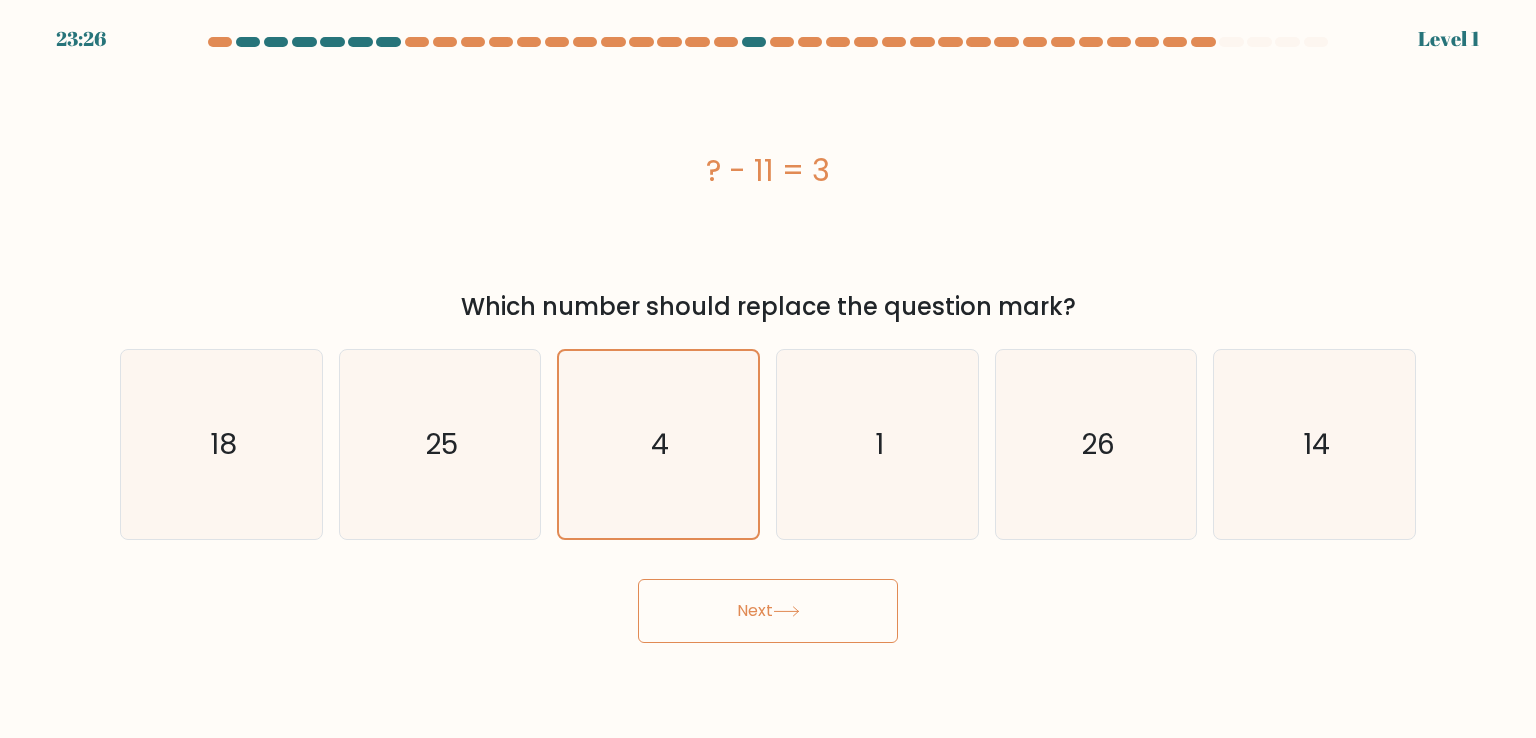 click on "Next" at bounding box center (768, 611) 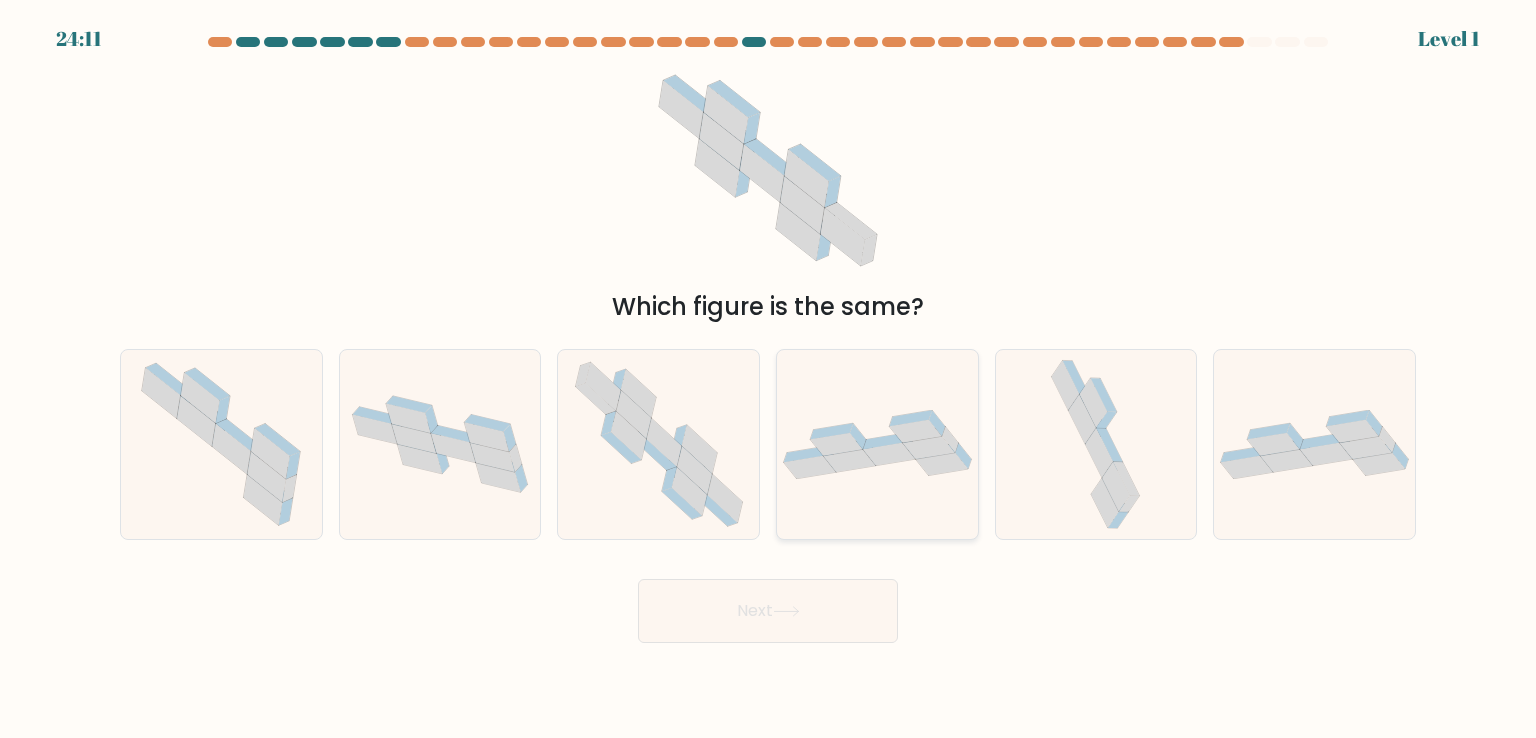 click 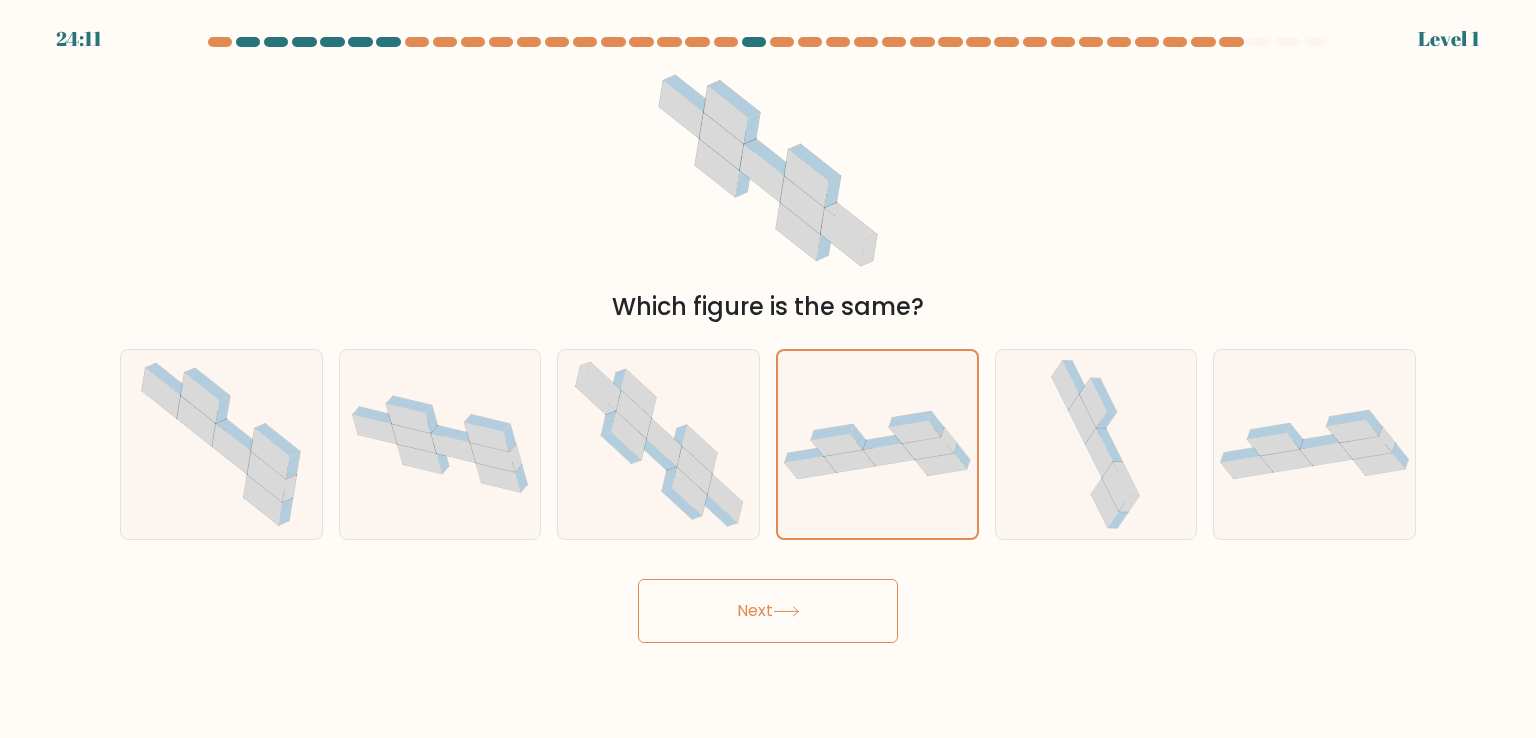click on "Next" at bounding box center [768, 611] 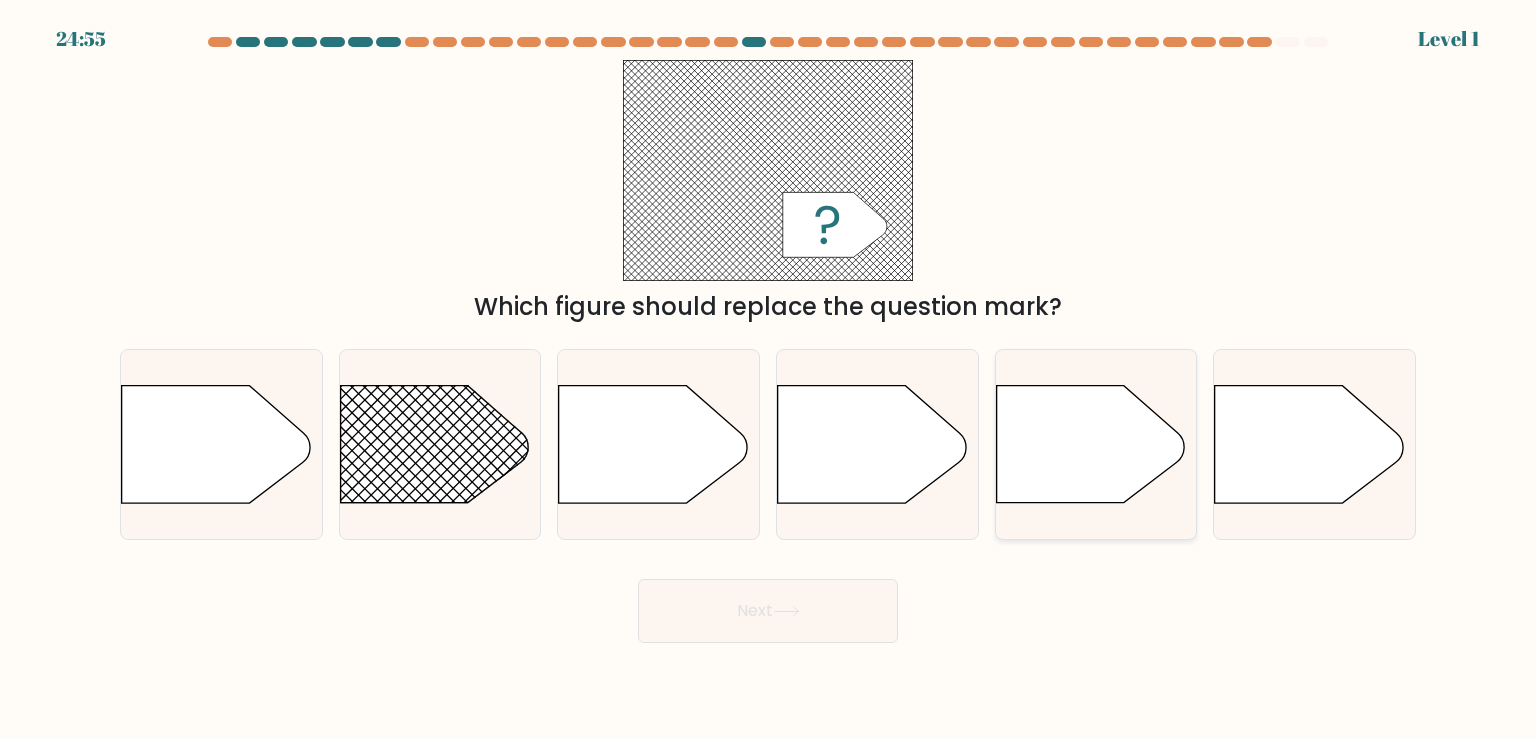 click 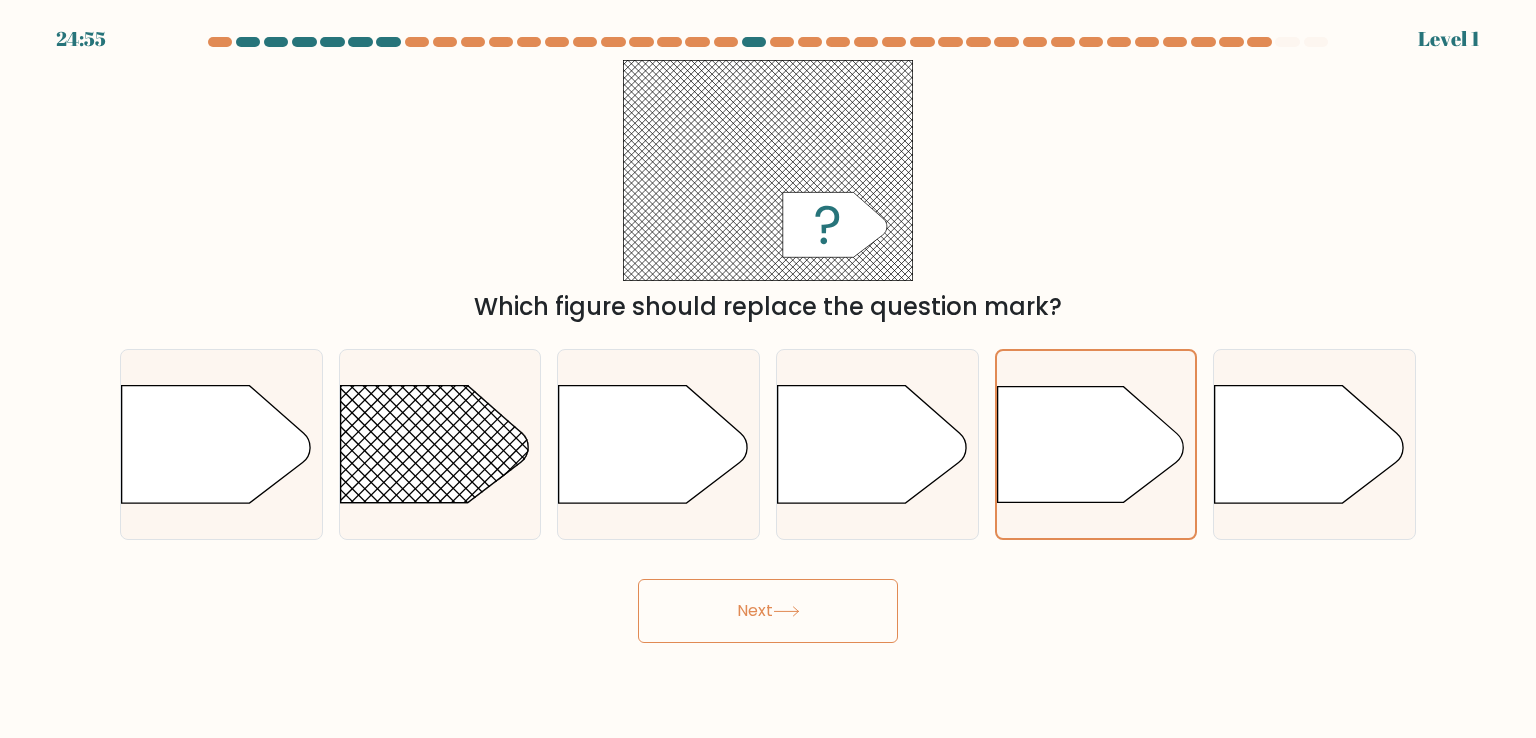 click on "Next" at bounding box center (768, 611) 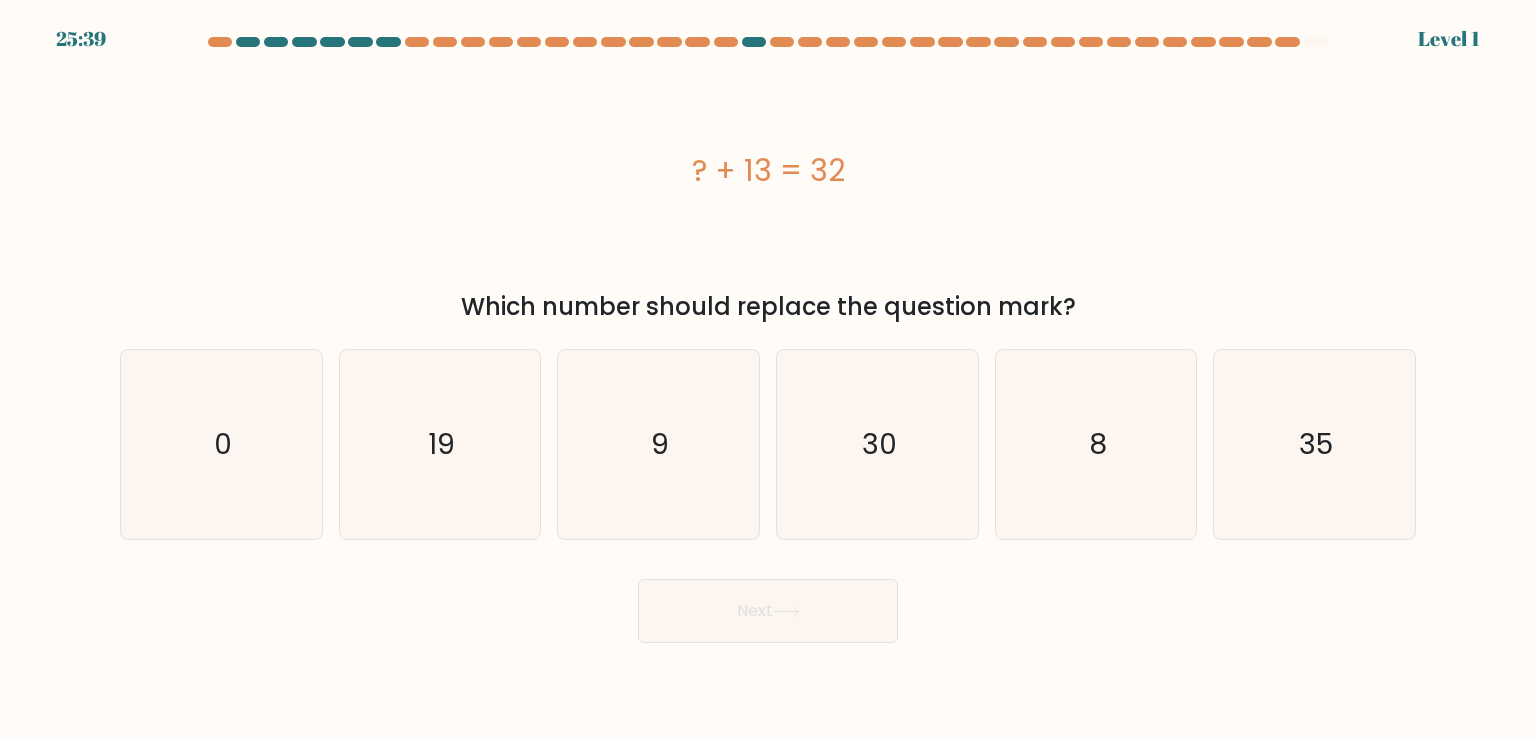 click on "8" 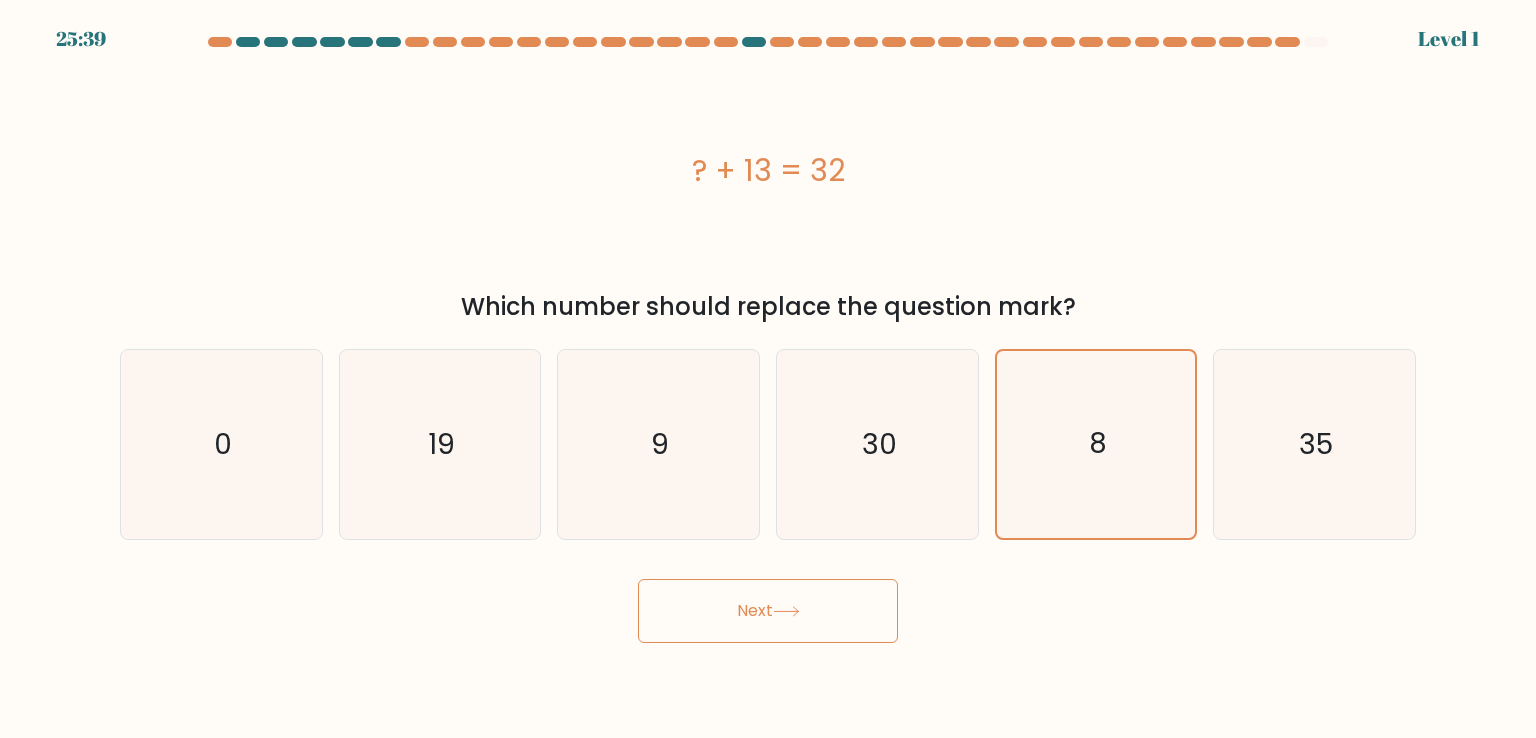 click 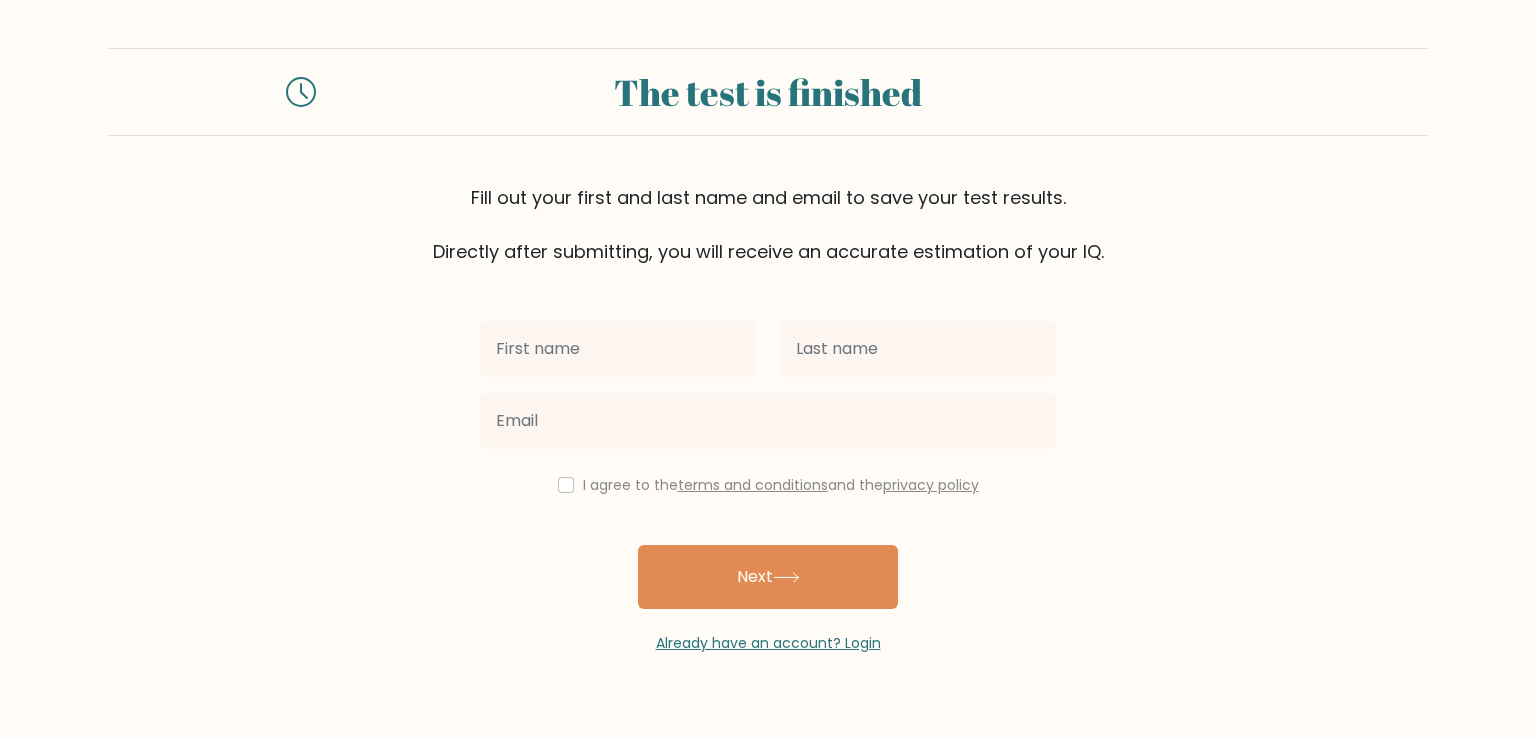 scroll, scrollTop: 0, scrollLeft: 0, axis: both 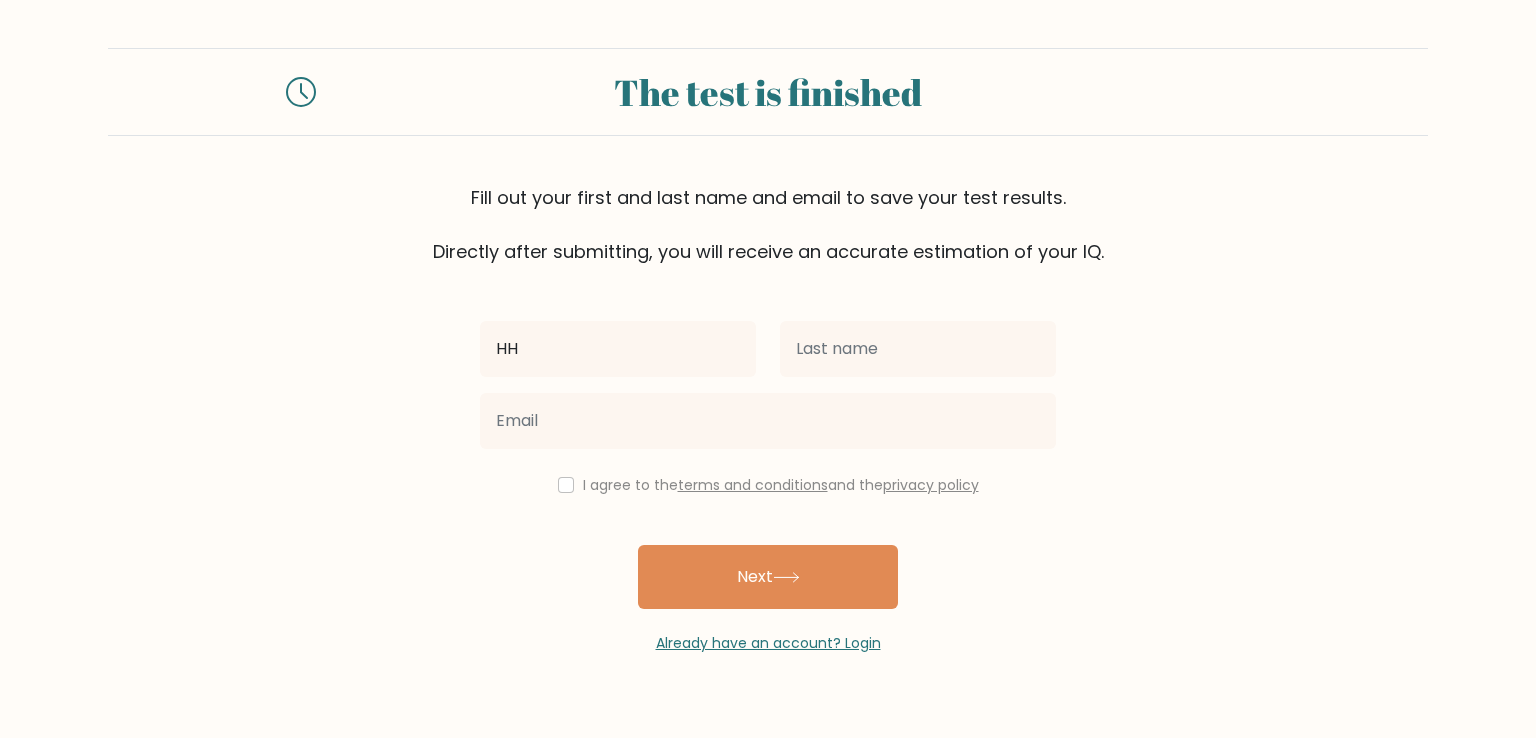 type on "HH" 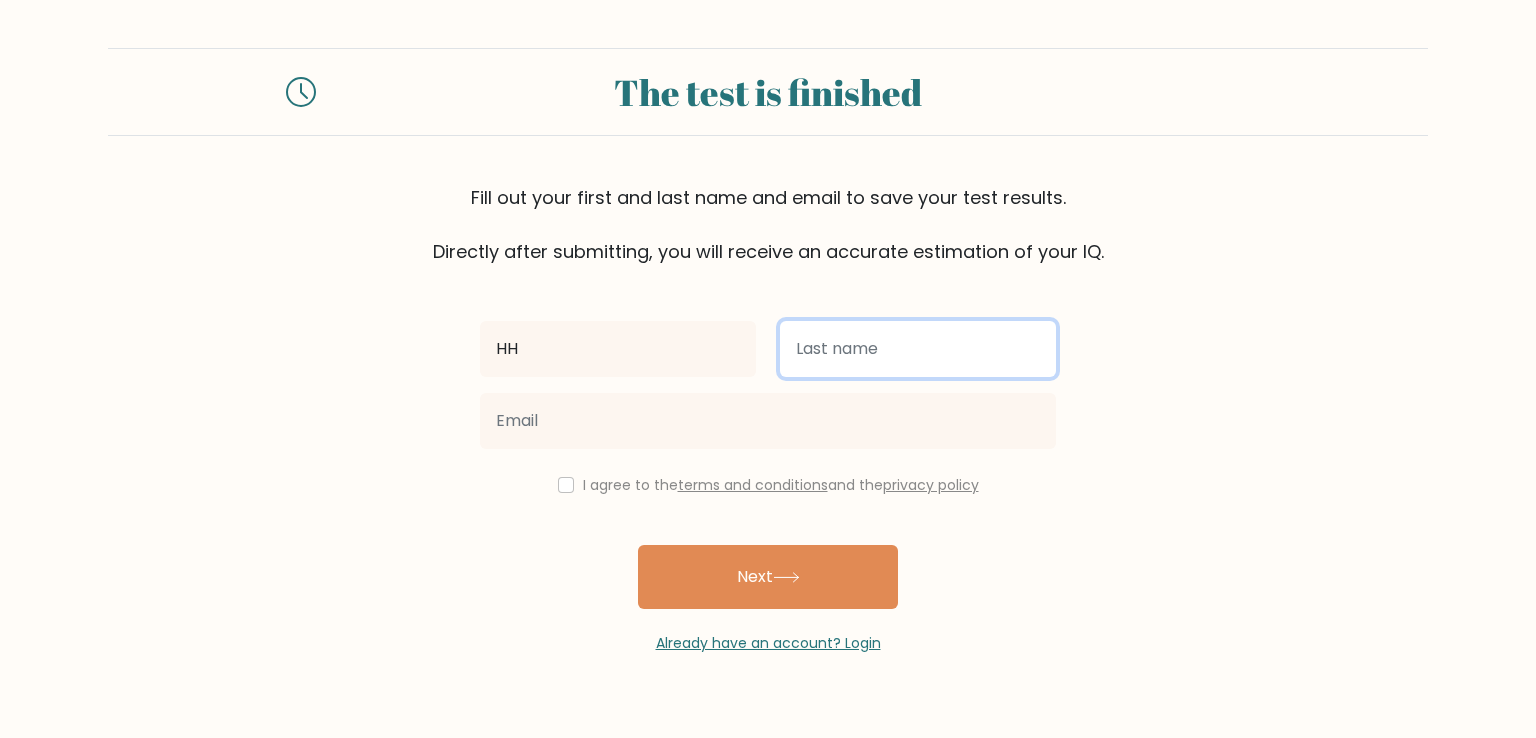 click at bounding box center (918, 349) 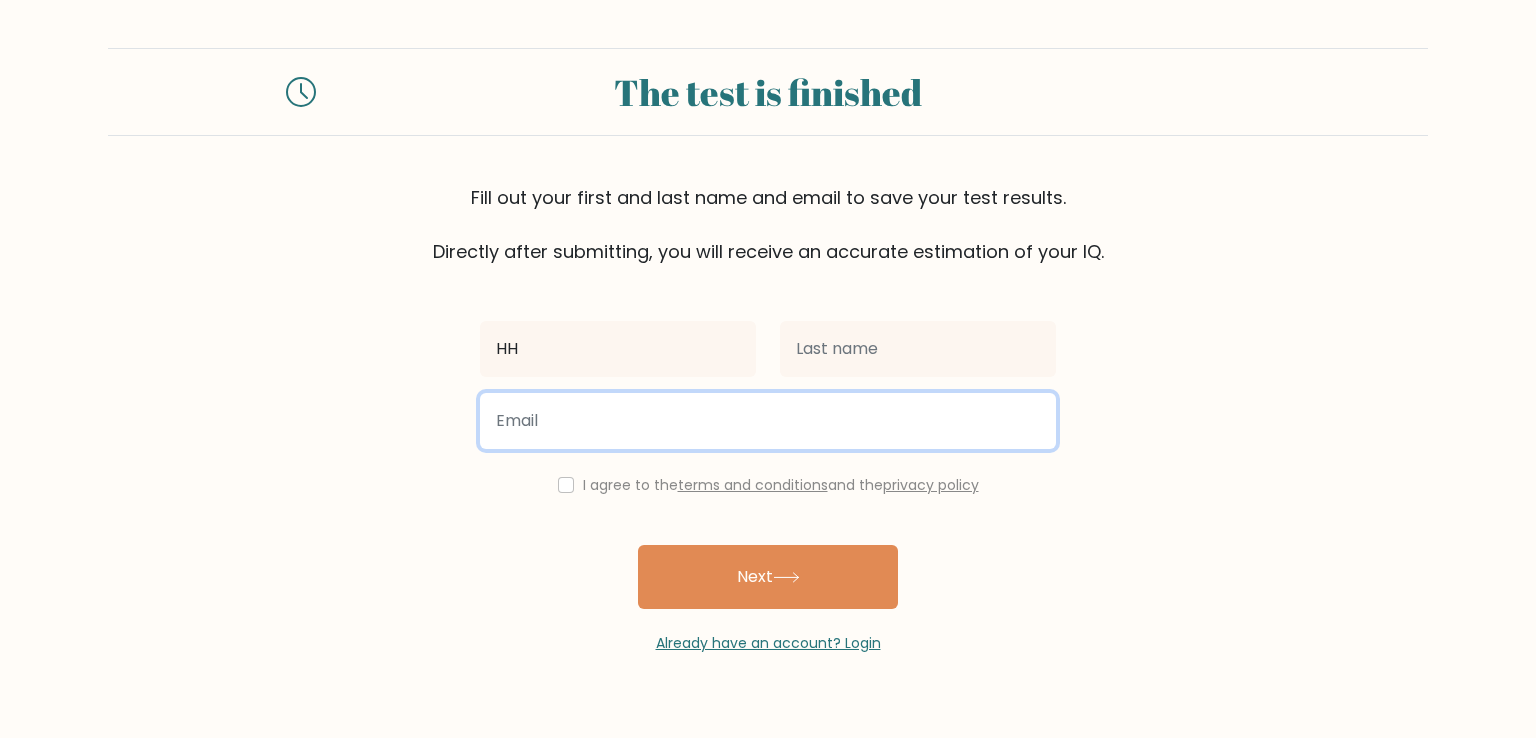 click at bounding box center (768, 421) 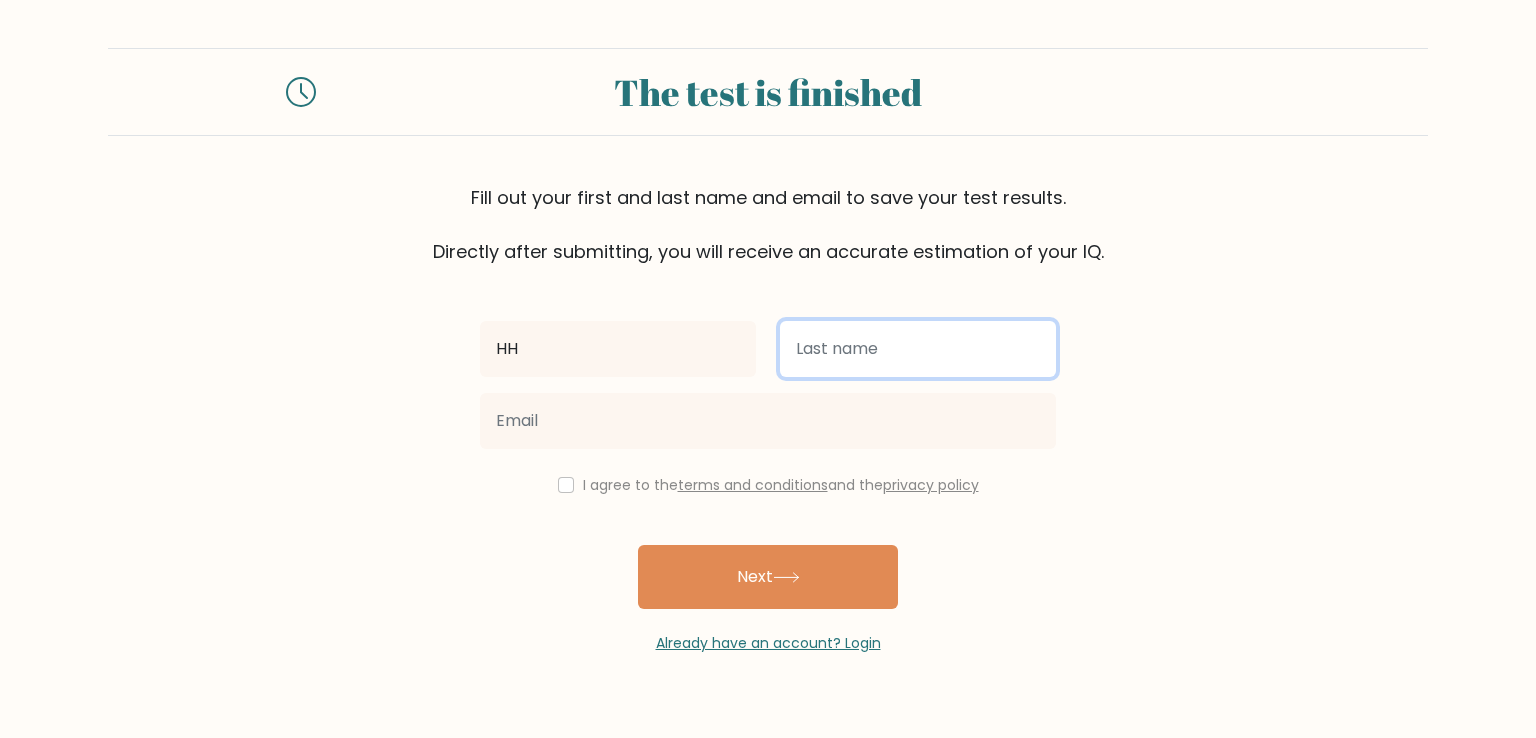 click at bounding box center (918, 349) 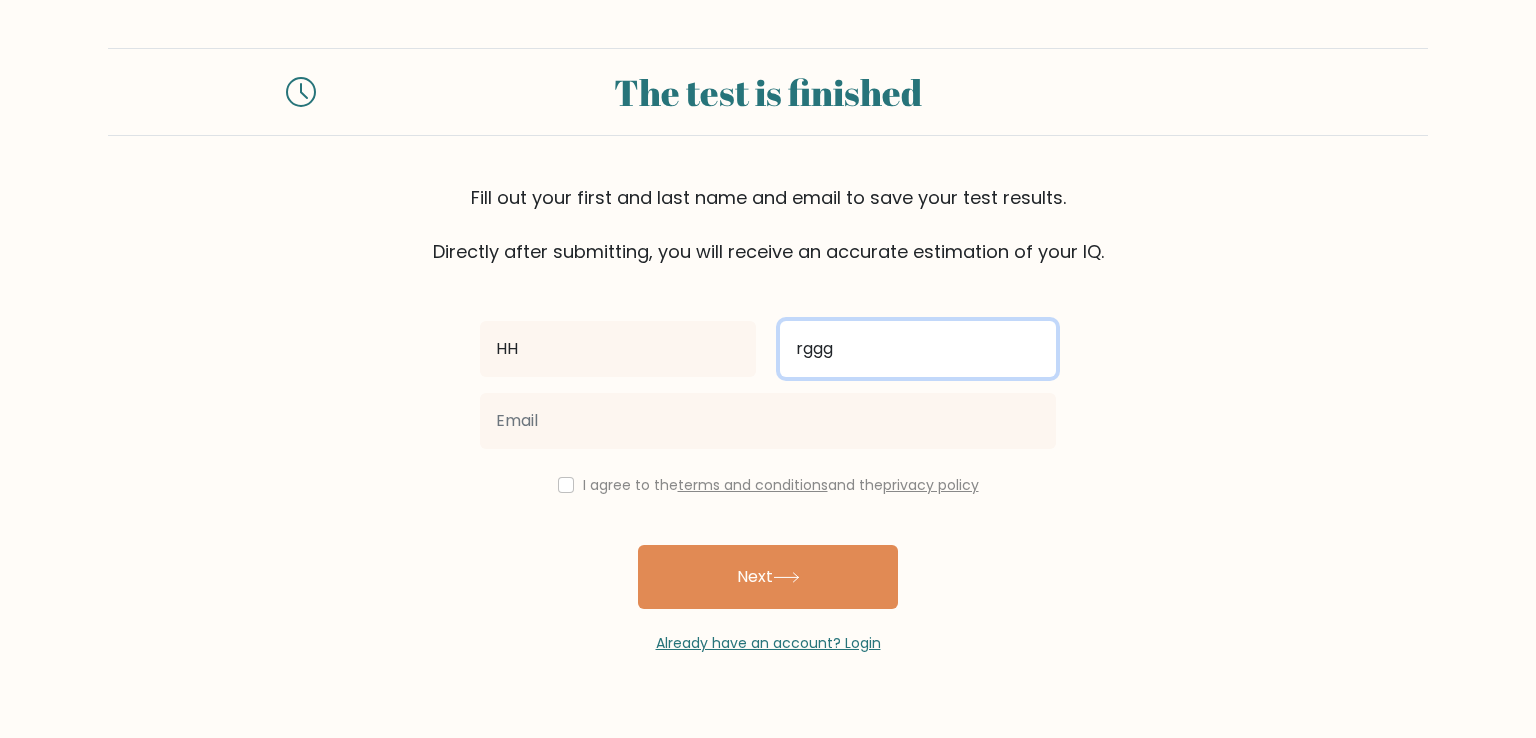 type on "rggg" 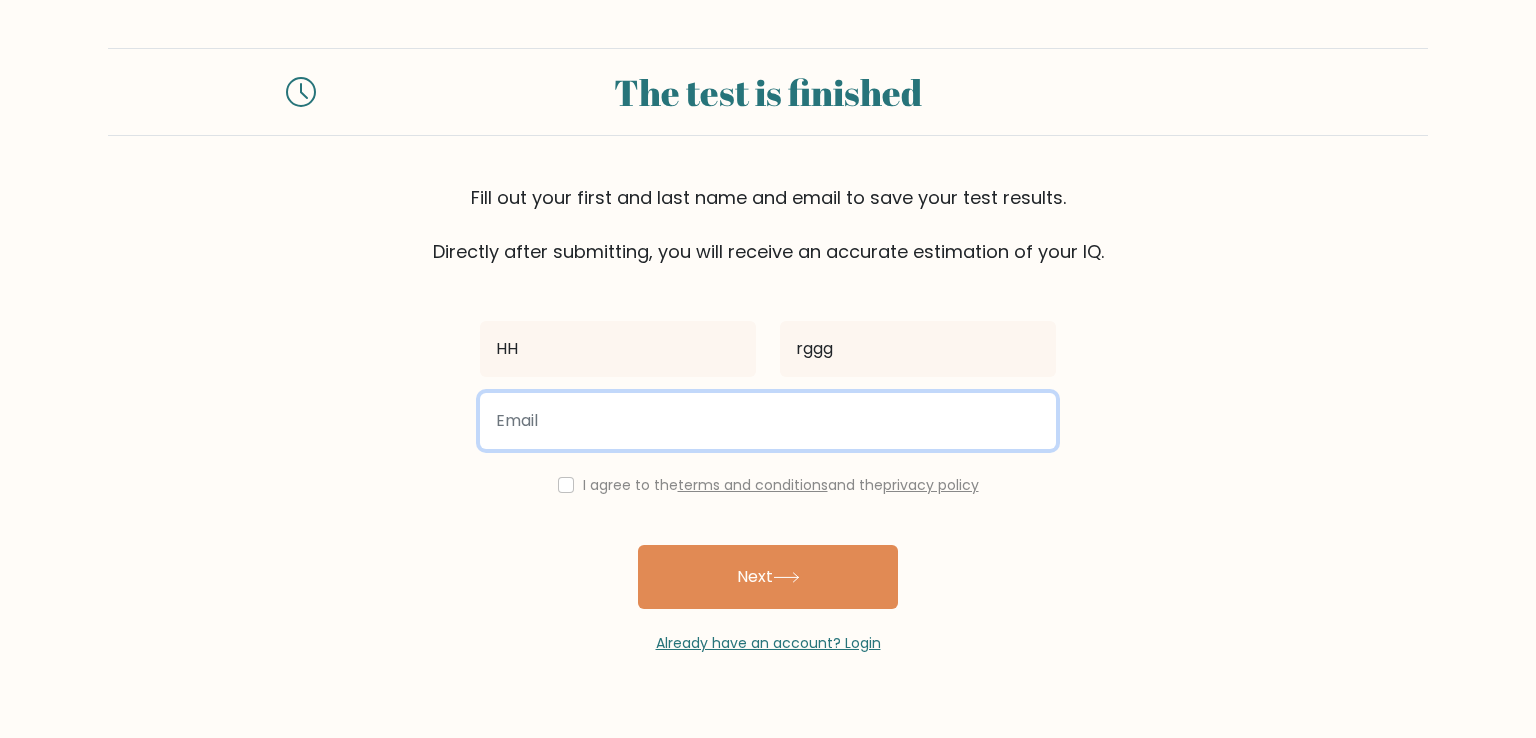 click at bounding box center [768, 421] 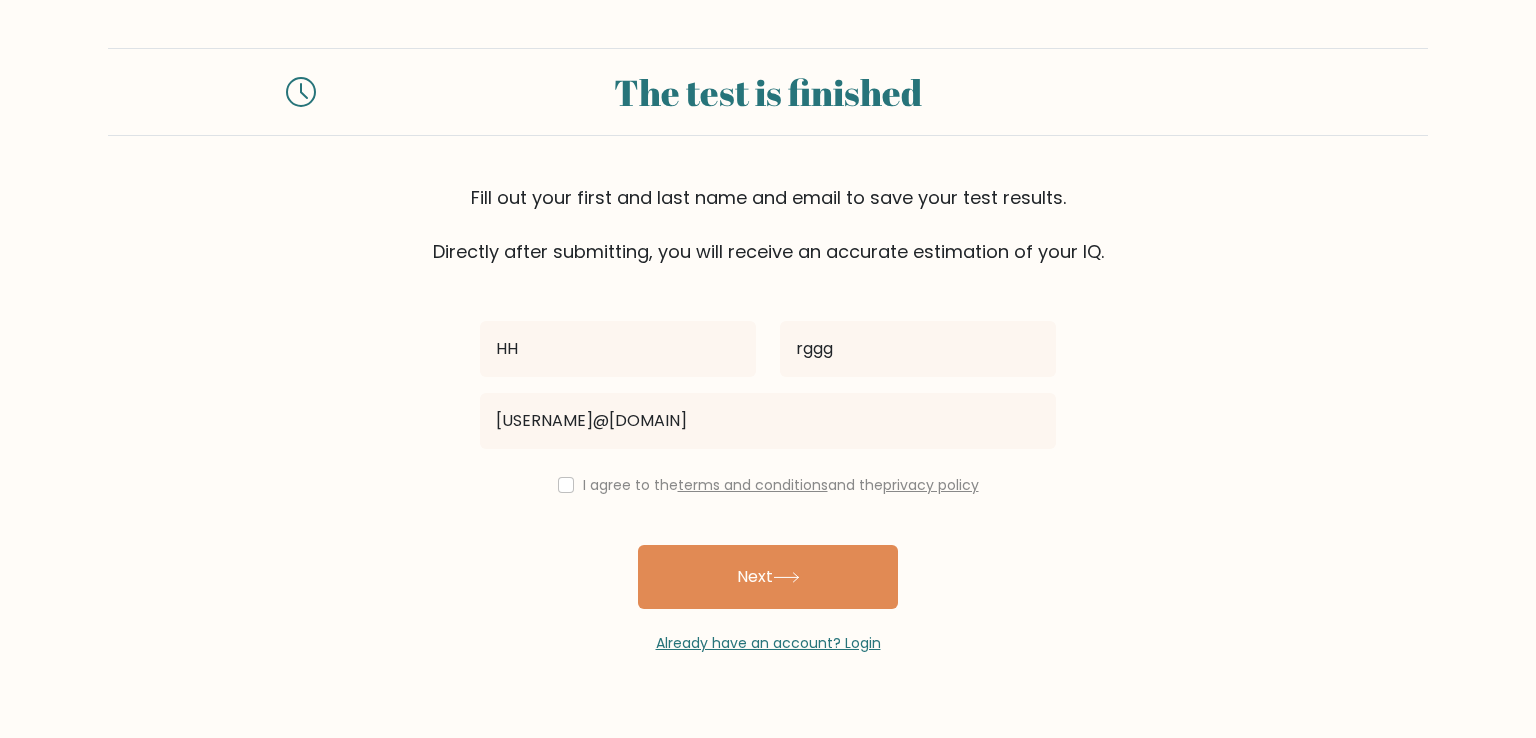 click on "I agree to the  terms and conditions  and the  privacy policy" at bounding box center (768, 485) 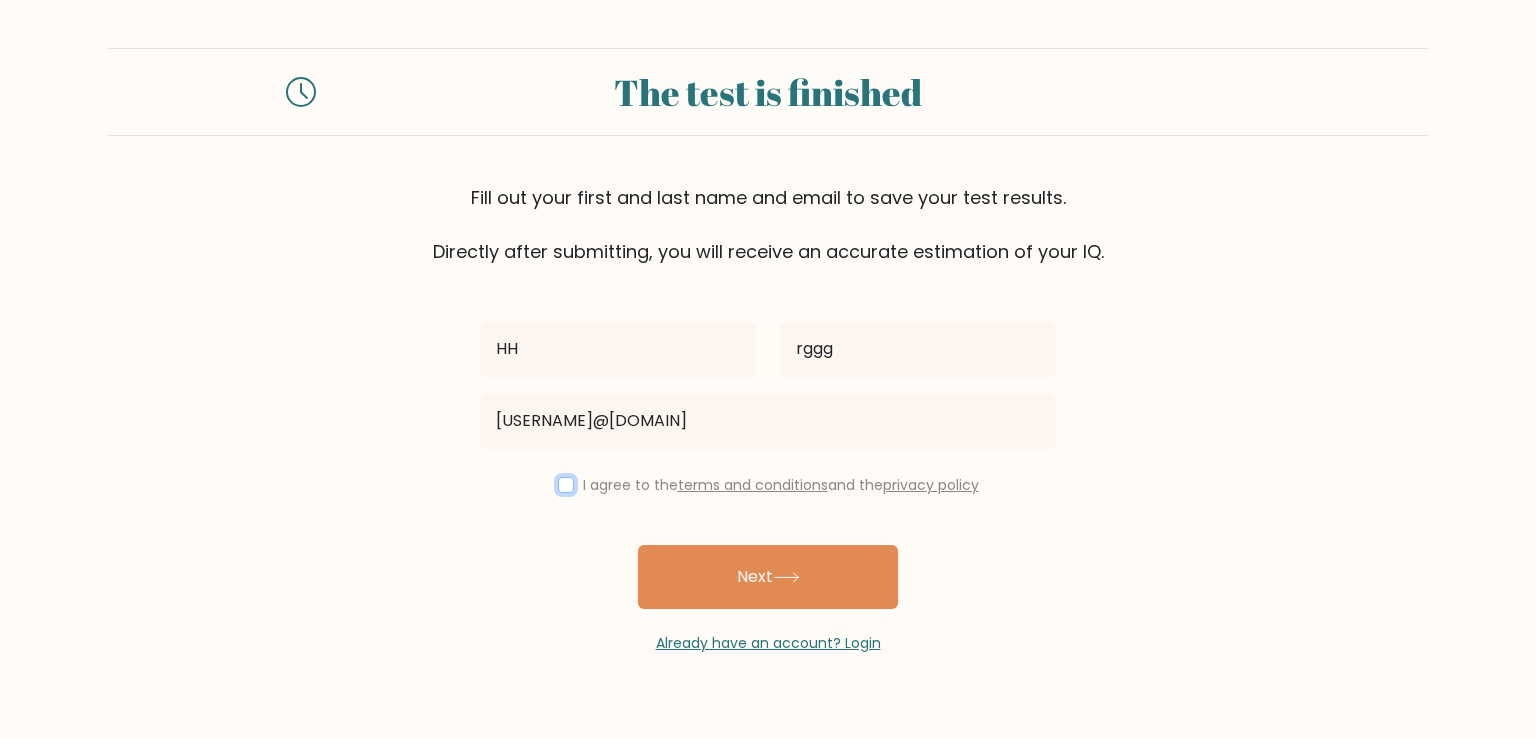 click at bounding box center [566, 485] 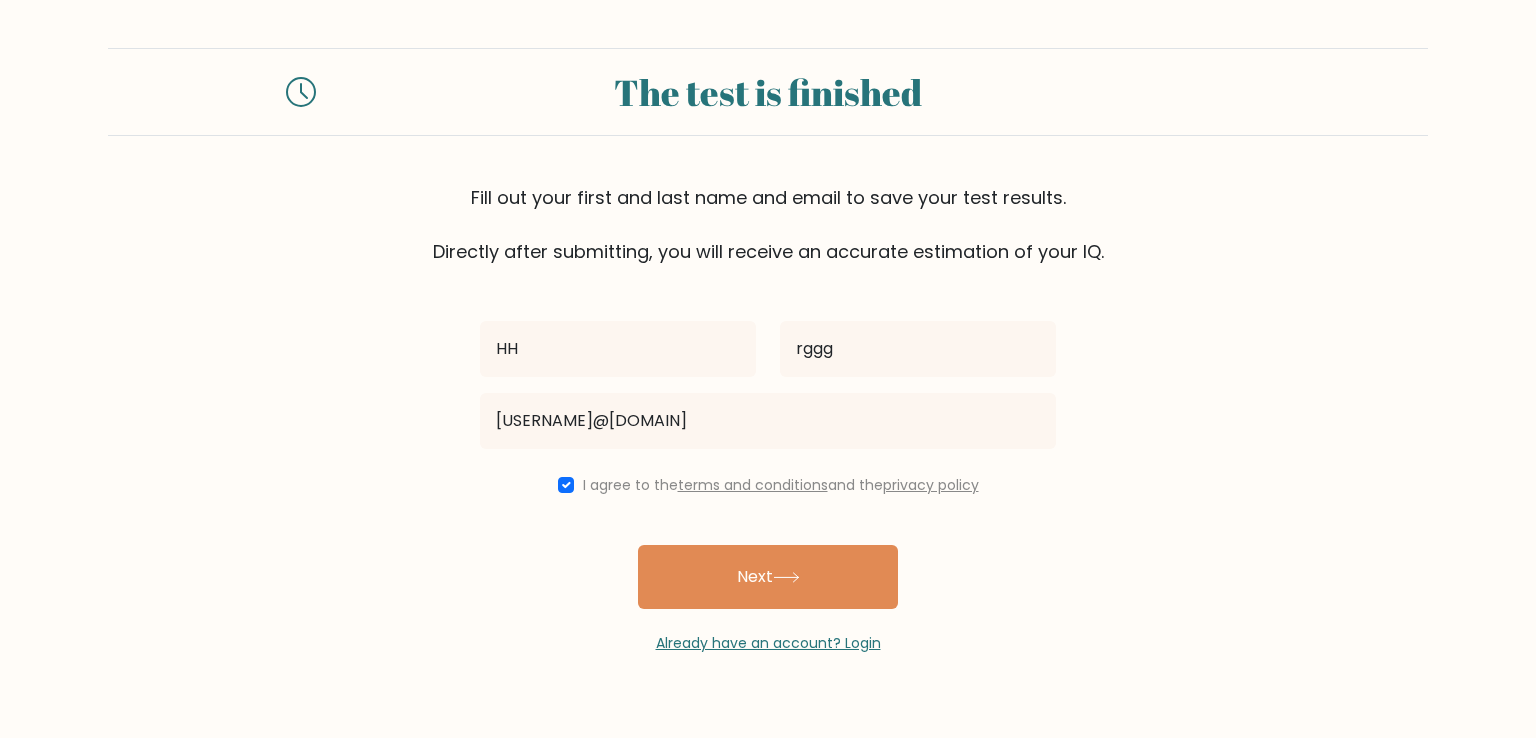 click on "Next" at bounding box center [768, 577] 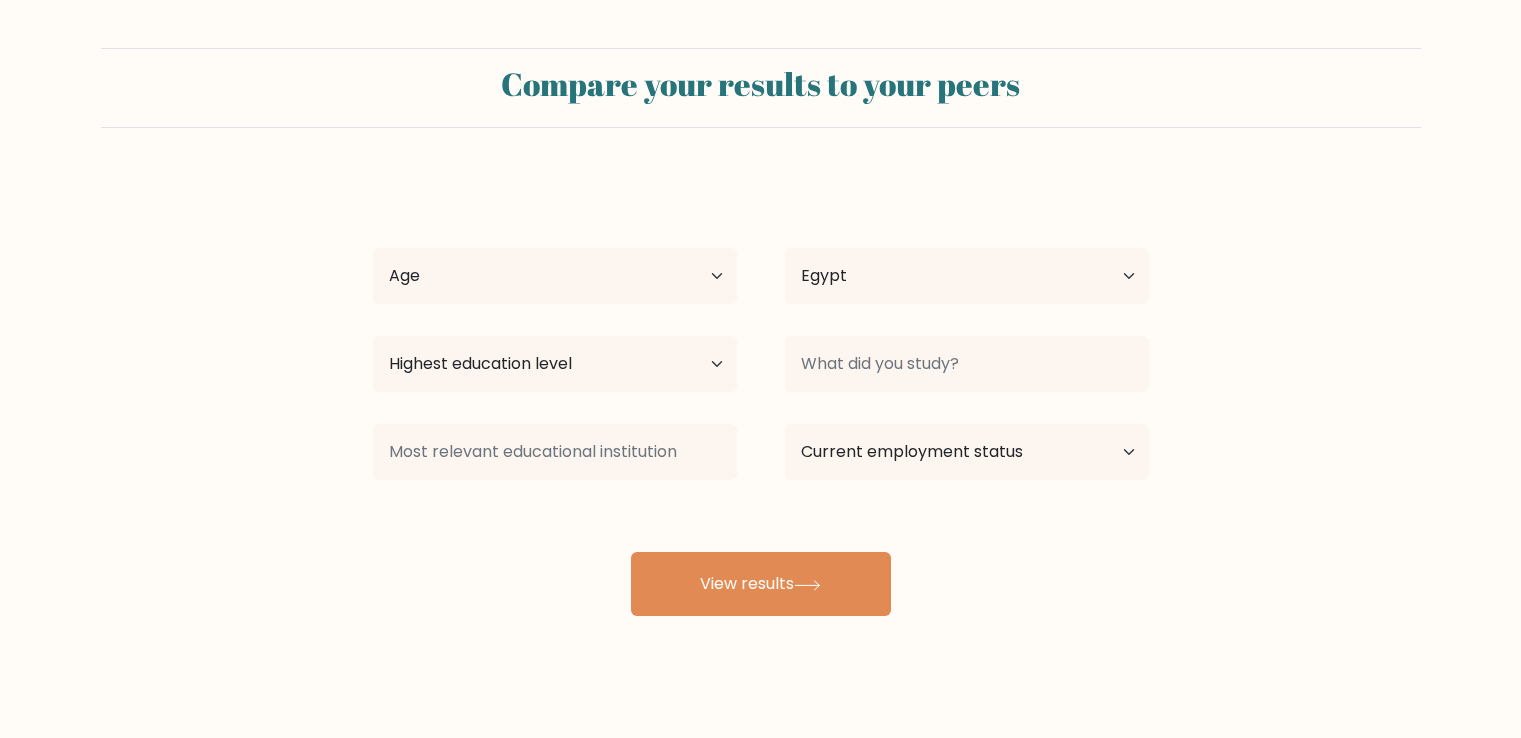 select on "EG" 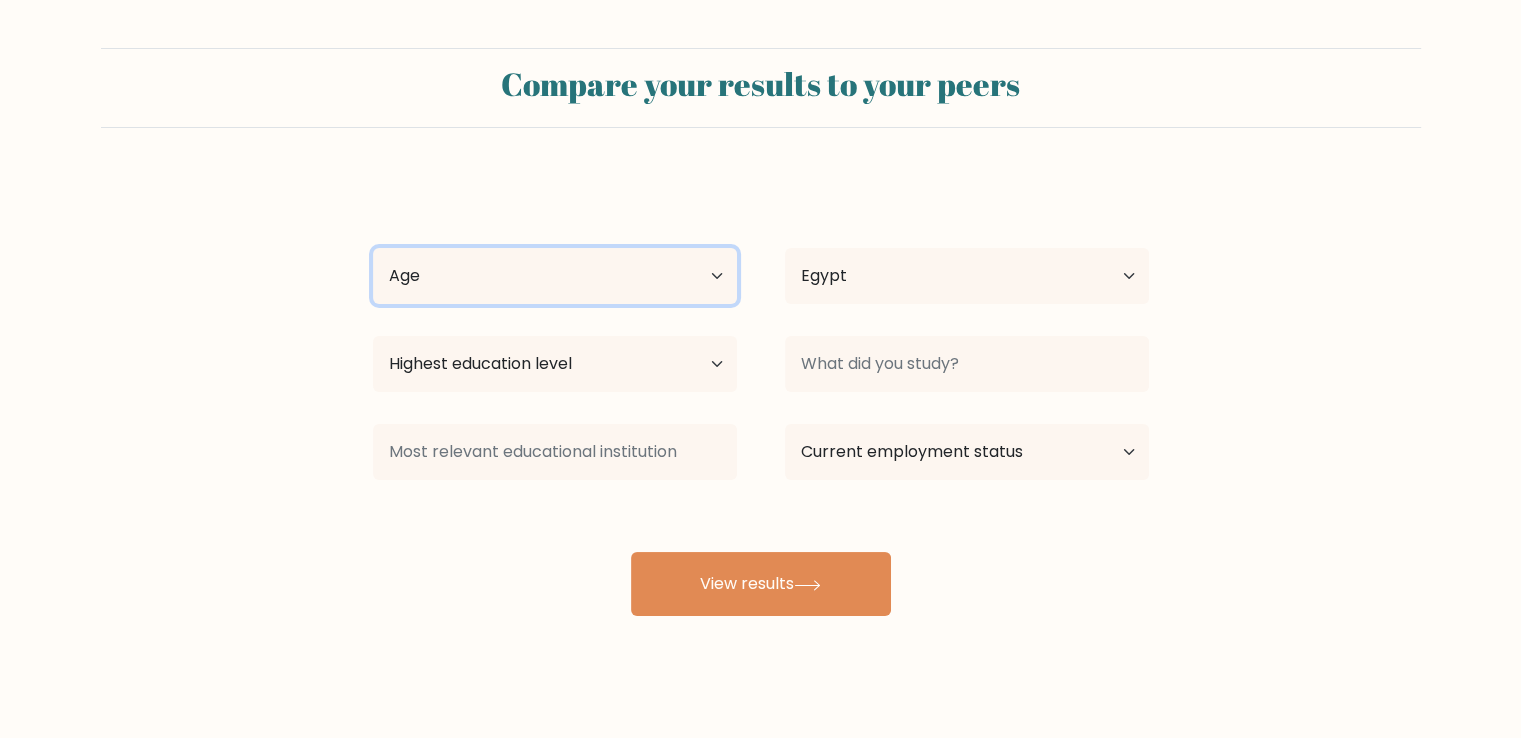 click on "Age
Under 18 years old
18-24 years old
25-34 years old
35-44 years old
45-54 years old
55-64 years old
65 years old and above" at bounding box center [555, 276] 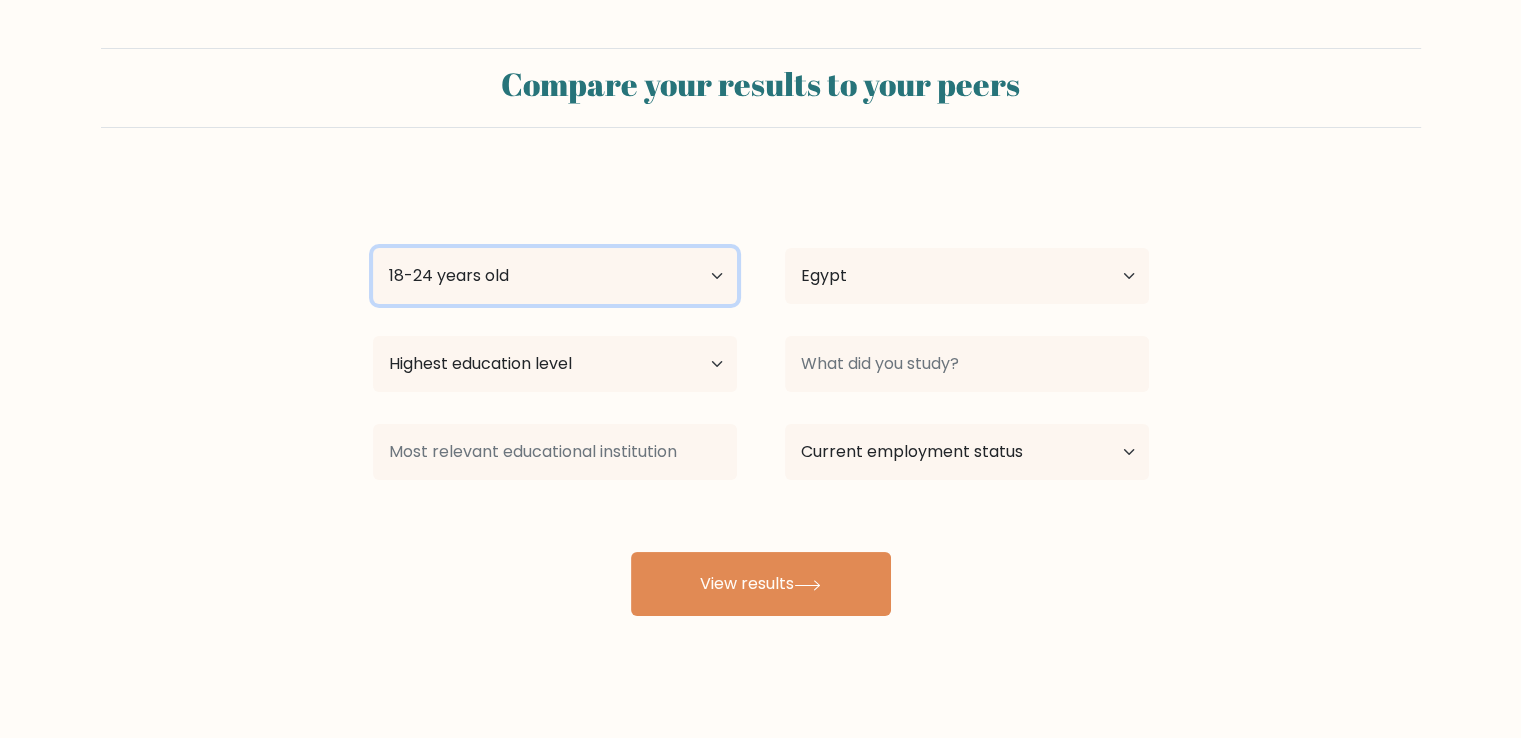click on "Age
Under 18 years old
18-24 years old
25-34 years old
35-44 years old
45-54 years old
55-64 years old
65 years old and above" at bounding box center (555, 276) 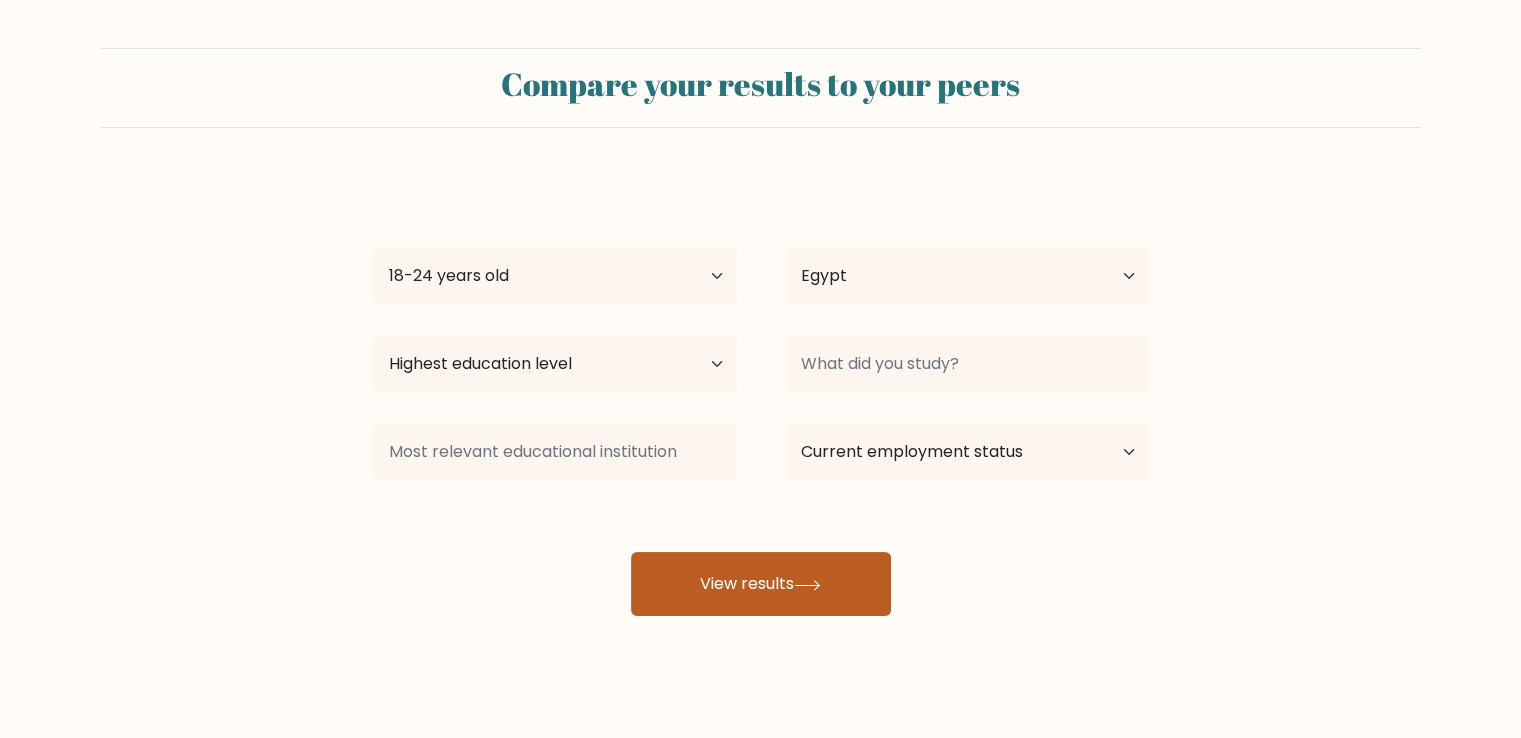 click on "View results" at bounding box center [761, 584] 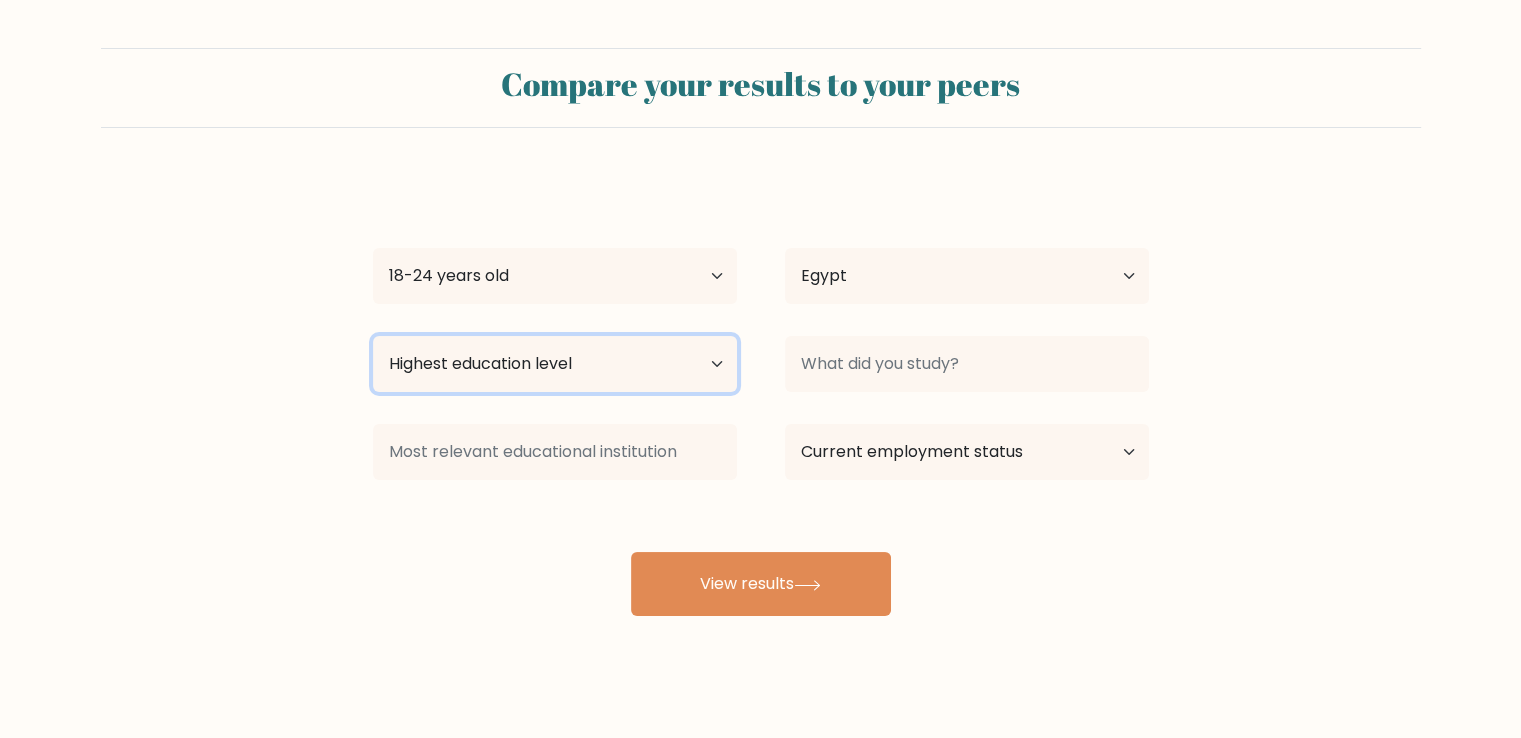 click on "Highest education level
No schooling
Primary
Lower Secondary
Upper Secondary
Occupation Specific
Bachelor's degree
Master's degree
Doctoral degree" at bounding box center (555, 364) 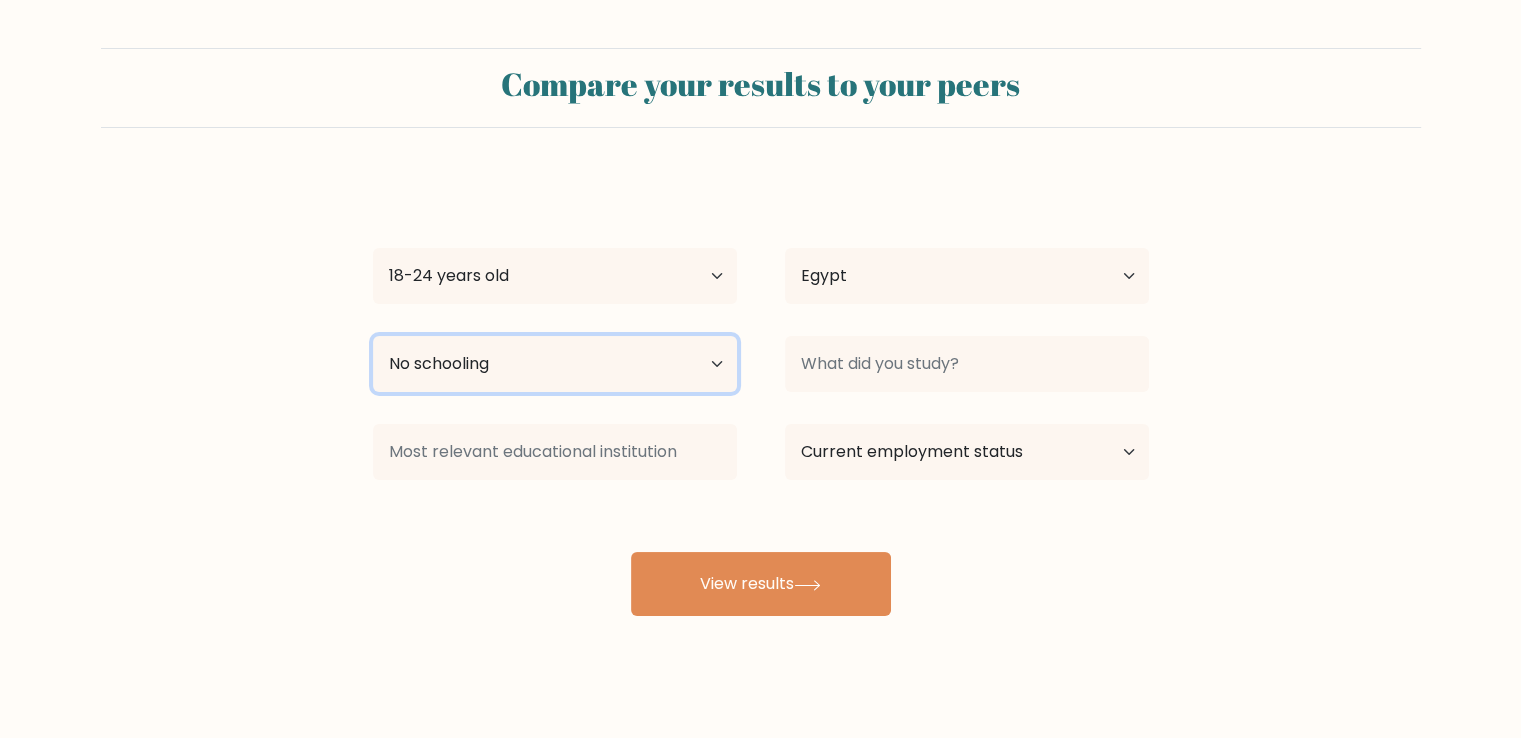 click on "Highest education level
No schooling
Primary
Lower Secondary
Upper Secondary
Occupation Specific
Bachelor's degree
Master's degree
Doctoral degree" at bounding box center [555, 364] 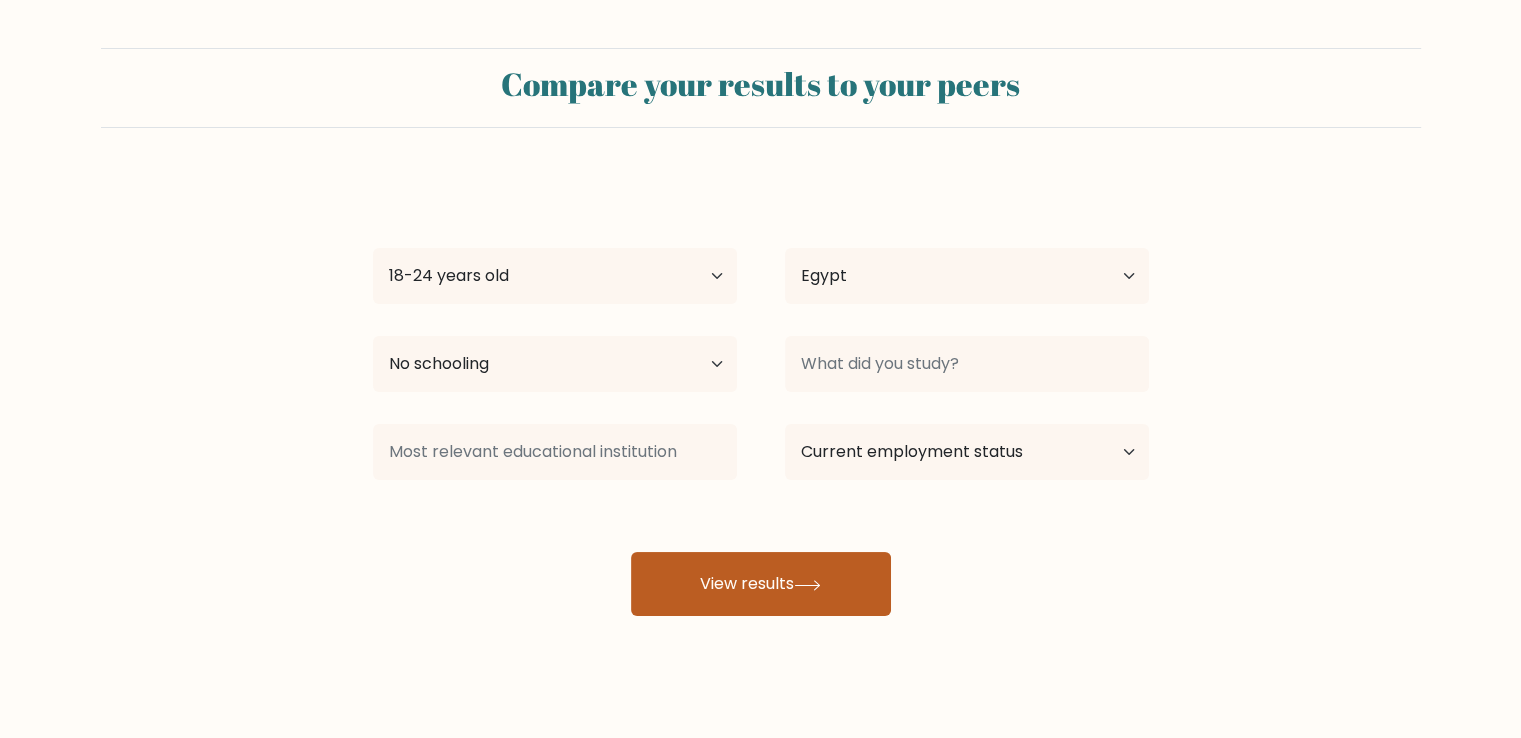 click on "View results" at bounding box center (761, 584) 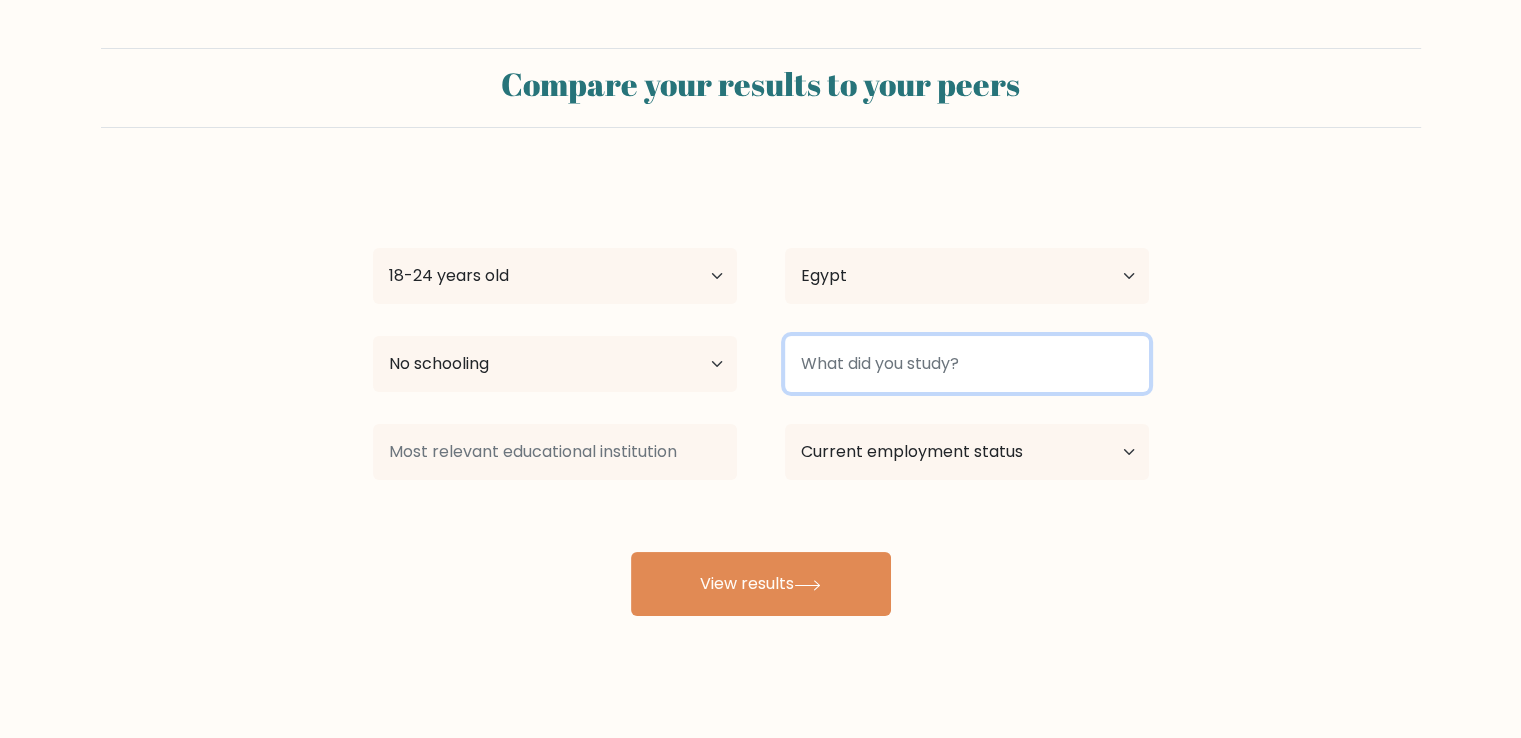 click at bounding box center (967, 364) 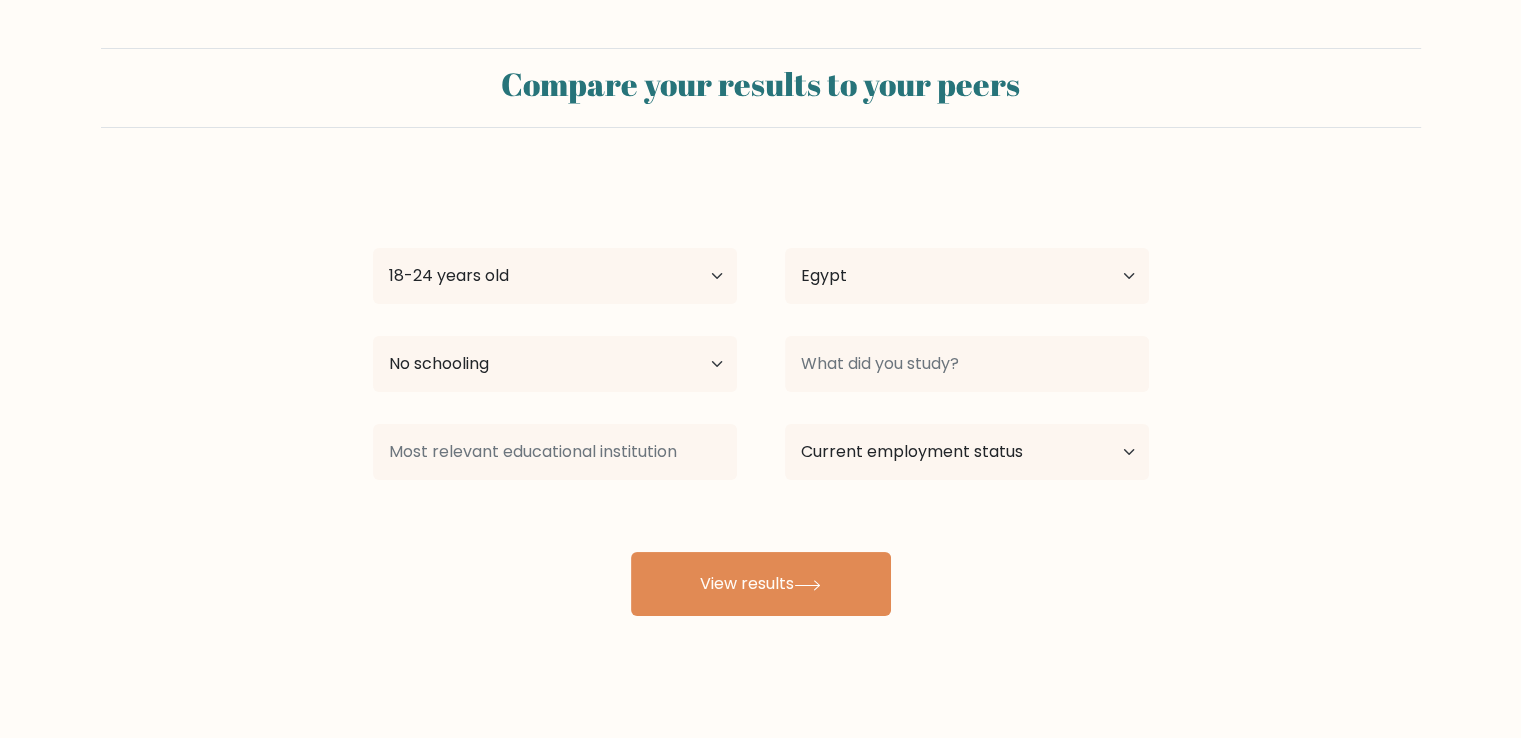 click at bounding box center [967, 364] 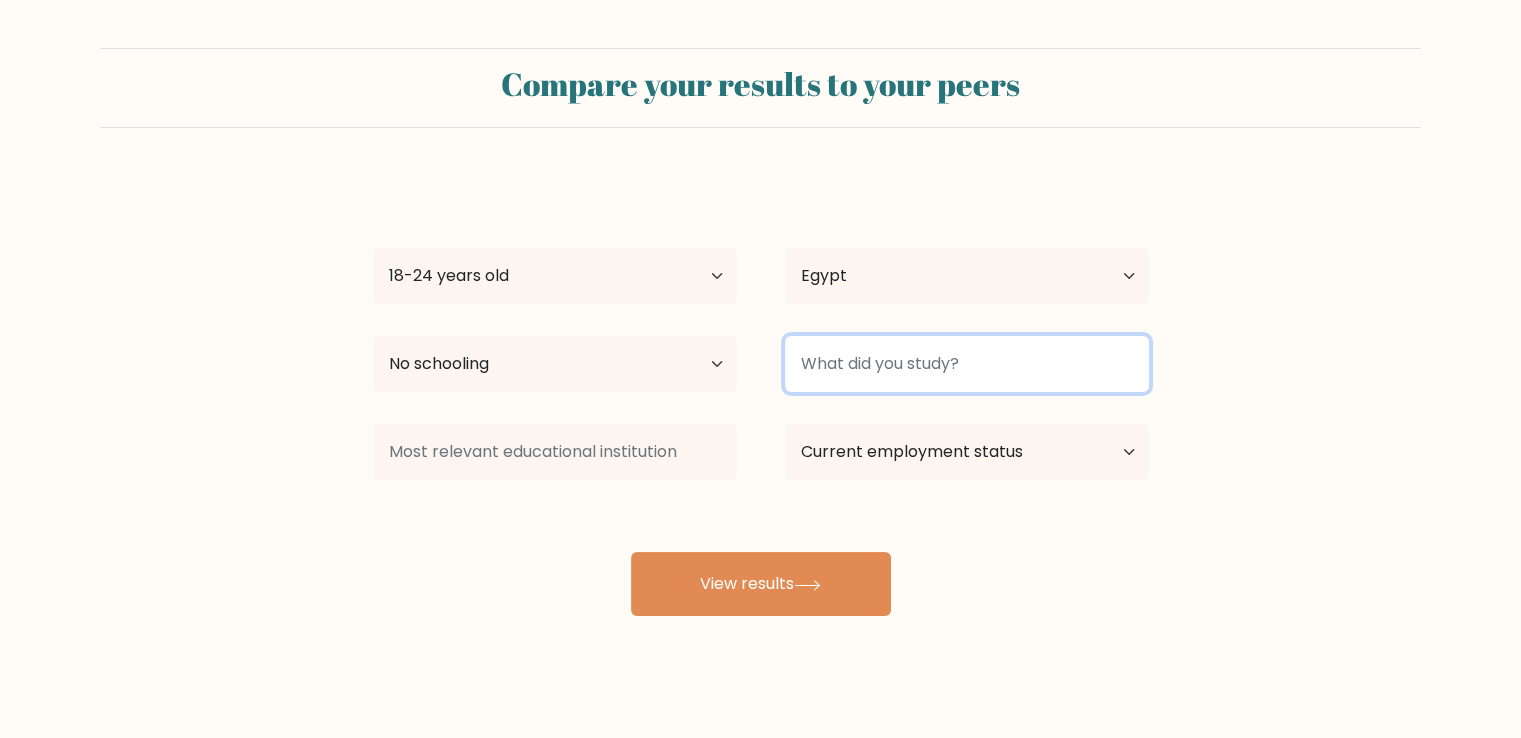 click at bounding box center [967, 364] 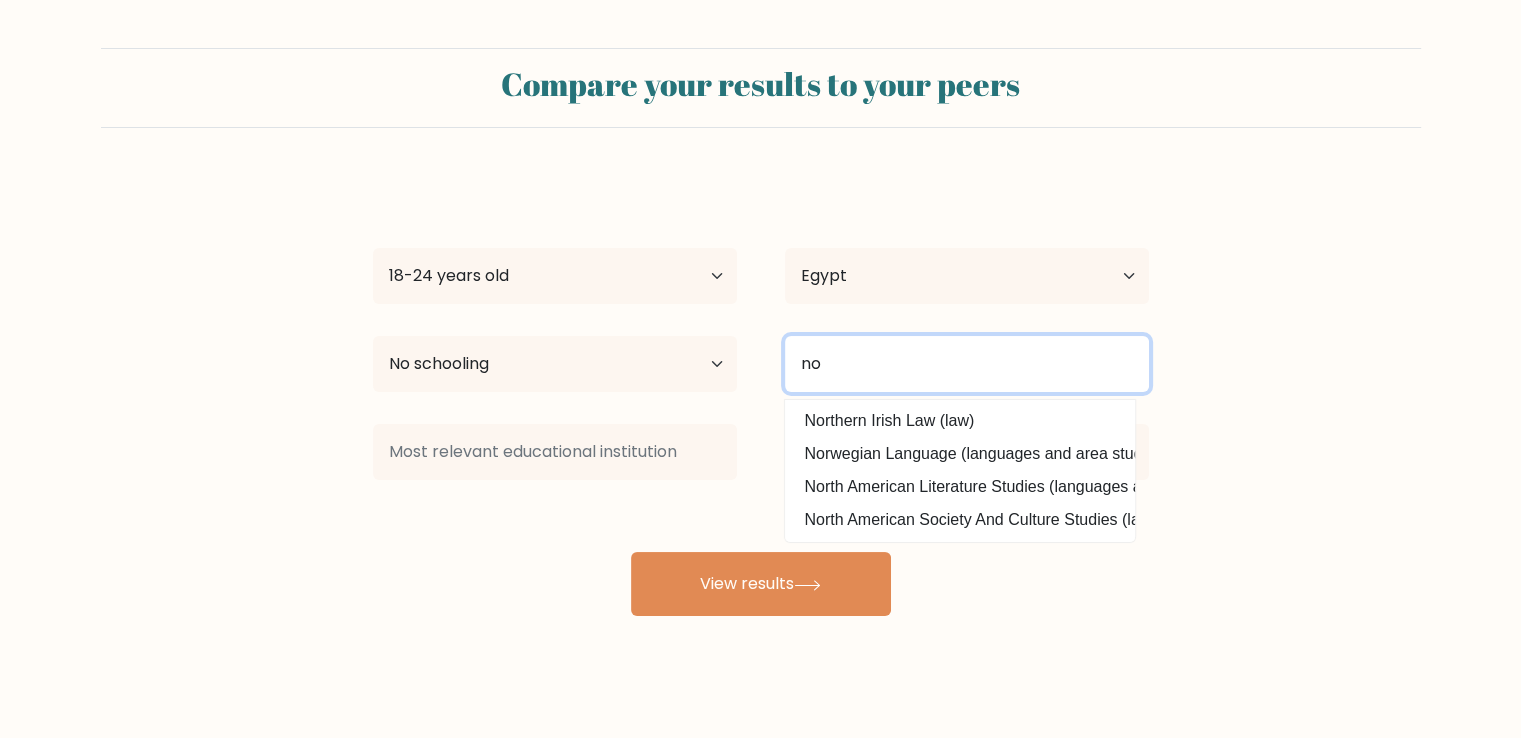 type on "no" 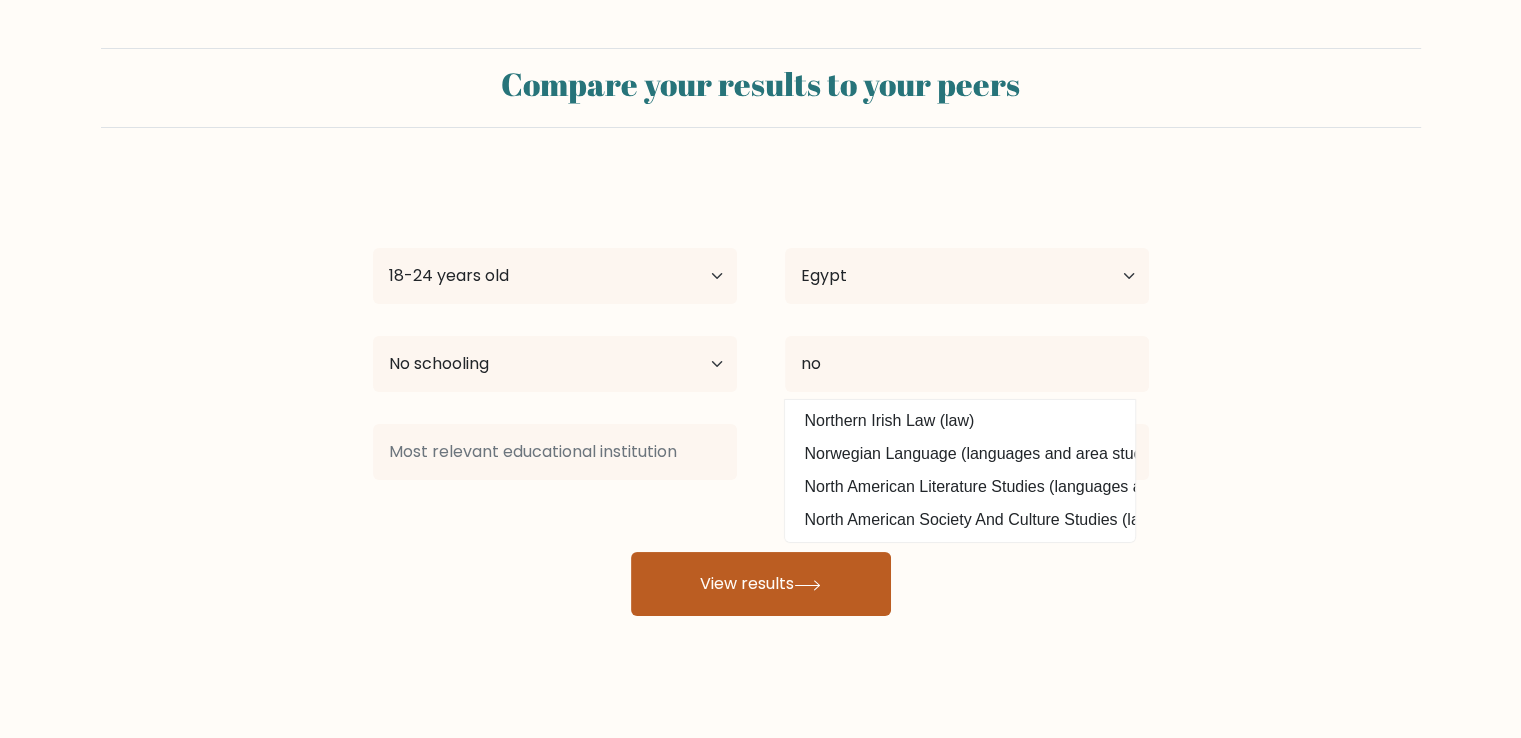 drag, startPoint x: 636, startPoint y: 529, endPoint x: 672, endPoint y: 551, distance: 42.190044 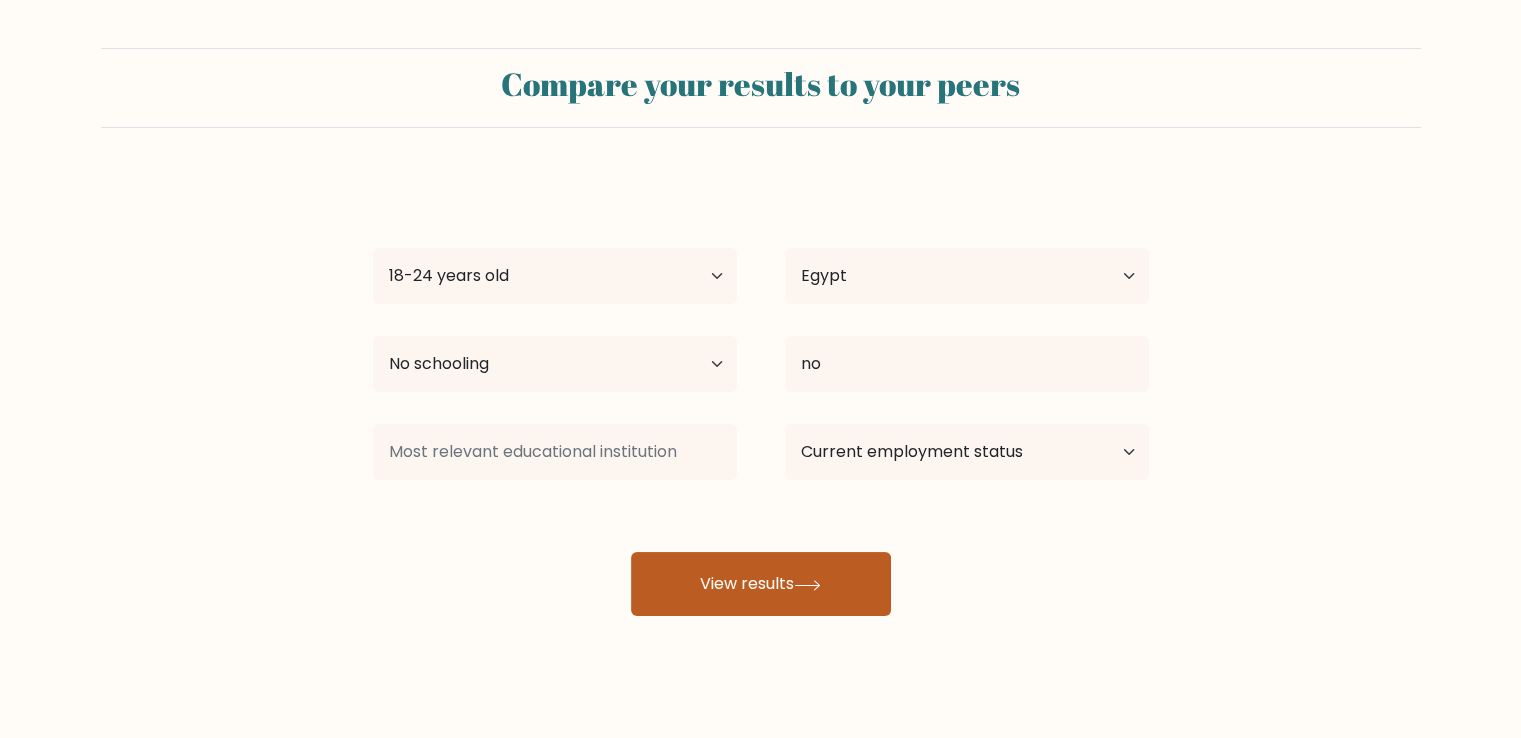 click on "View results" at bounding box center (761, 584) 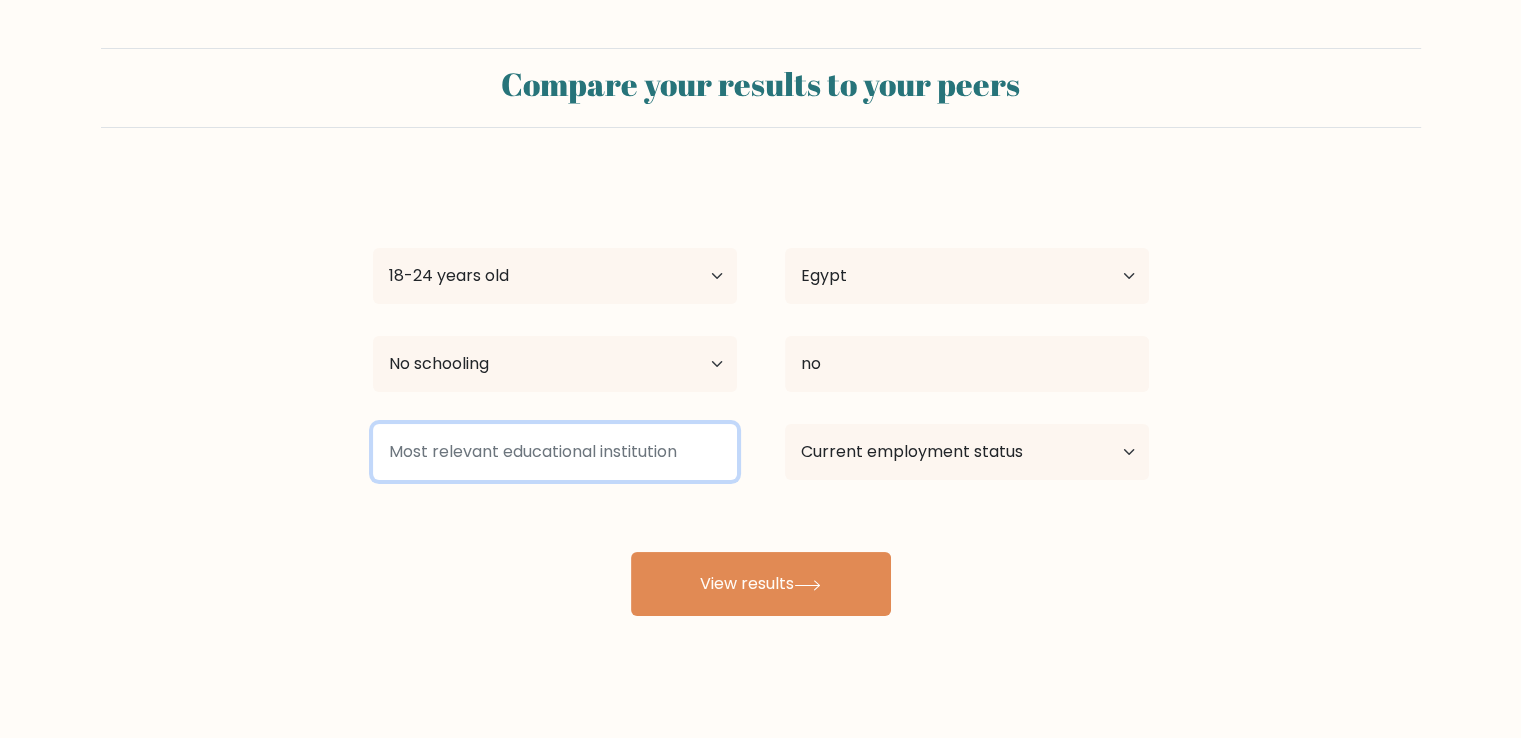 click at bounding box center (555, 452) 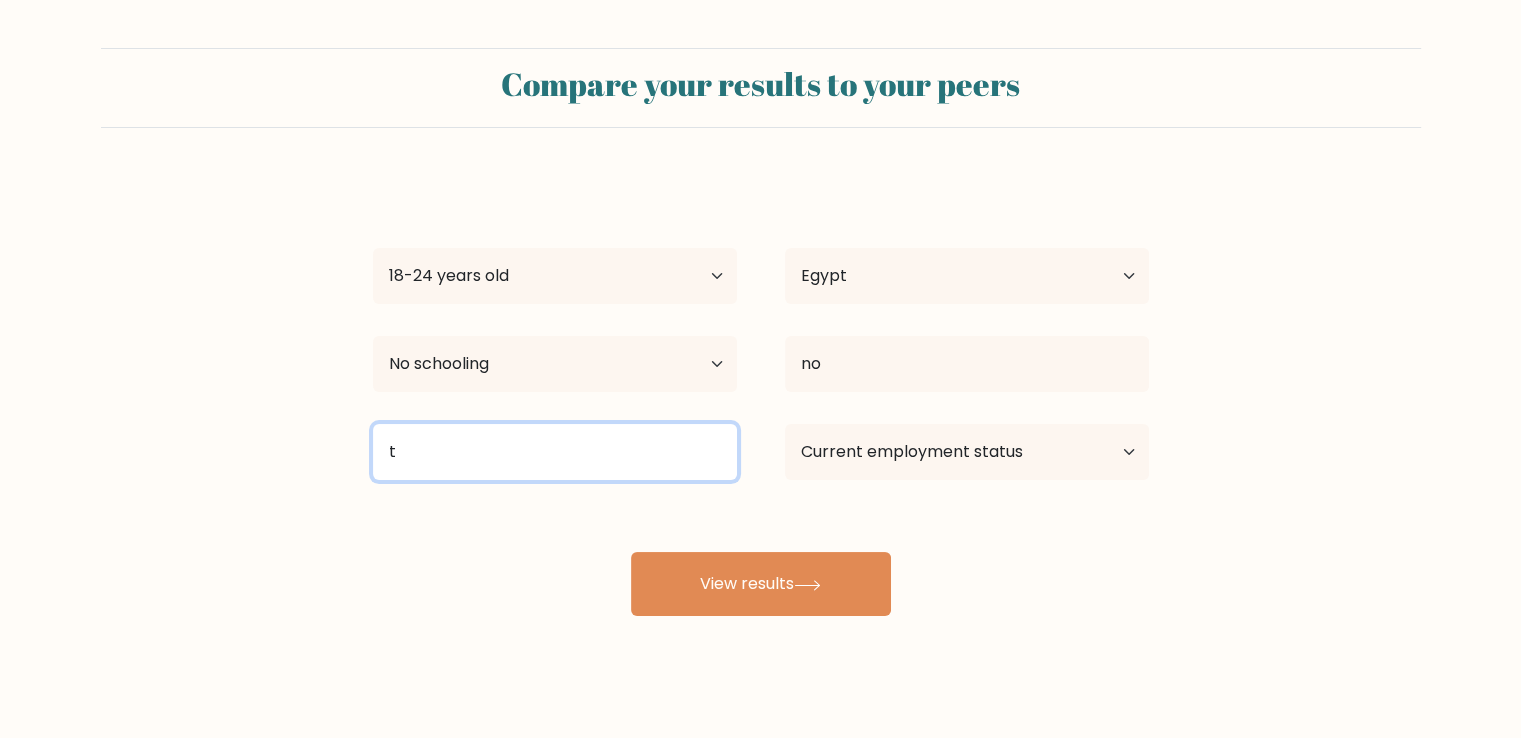 type on "t" 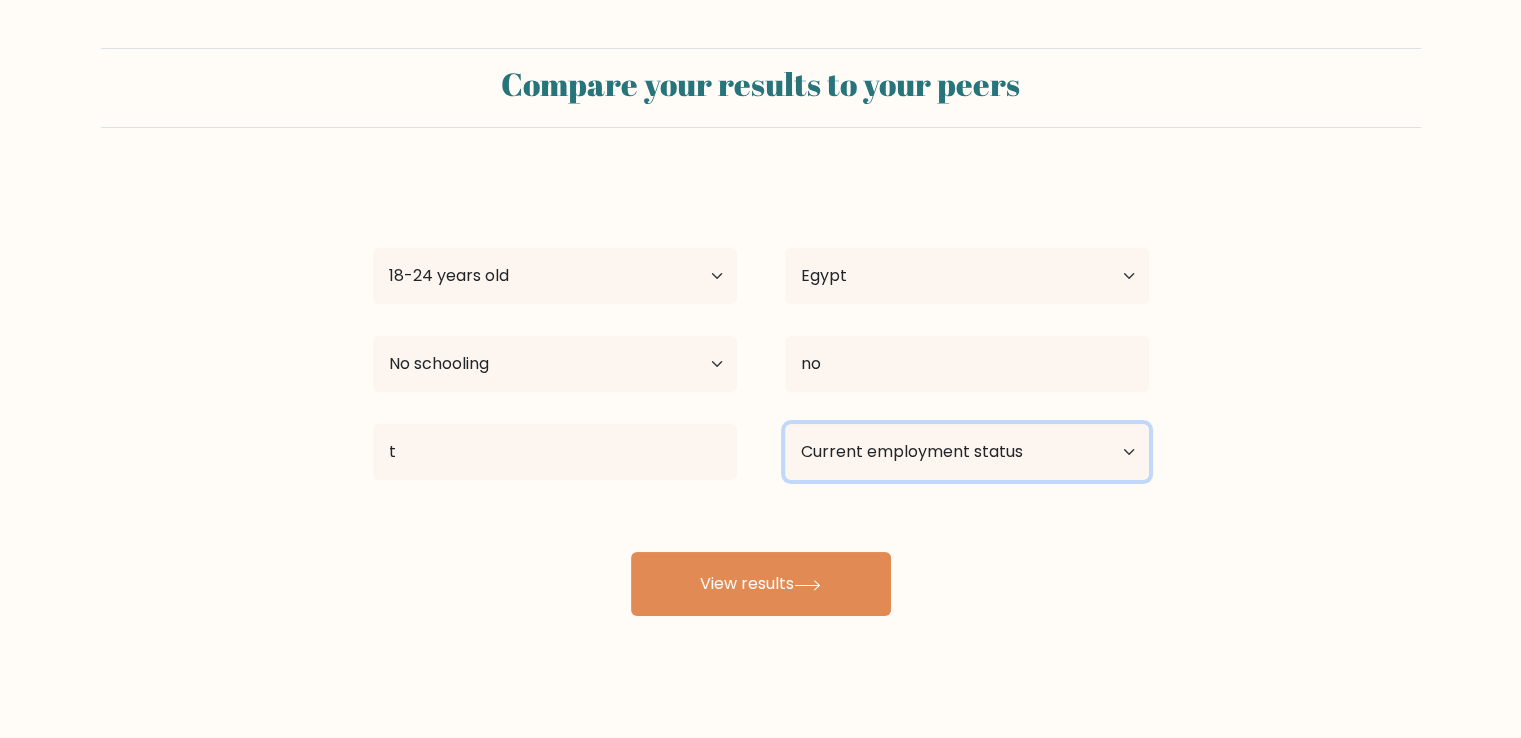 click on "Current employment status
Employed
Student
Retired
Other / prefer not to answer" at bounding box center [967, 452] 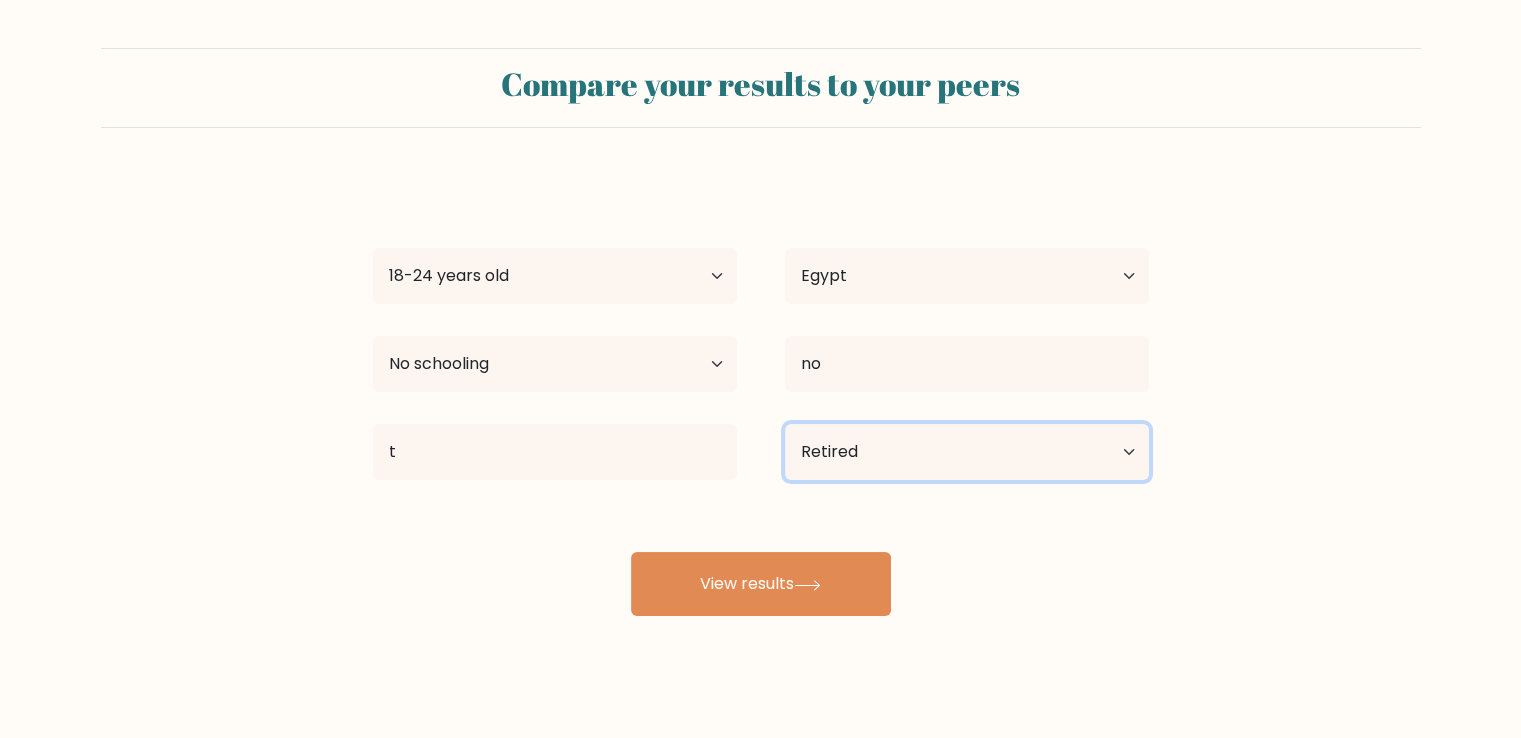 click on "Current employment status
Employed
Student
Retired
Other / prefer not to answer" at bounding box center (967, 452) 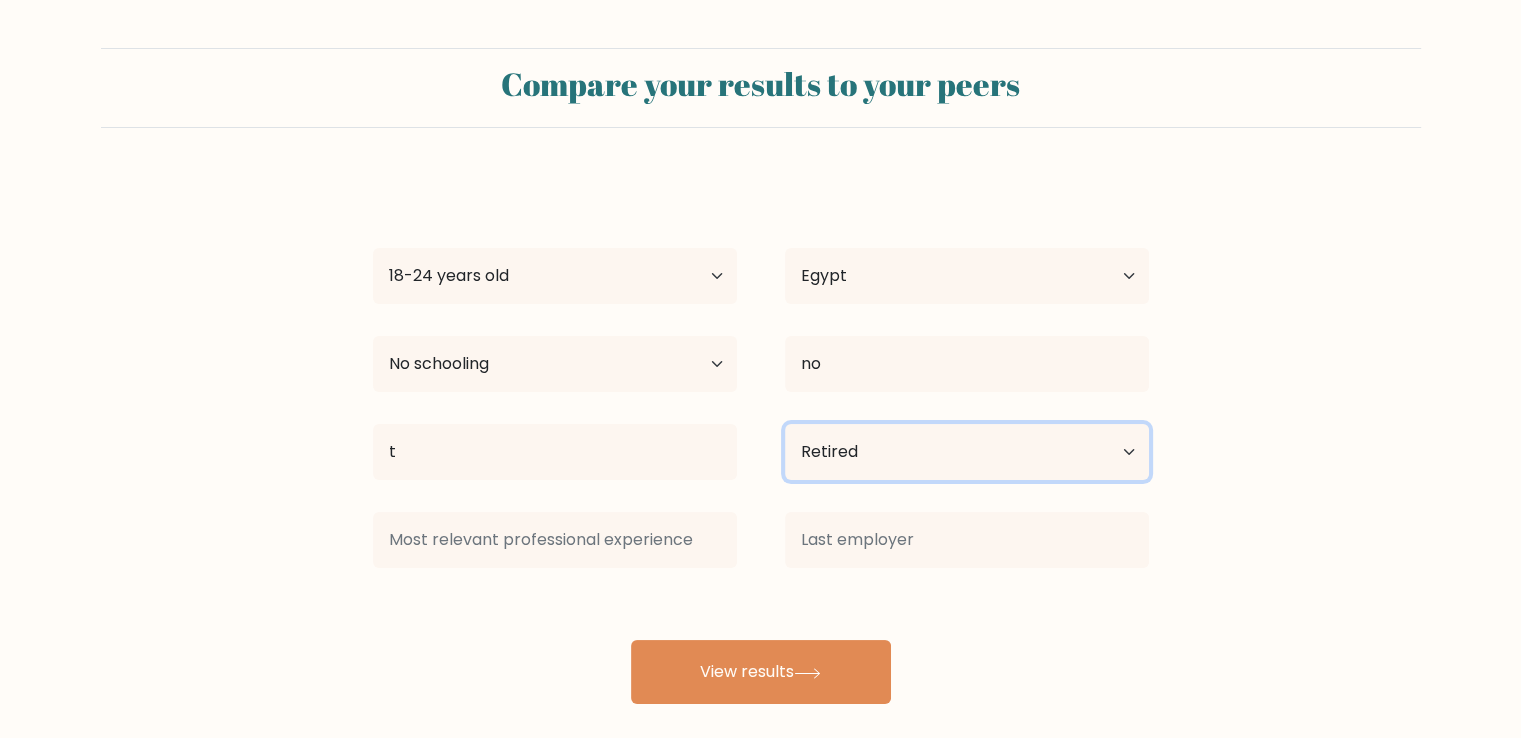 click on "Current employment status
Employed
Student
Retired
Other / prefer not to answer" at bounding box center [967, 452] 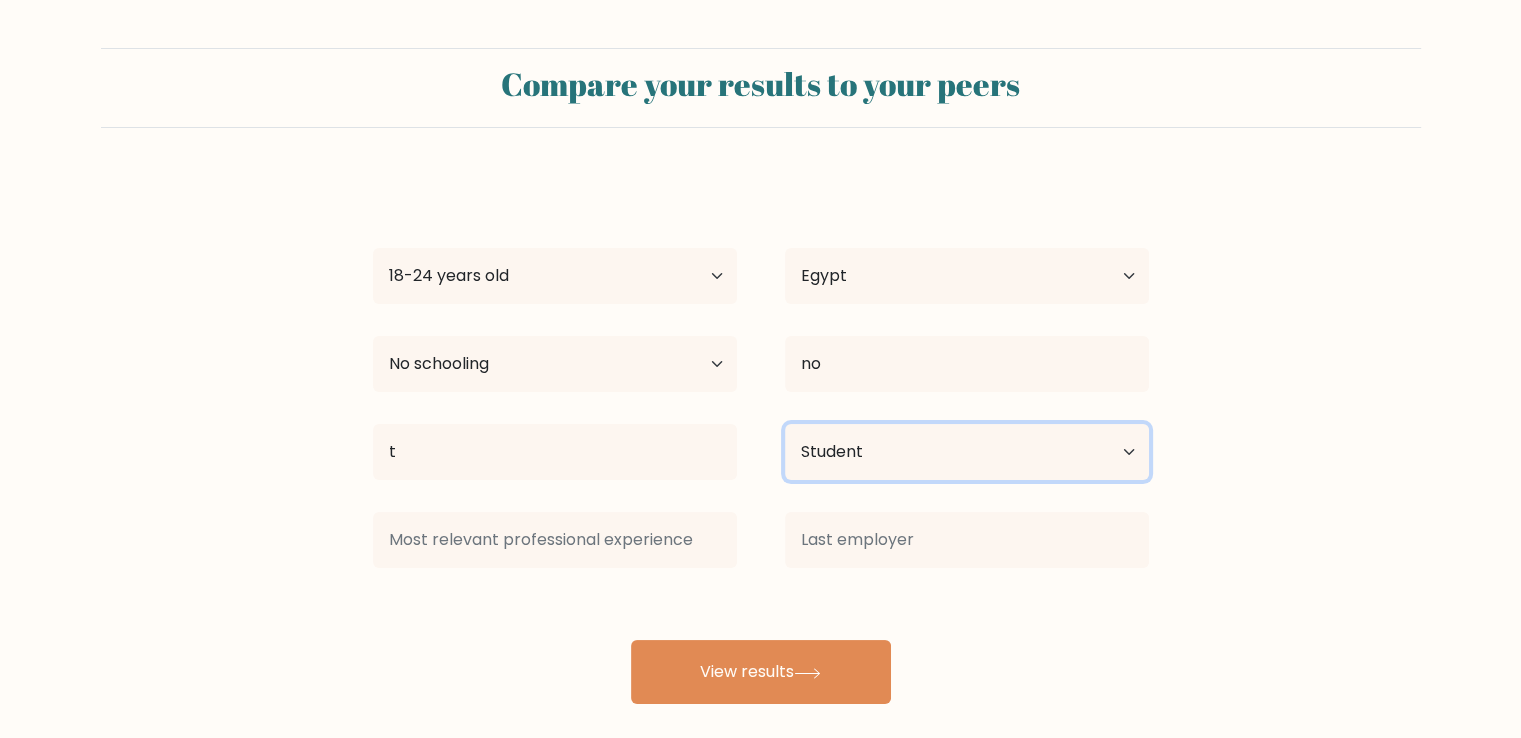 click on "Current employment status
Employed
Student
Retired
Other / prefer not to answer" at bounding box center (967, 452) 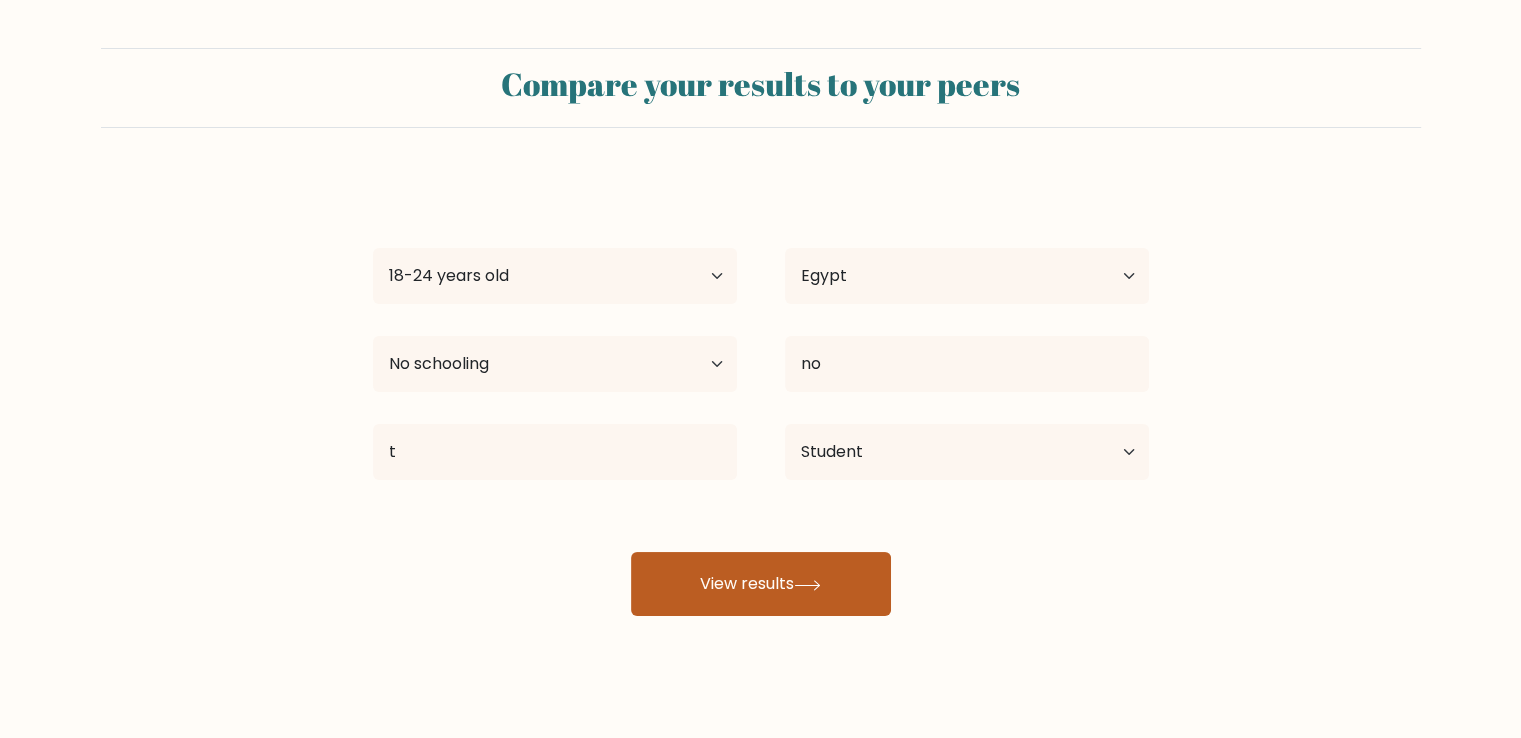 click on "View results" at bounding box center [761, 584] 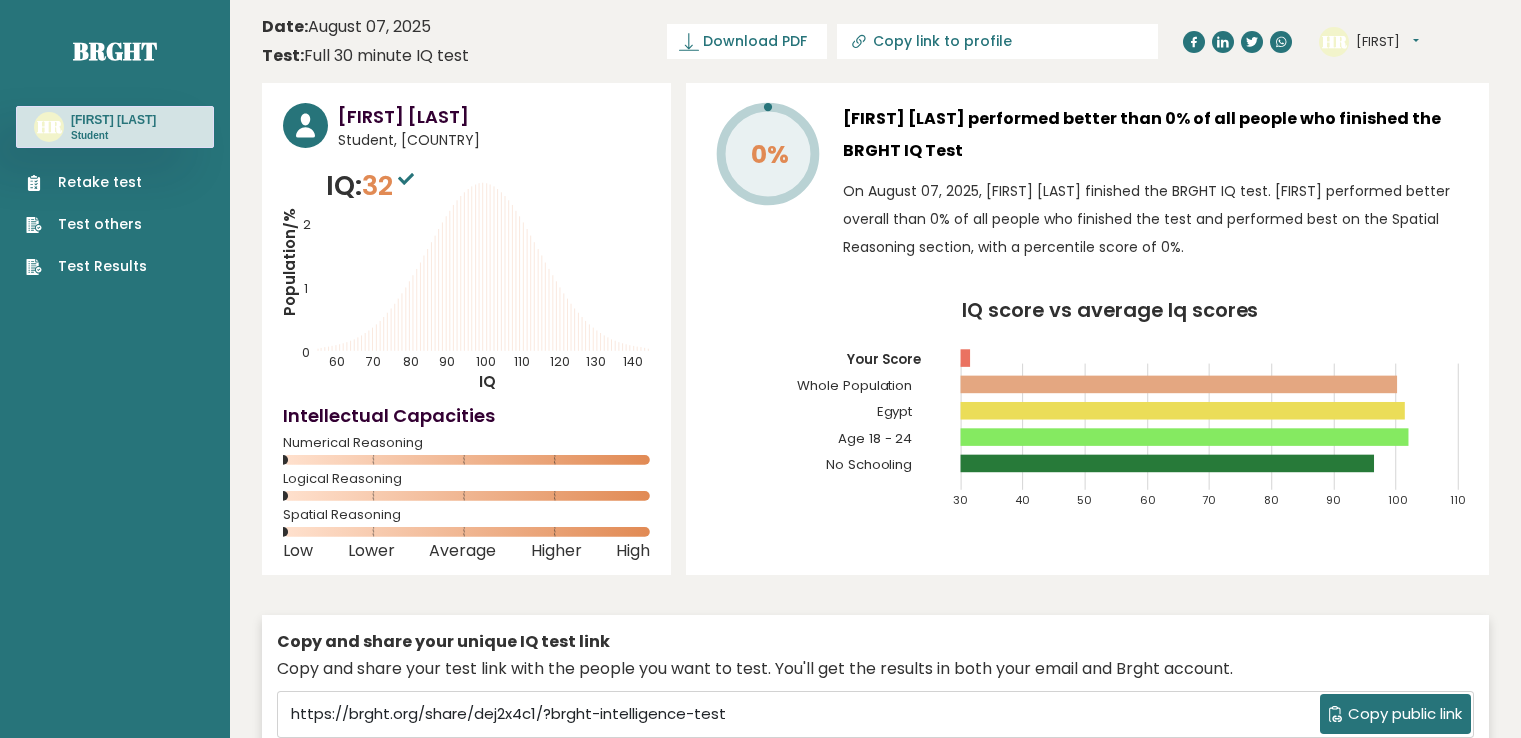 scroll, scrollTop: 0, scrollLeft: 0, axis: both 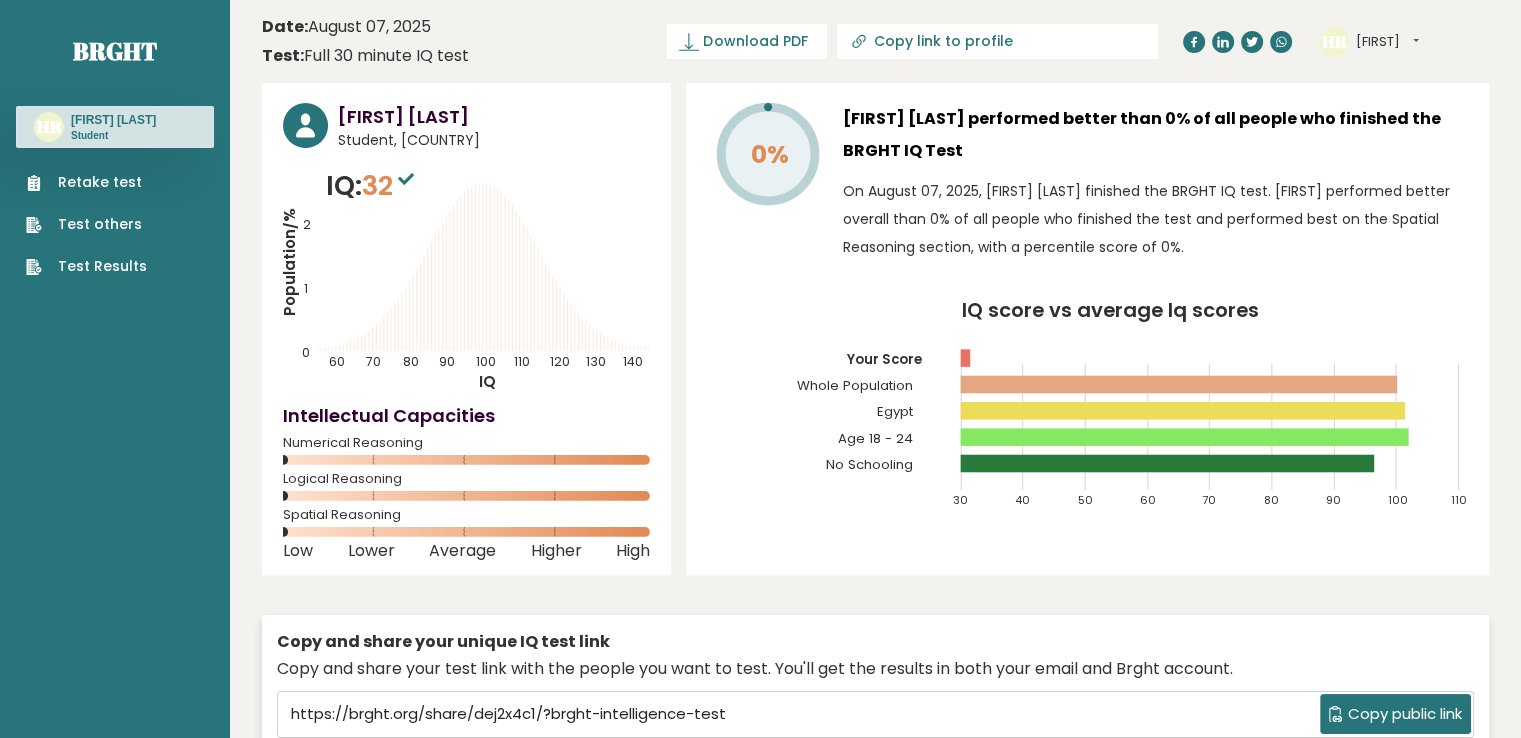 click on "Retake test" at bounding box center (86, 182) 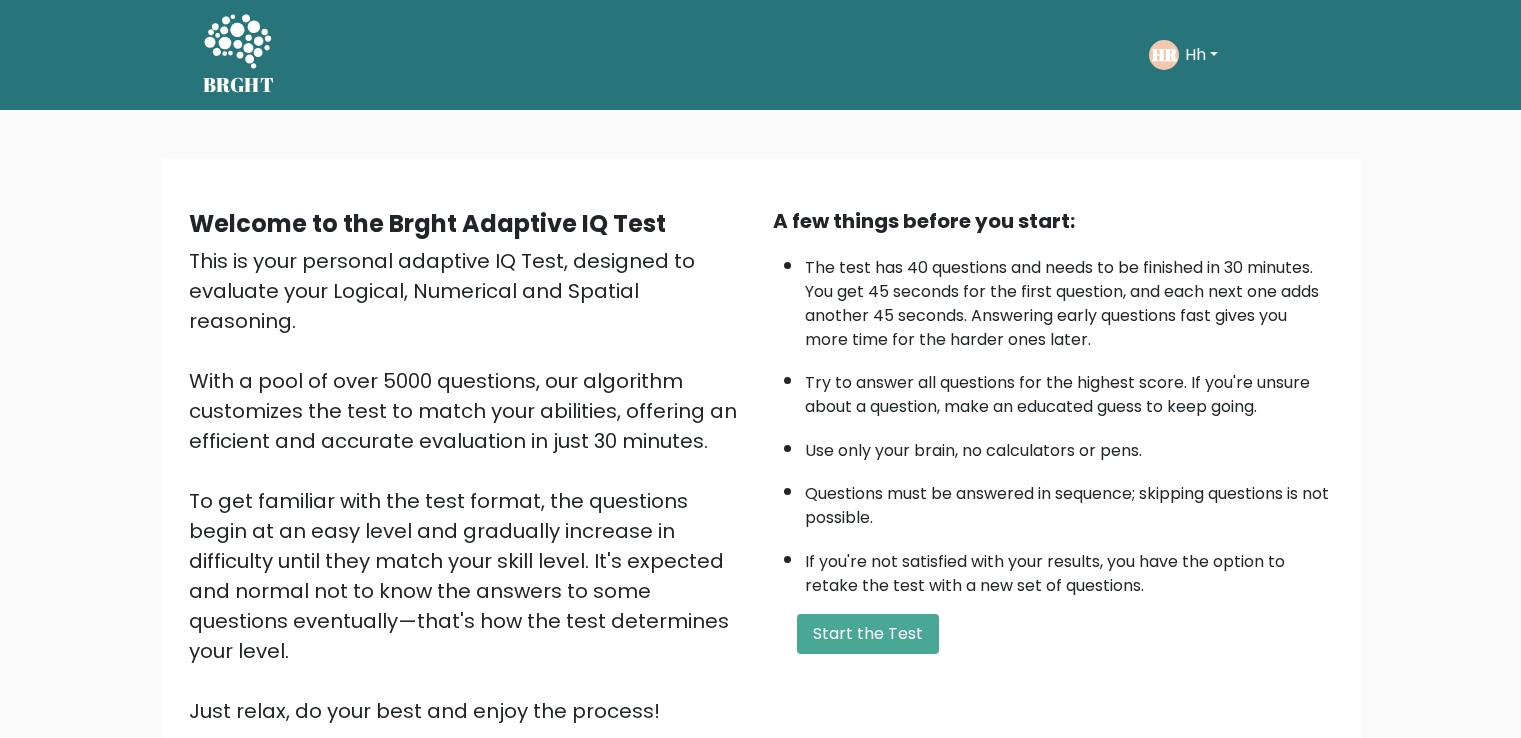 scroll, scrollTop: 0, scrollLeft: 0, axis: both 